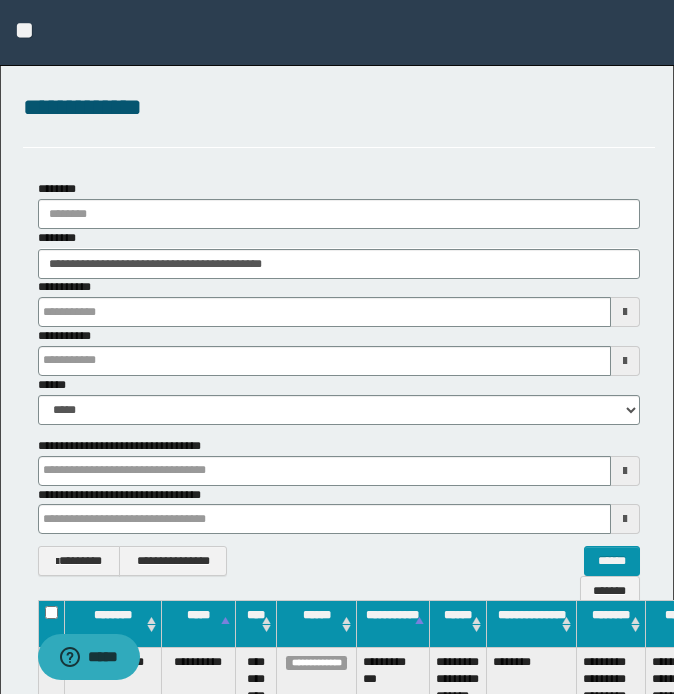 scroll, scrollTop: 0, scrollLeft: 0, axis: both 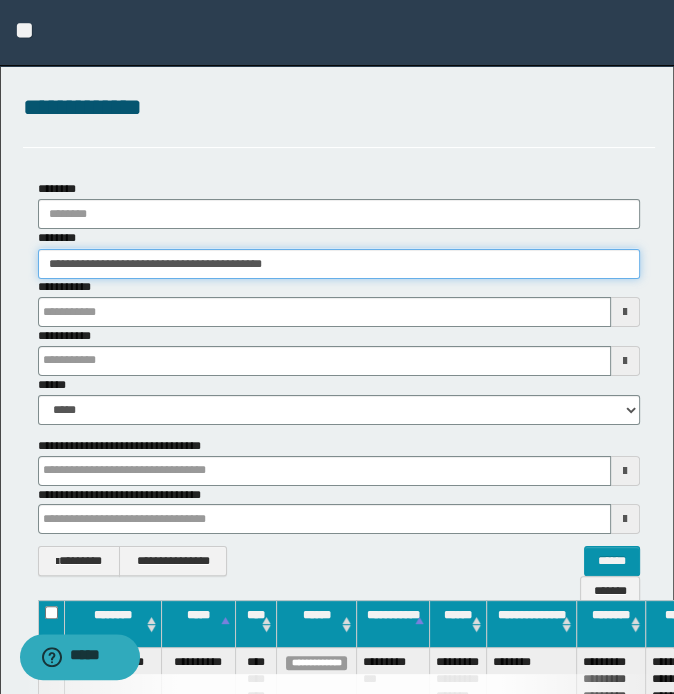 drag, startPoint x: 122, startPoint y: 241, endPoint x: -5, endPoint y: 245, distance: 127.06297 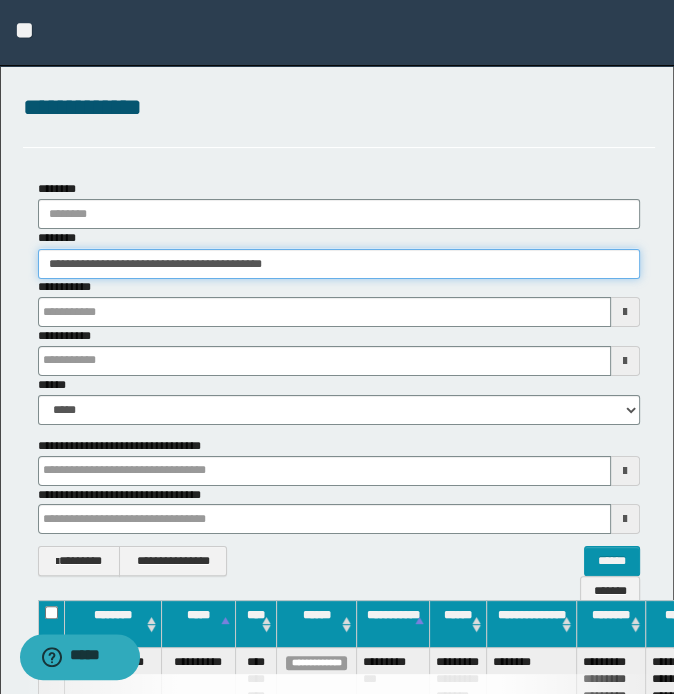 click on "**********" at bounding box center (337, 347) 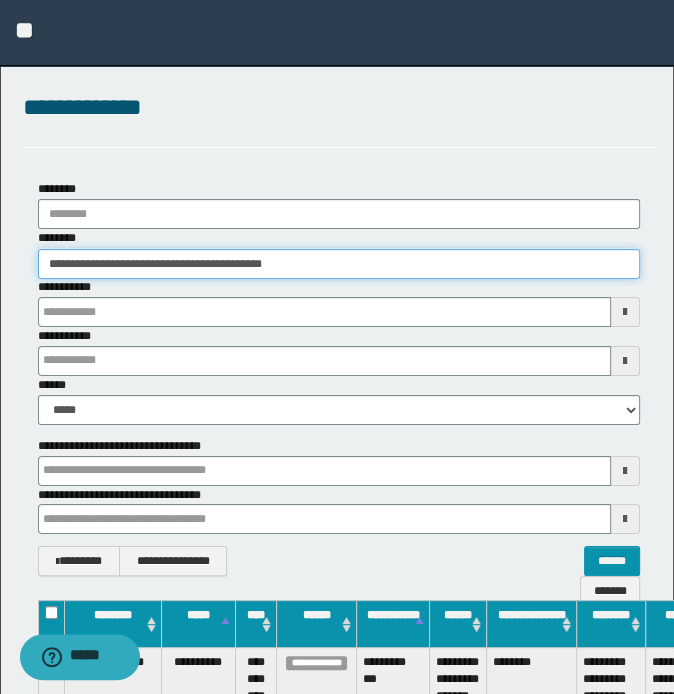 paste 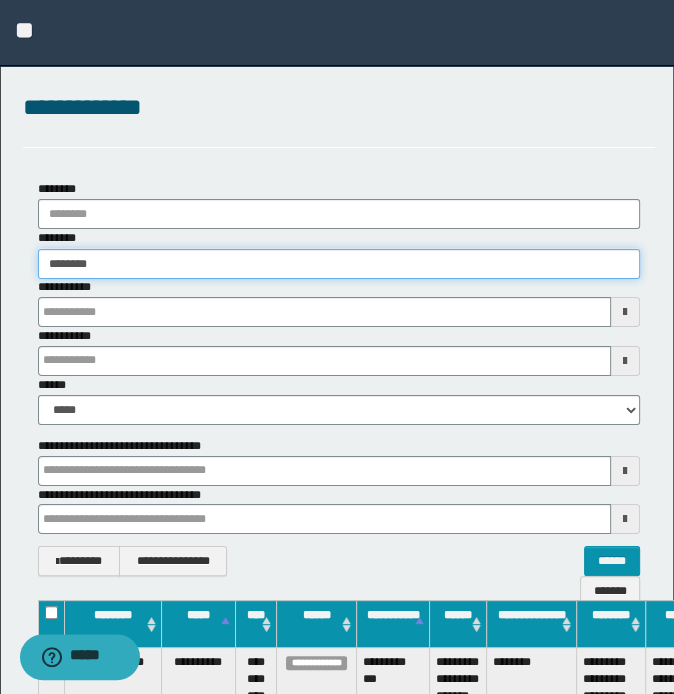 type on "********" 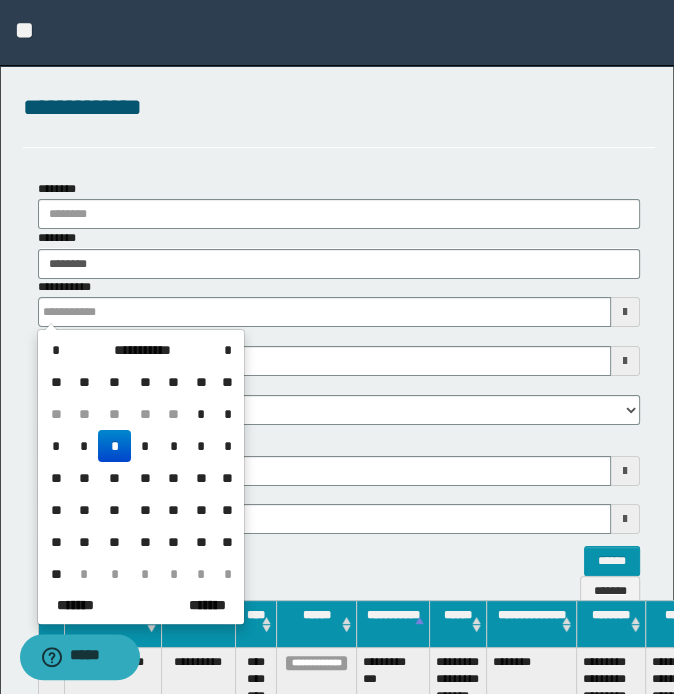 click on "**********" at bounding box center [339, 302] 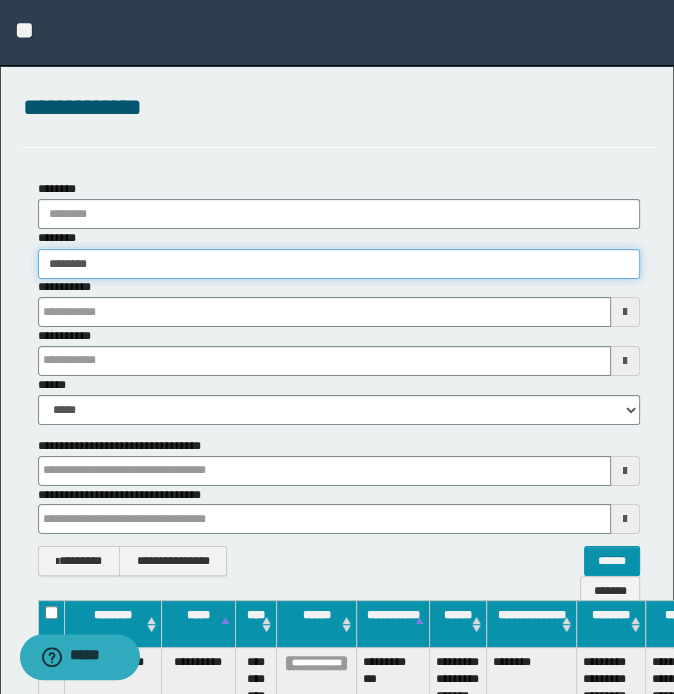 type on "********" 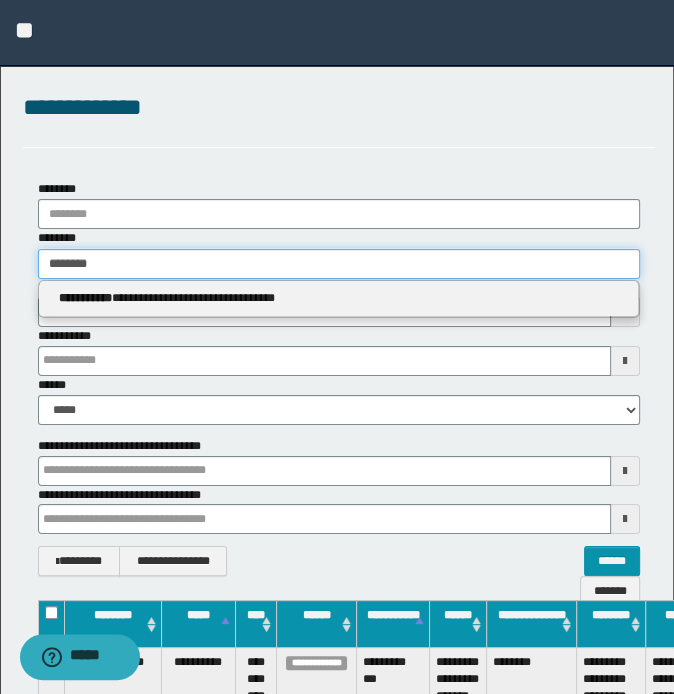 click on "********" at bounding box center [339, 264] 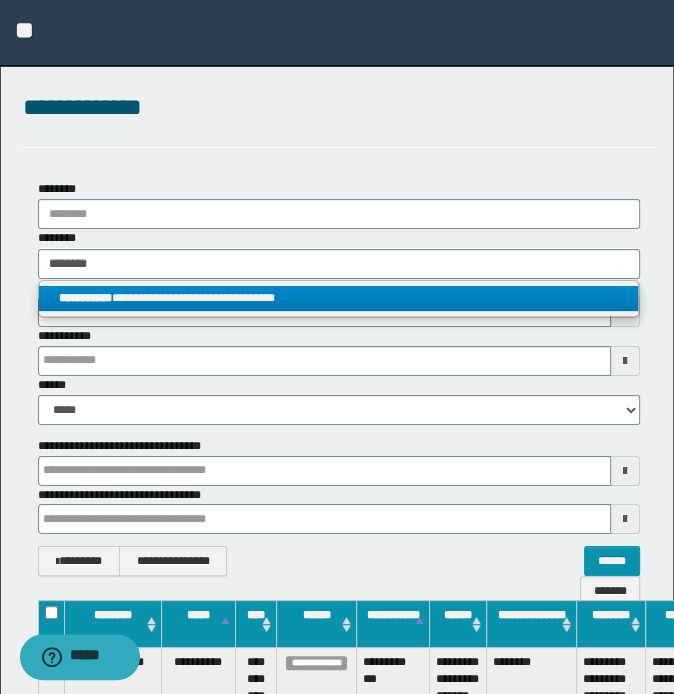 click on "**********" at bounding box center [339, 298] 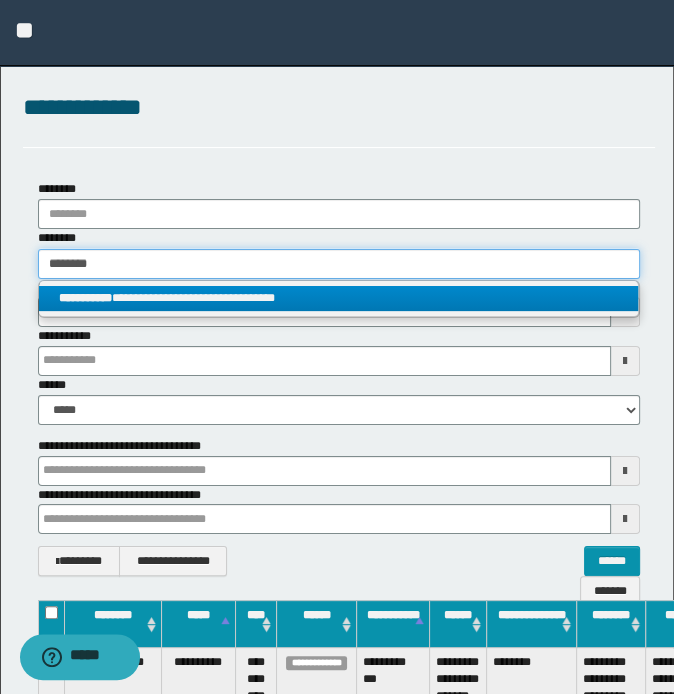 type 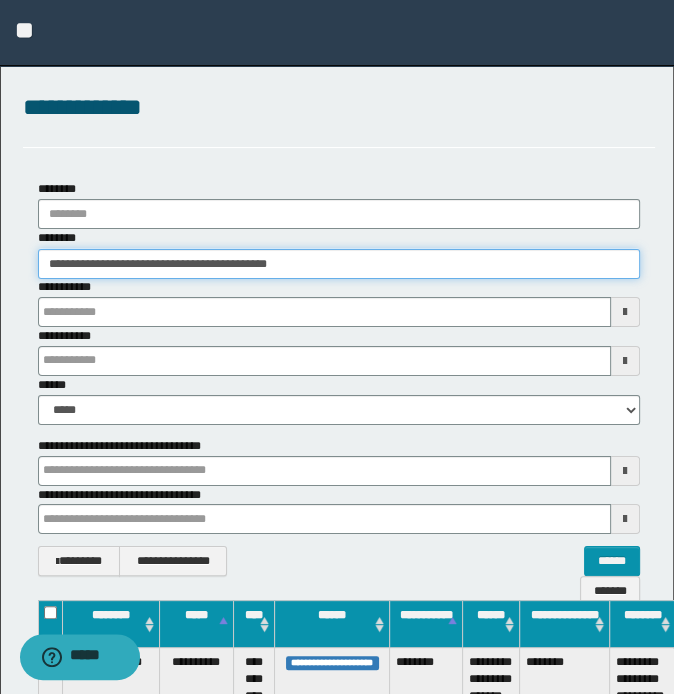 scroll, scrollTop: 0, scrollLeft: 192, axis: horizontal 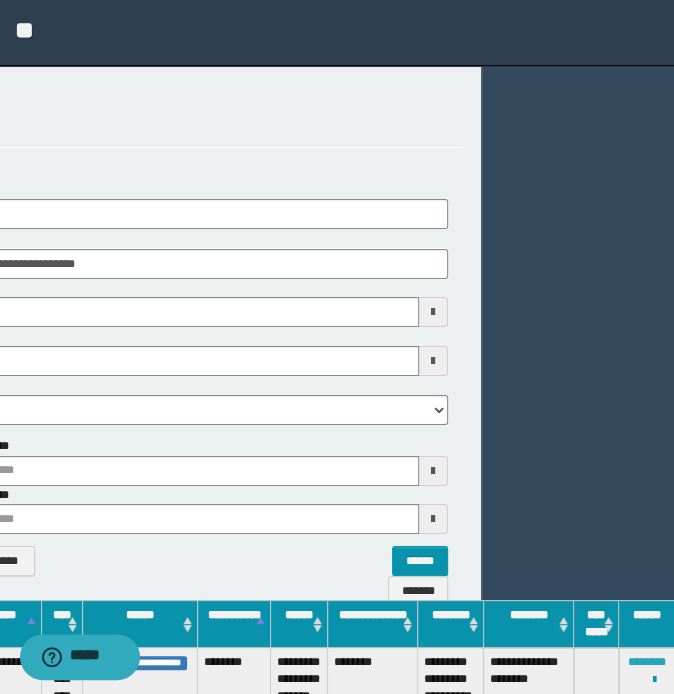 click on "********" at bounding box center (647, 662) 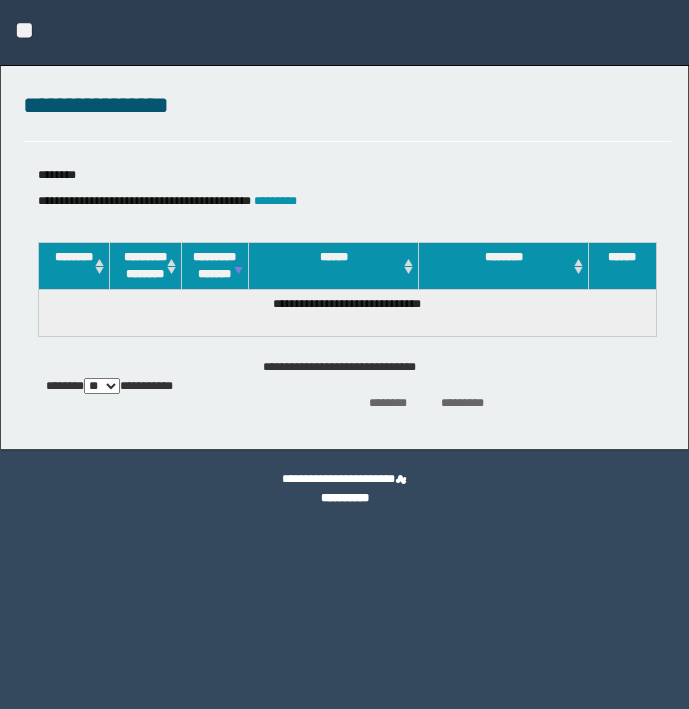 scroll, scrollTop: 0, scrollLeft: 0, axis: both 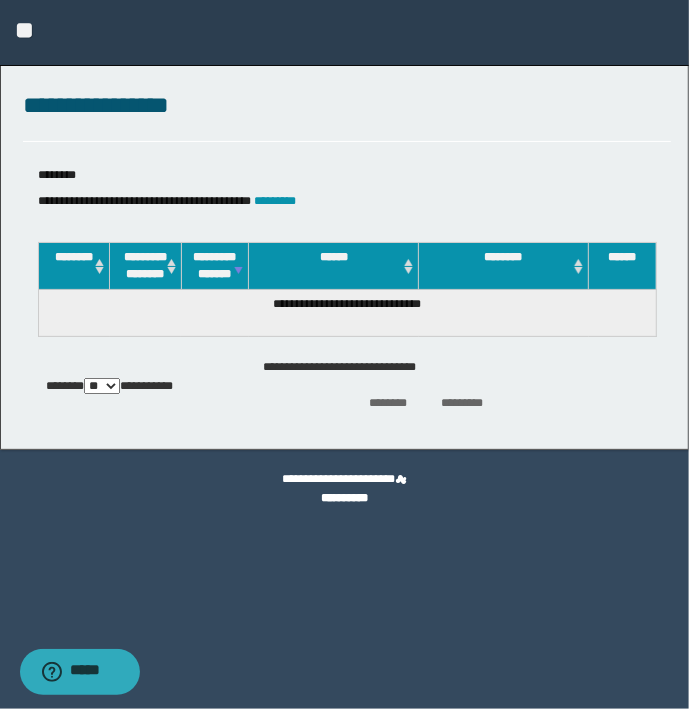 click on "**********" at bounding box center [347, 201] 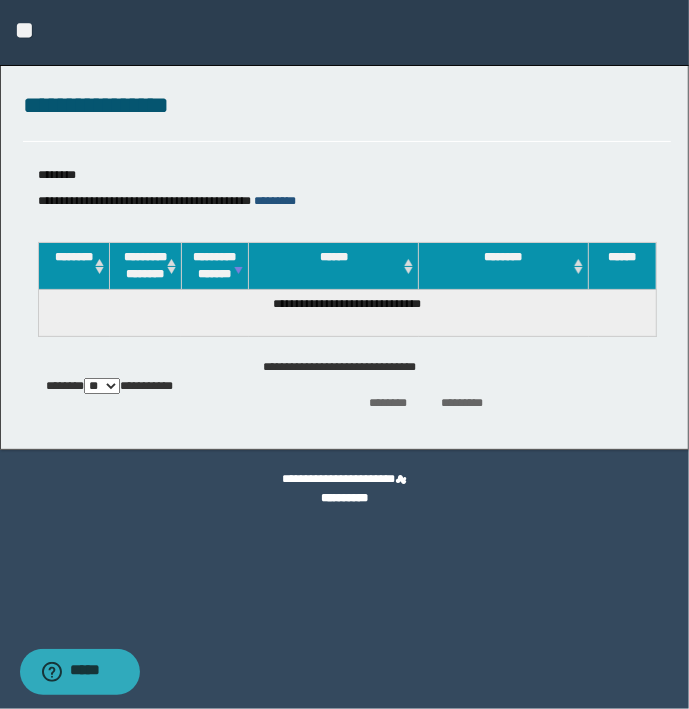 click on "*********" at bounding box center [275, 201] 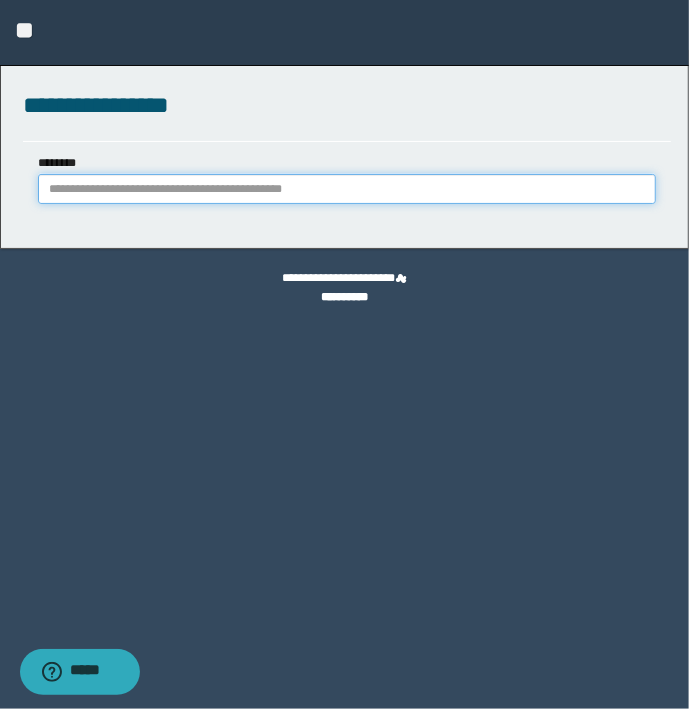 click on "********" at bounding box center [347, 189] 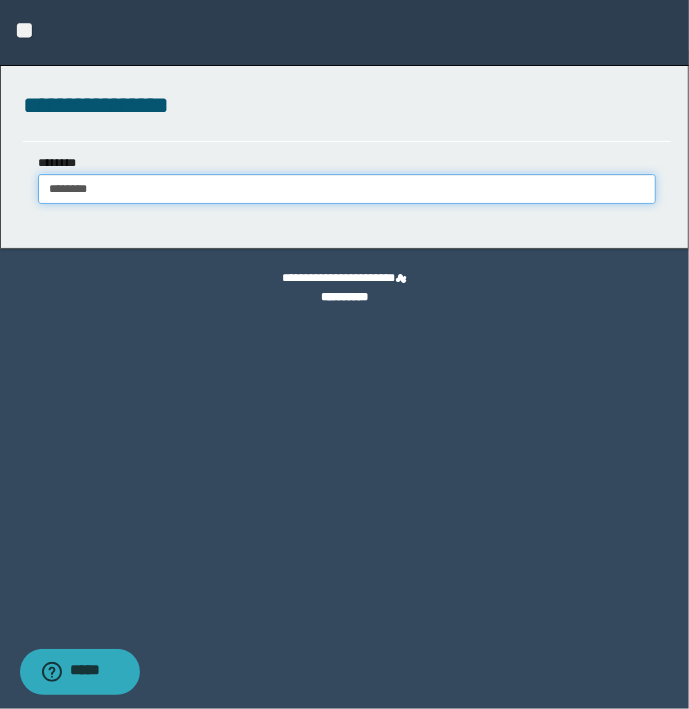 type on "********" 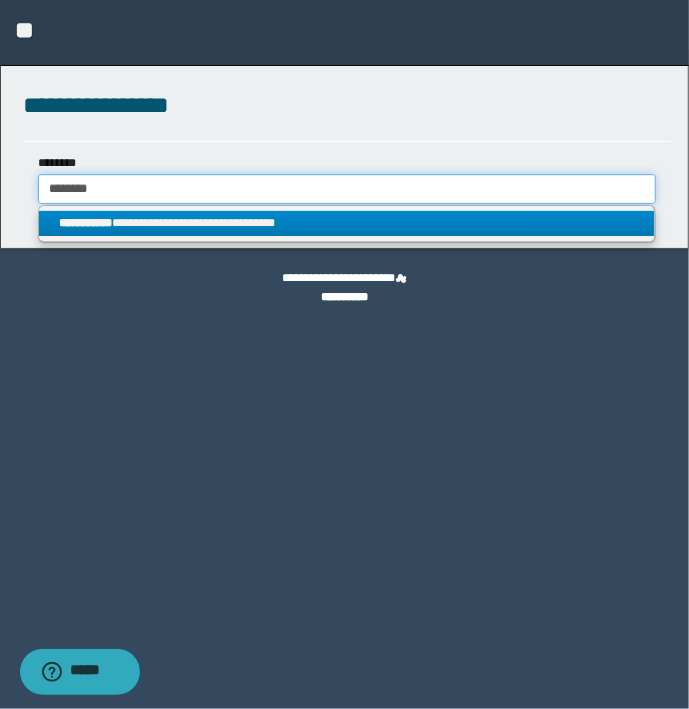 type on "********" 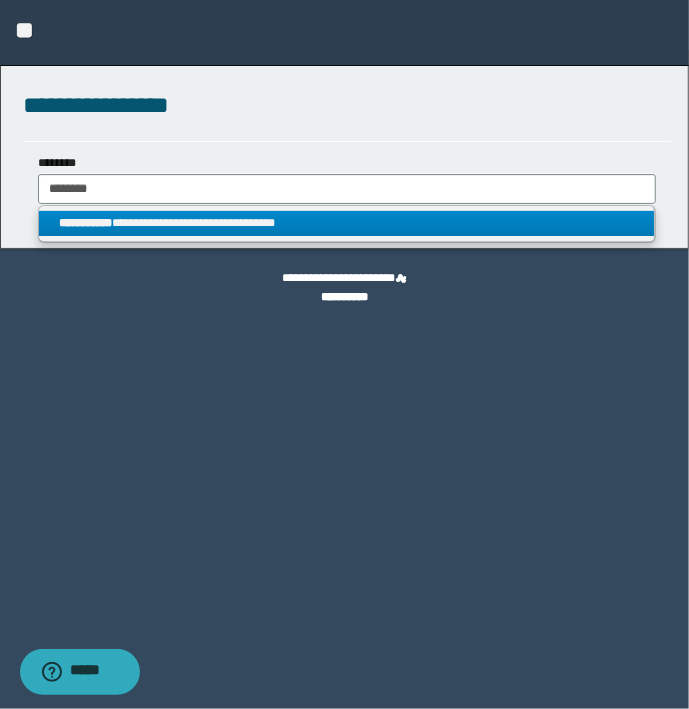 click on "**********" at bounding box center [347, 223] 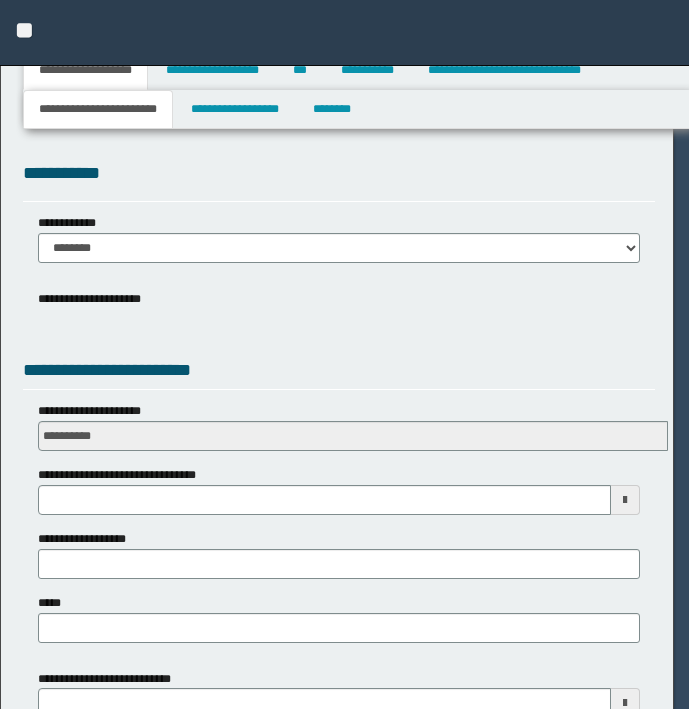 select on "*" 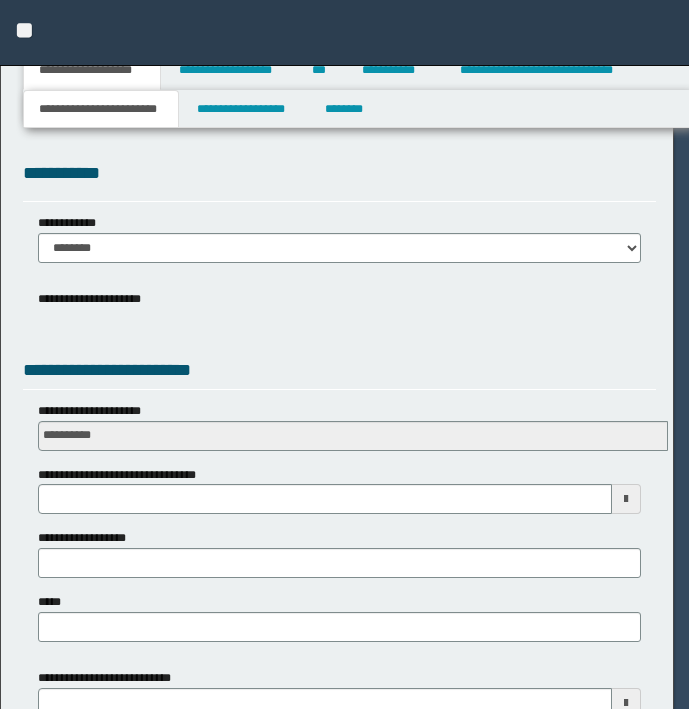 scroll, scrollTop: 0, scrollLeft: 0, axis: both 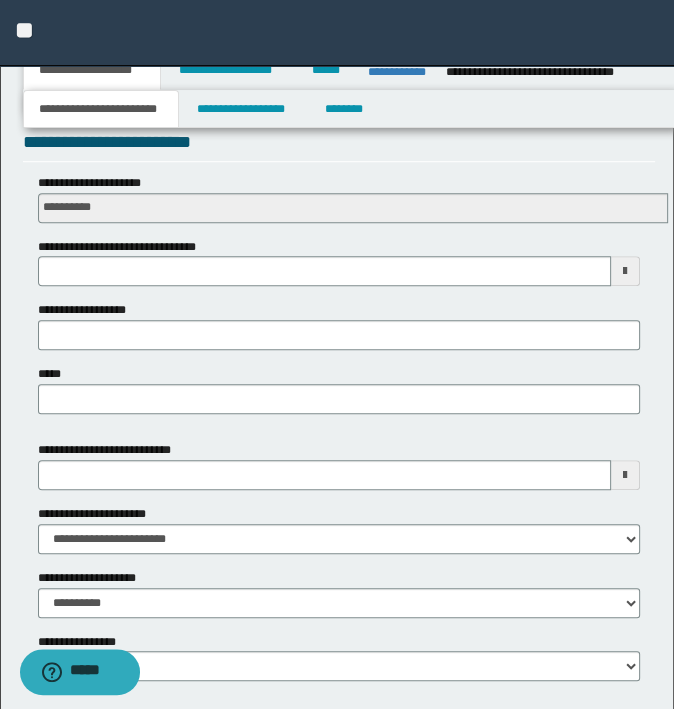 drag, startPoint x: 195, startPoint y: 296, endPoint x: 187, endPoint y: 282, distance: 16.124516 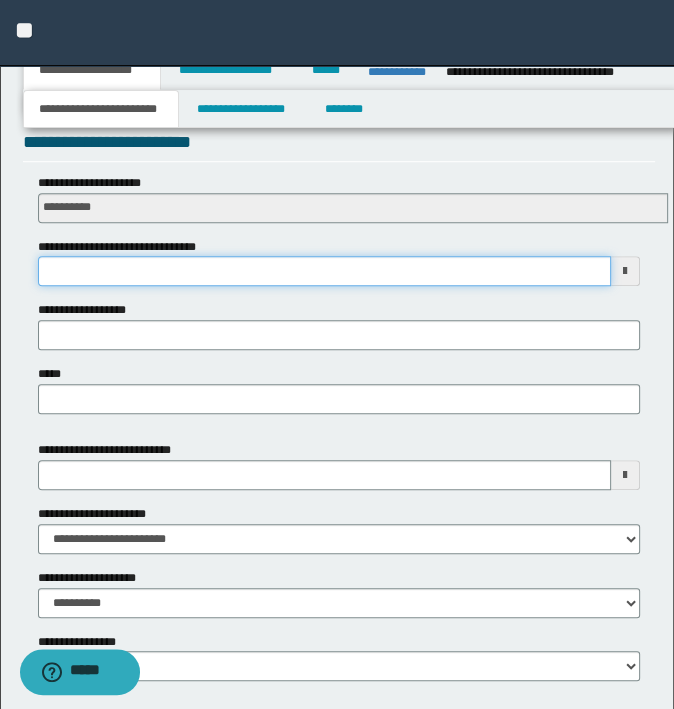 click on "**********" at bounding box center (325, 271) 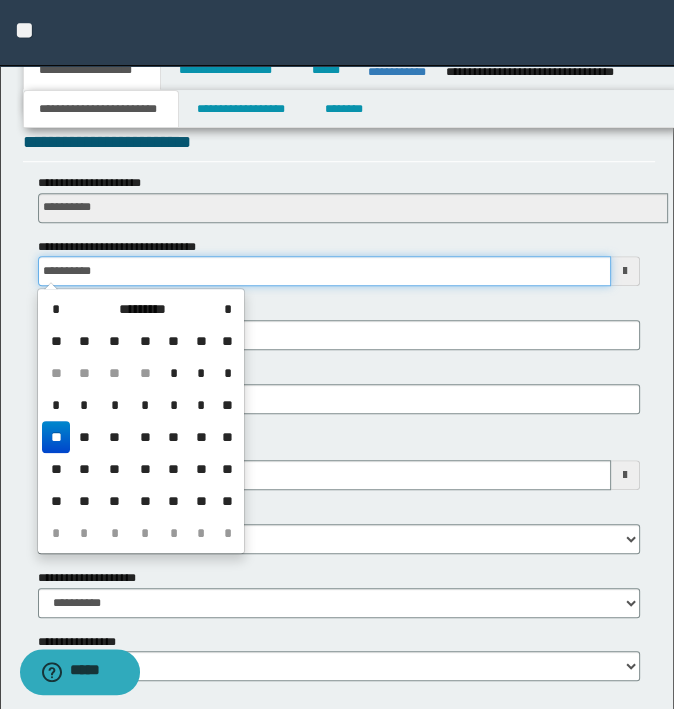 type on "**********" 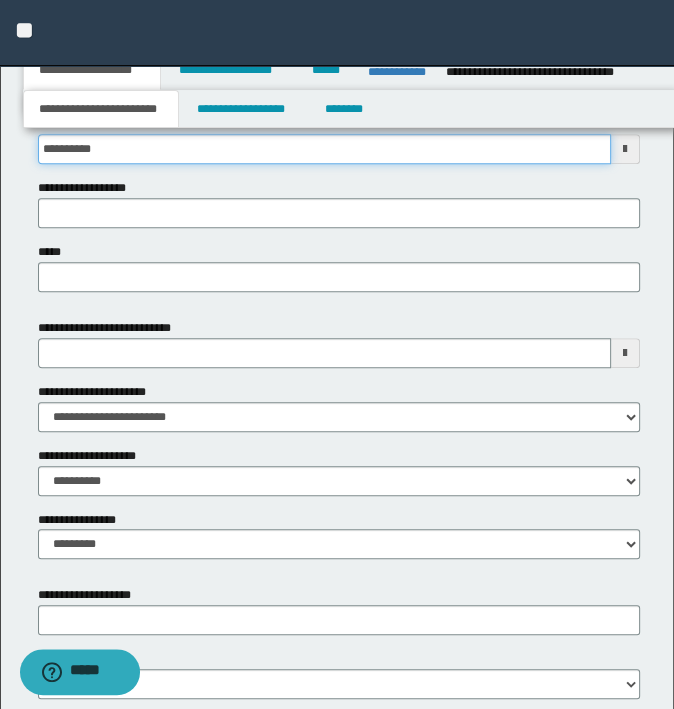 scroll, scrollTop: 935, scrollLeft: 0, axis: vertical 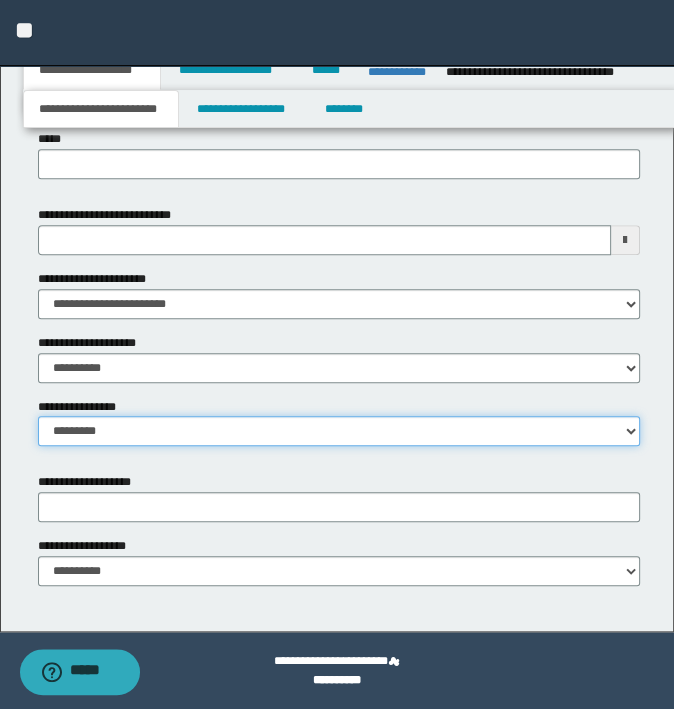 click on "**********" at bounding box center (339, 431) 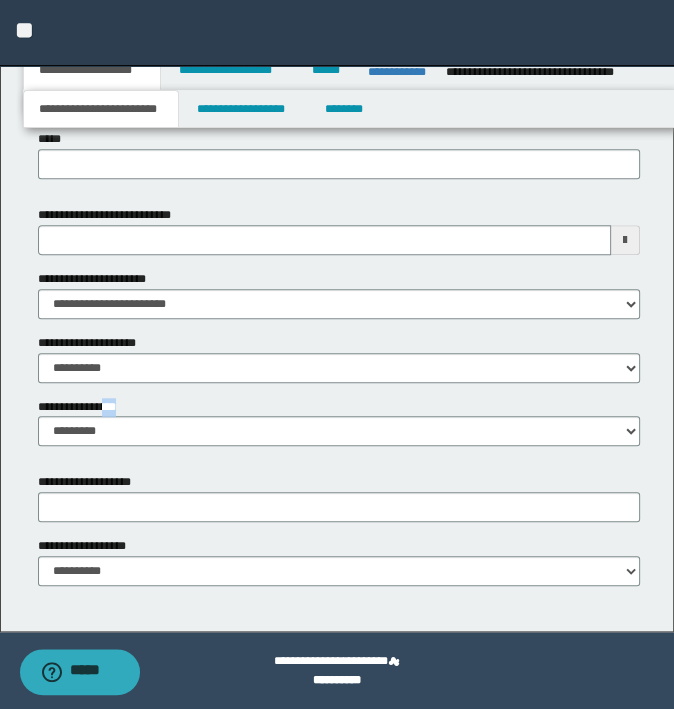 drag, startPoint x: 103, startPoint y: 413, endPoint x: 115, endPoint y: 431, distance: 21.633308 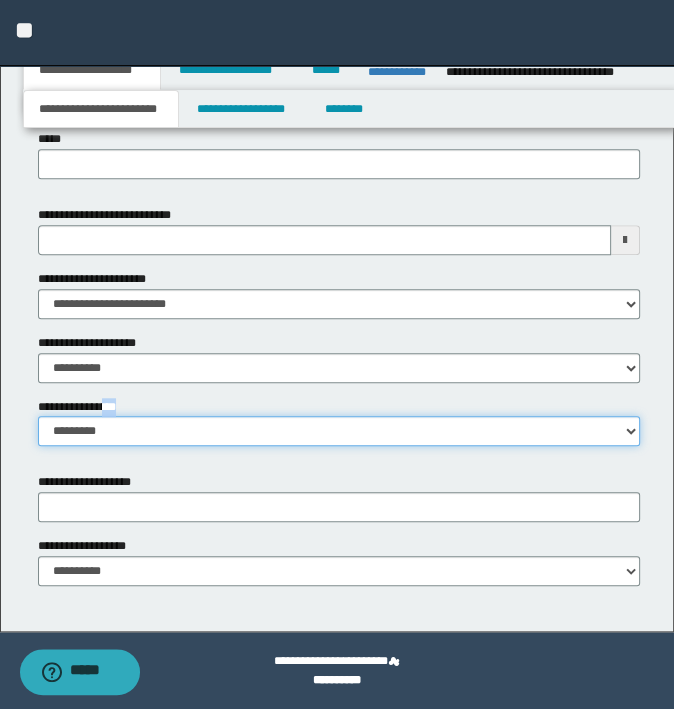 drag, startPoint x: 115, startPoint y: 431, endPoint x: 132, endPoint y: 440, distance: 19.235384 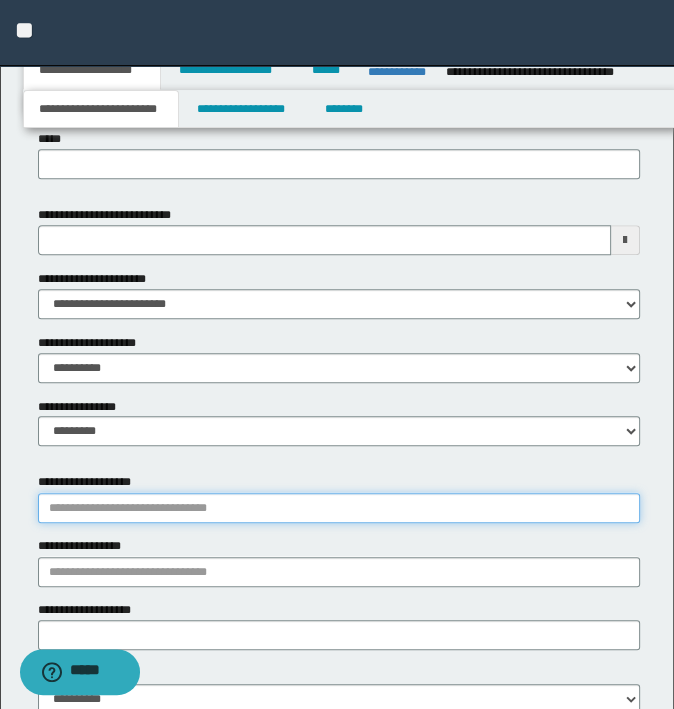 click on "**********" at bounding box center (339, 508) 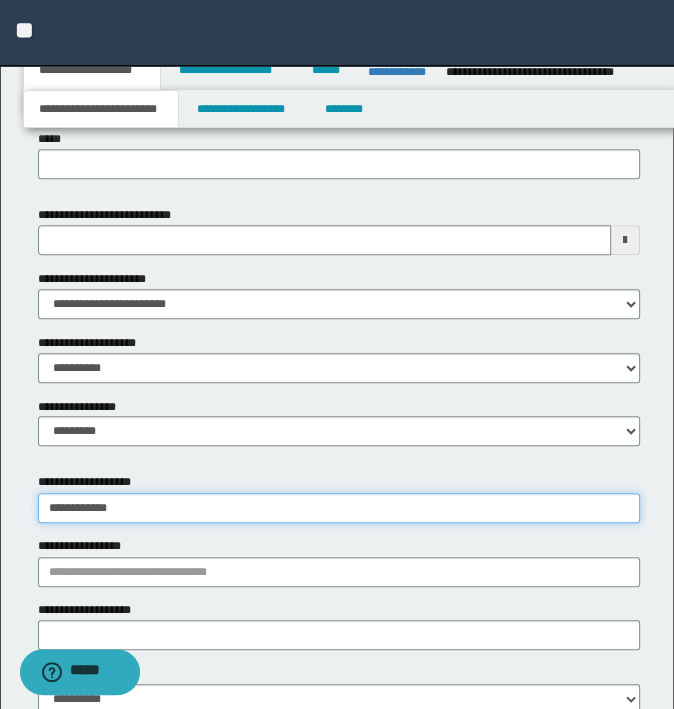 type on "**********" 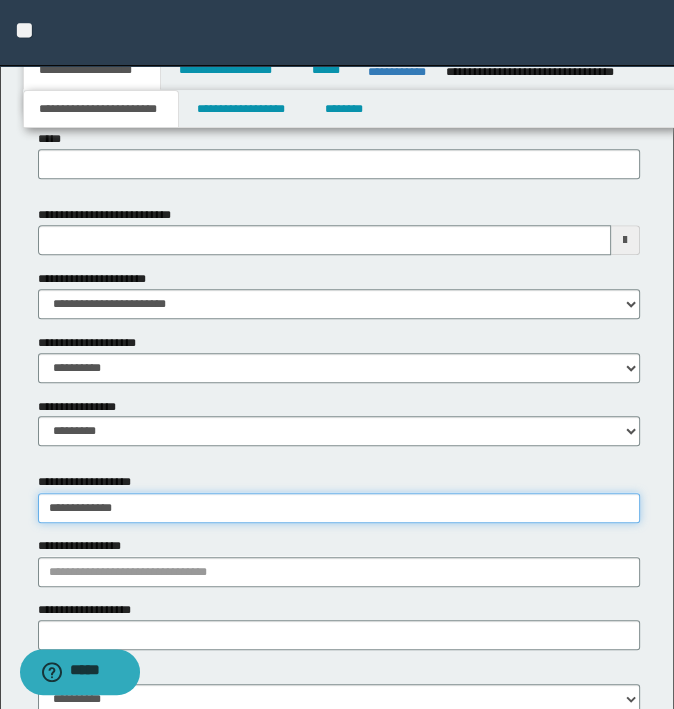 type on "**********" 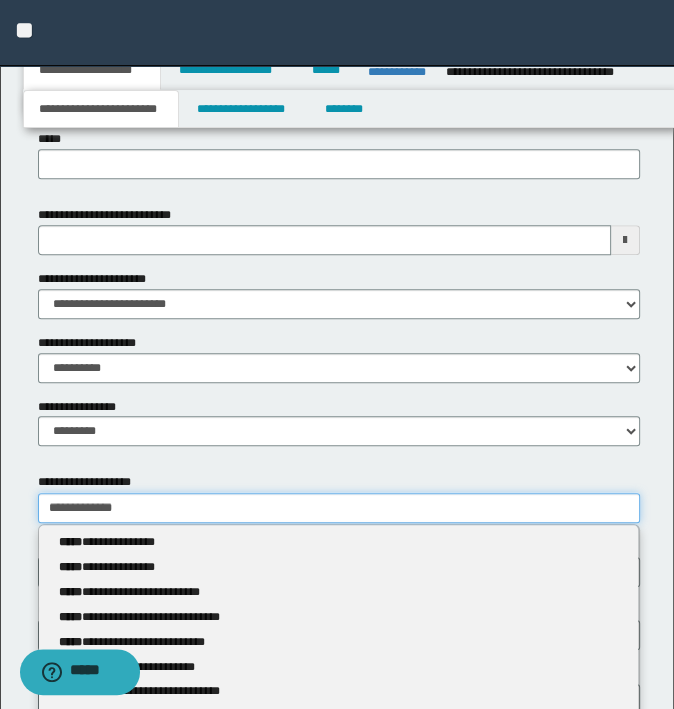 type 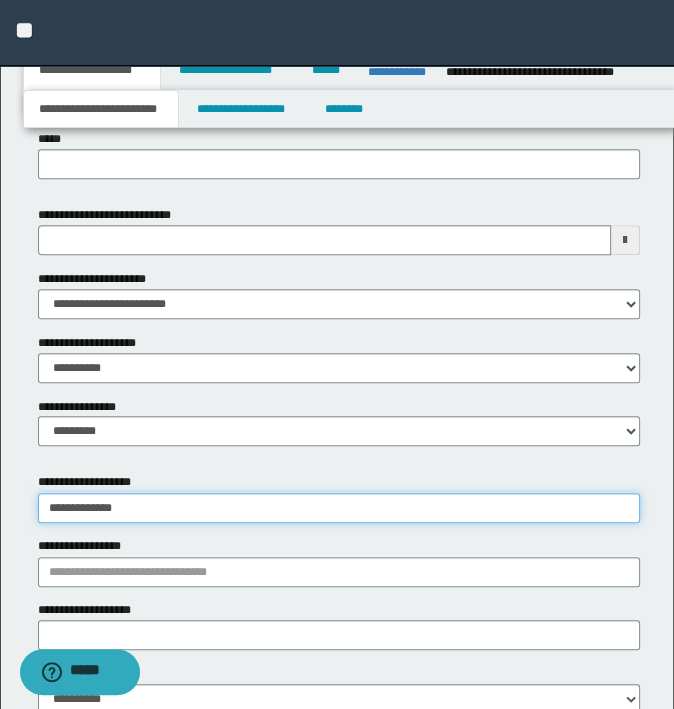 type on "**********" 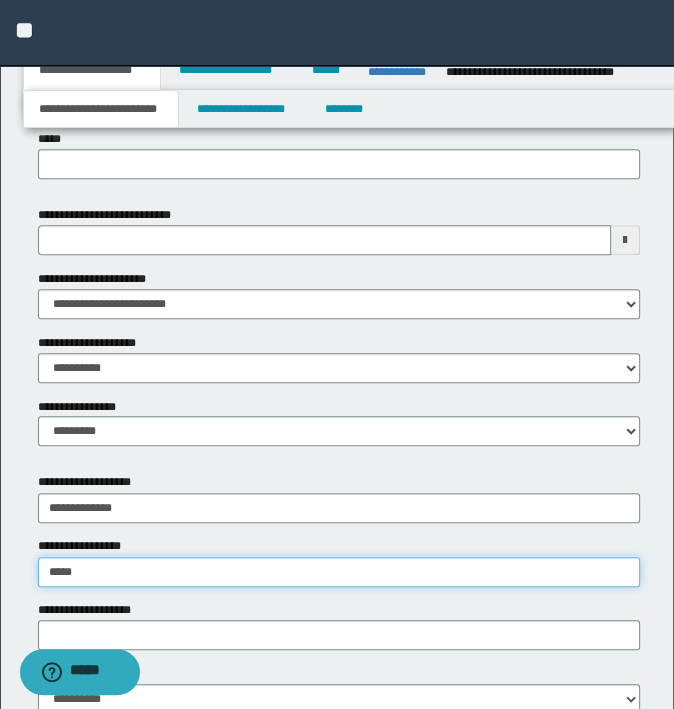 type on "*****" 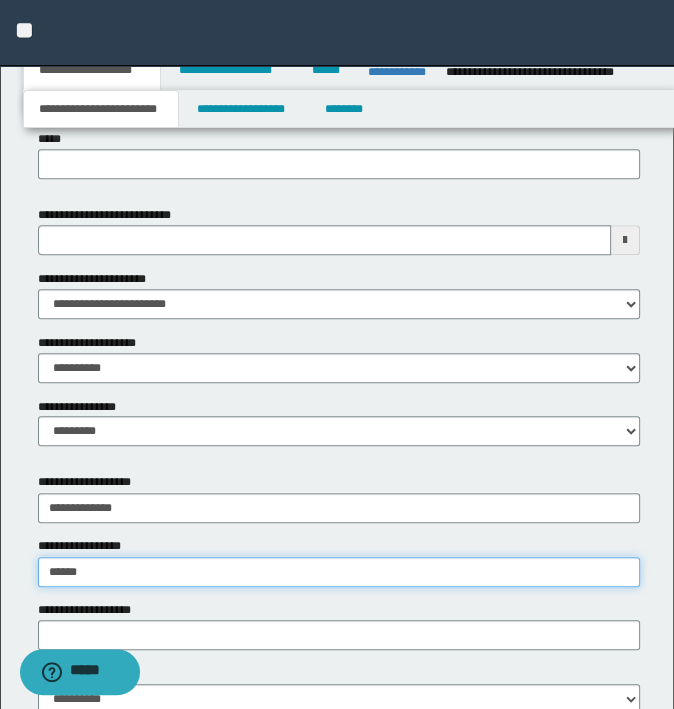 type on "**********" 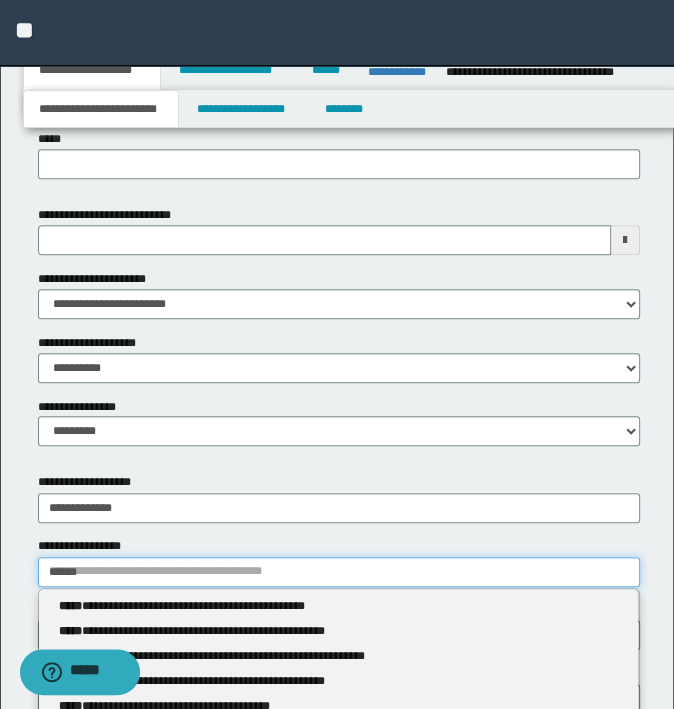 type 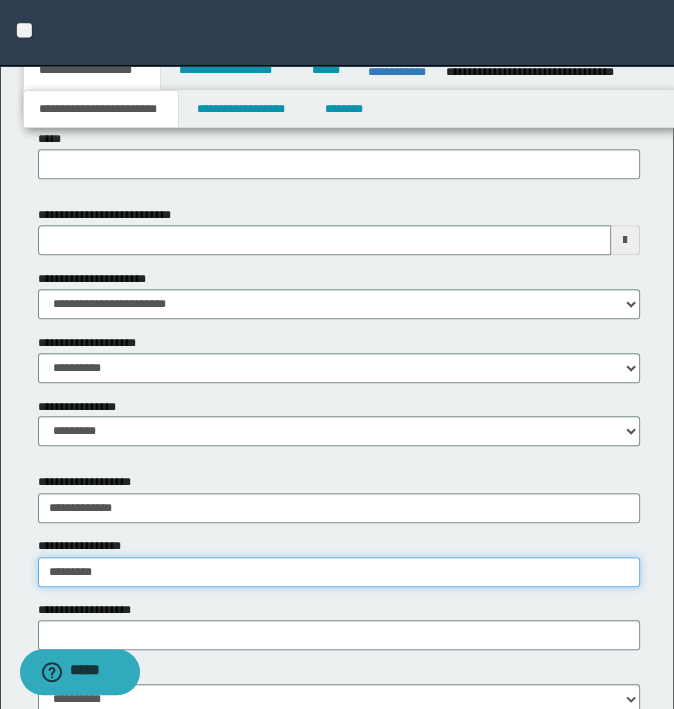 type on "**********" 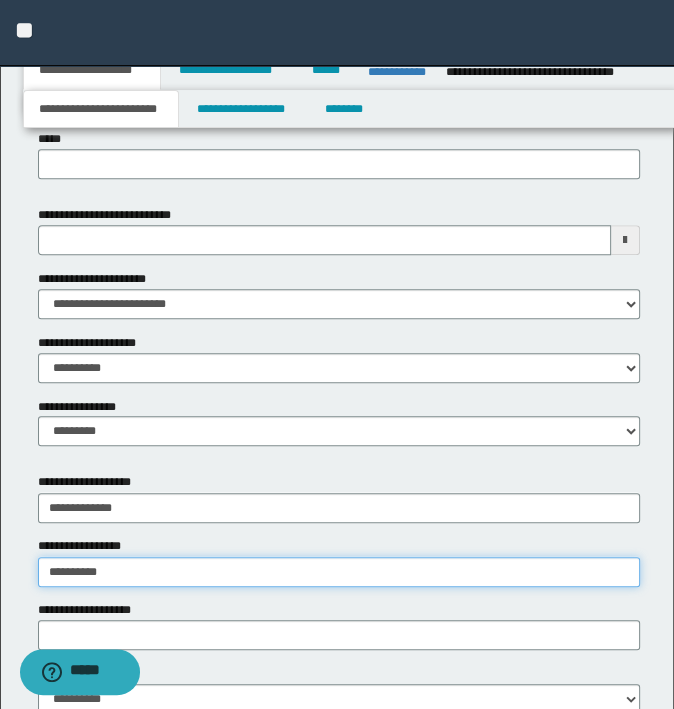 type on "**********" 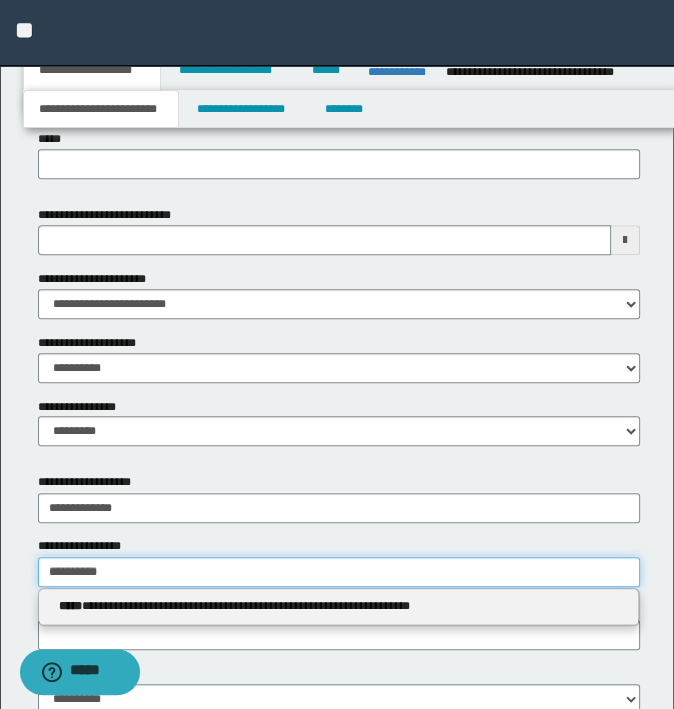 type 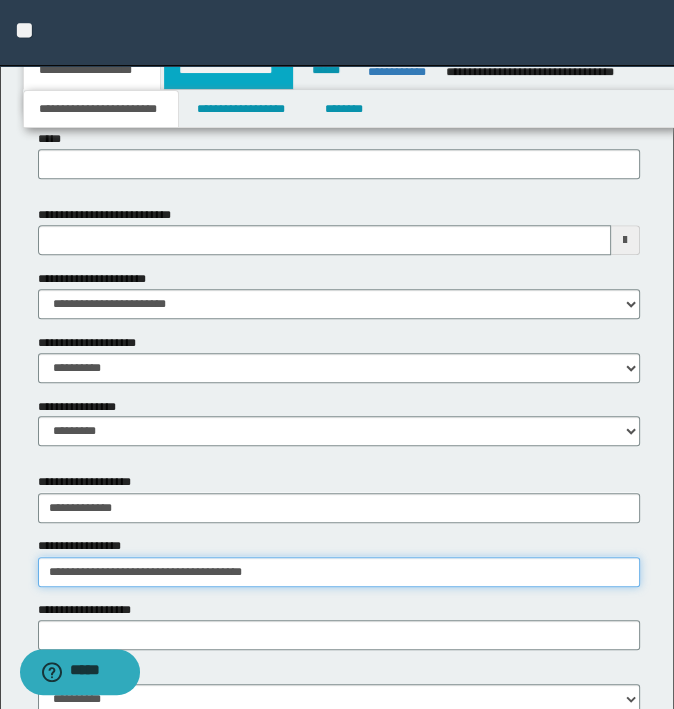 type on "**********" 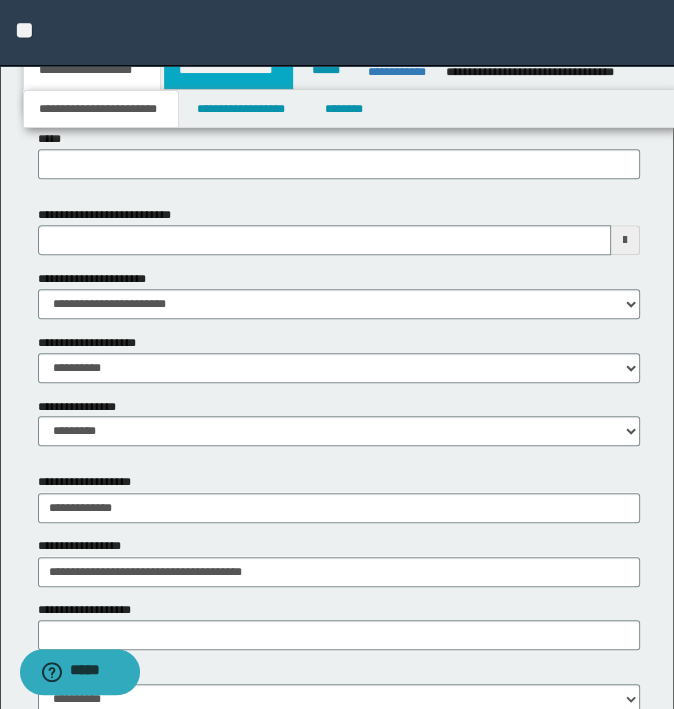 click on "**********" at bounding box center [228, 70] 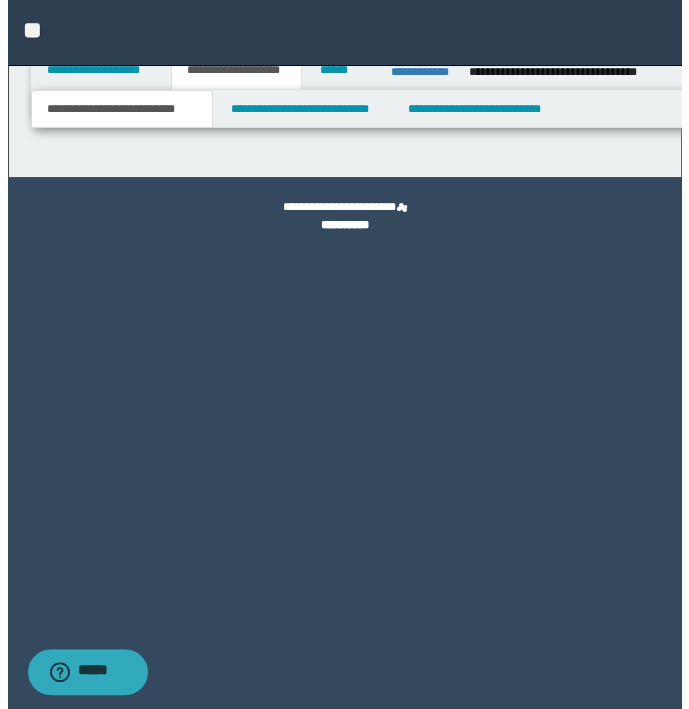 scroll, scrollTop: 0, scrollLeft: 0, axis: both 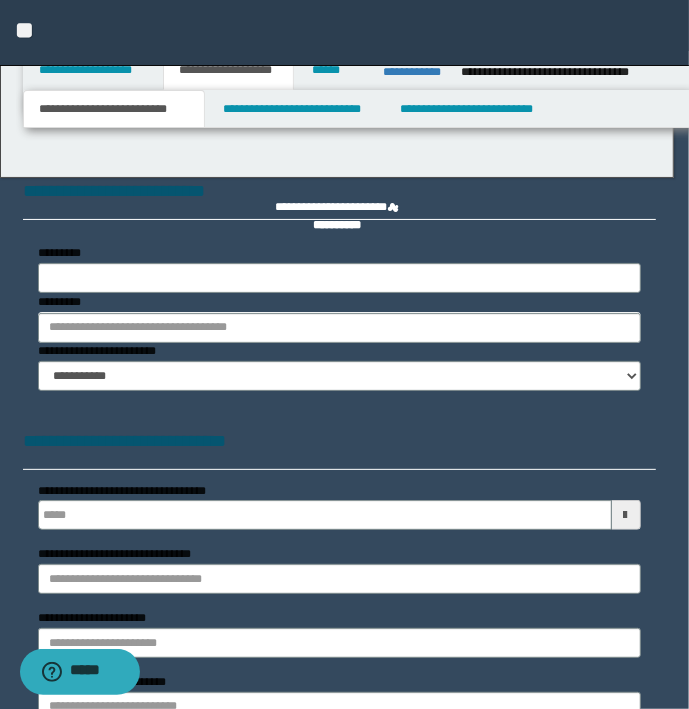 type 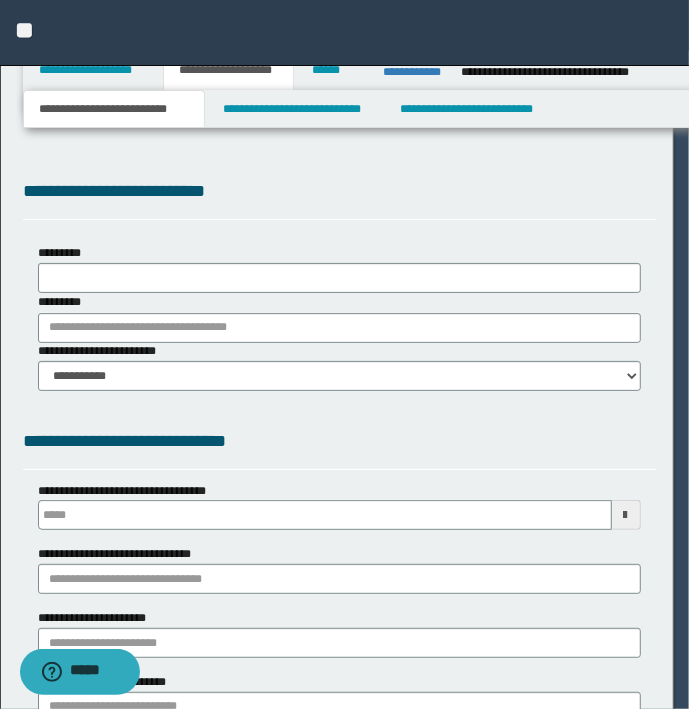scroll, scrollTop: 0, scrollLeft: 0, axis: both 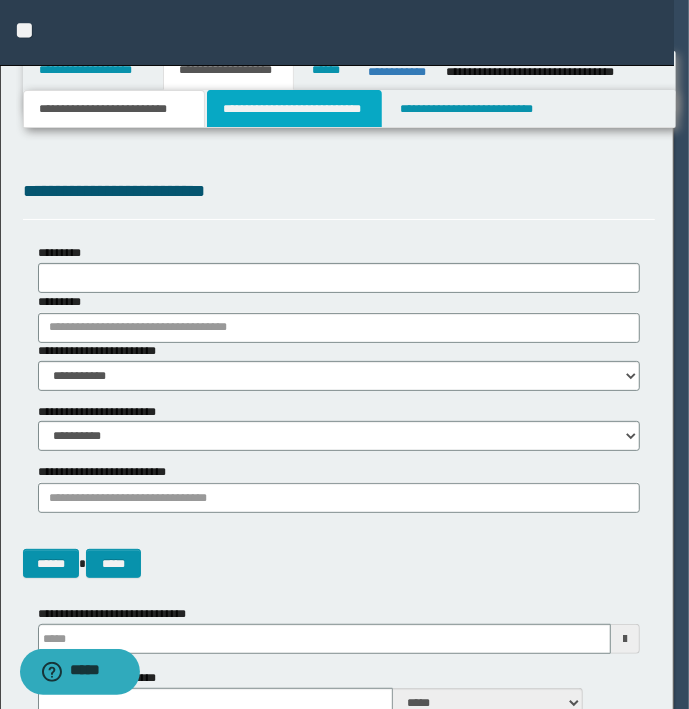 click on "**********" at bounding box center [294, 109] 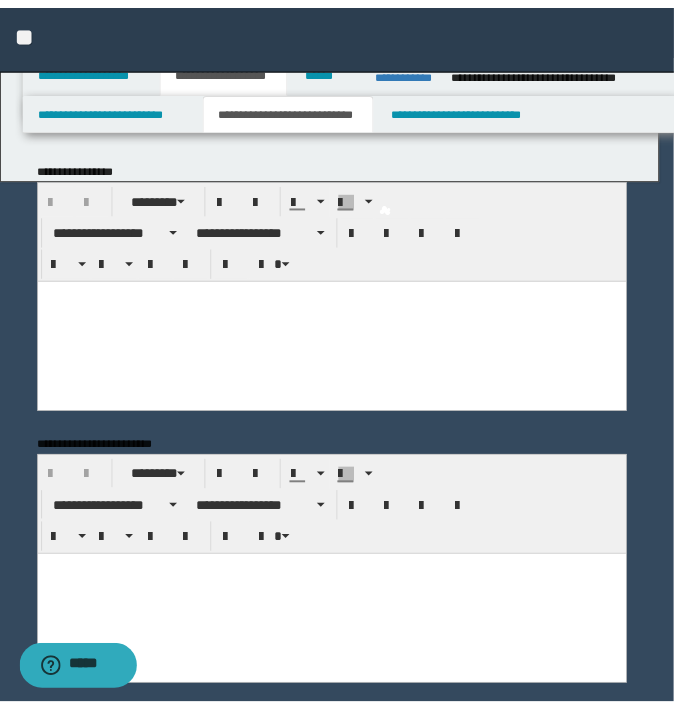 scroll, scrollTop: 0, scrollLeft: 0, axis: both 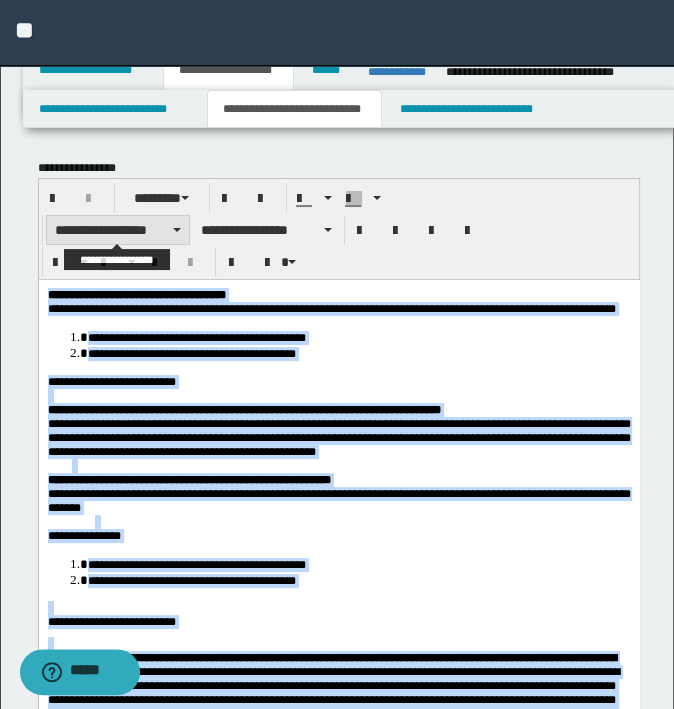 click on "**********" at bounding box center (118, 230) 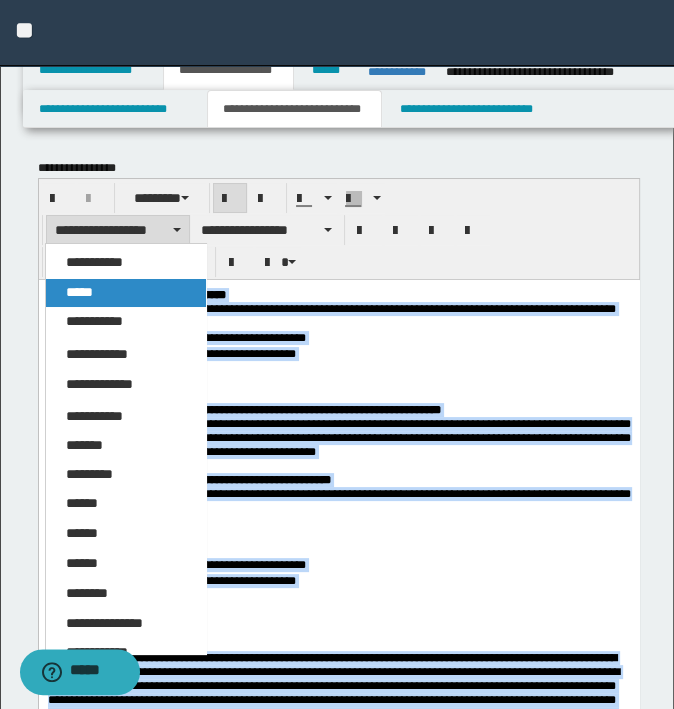 click on "*****" at bounding box center (126, 293) 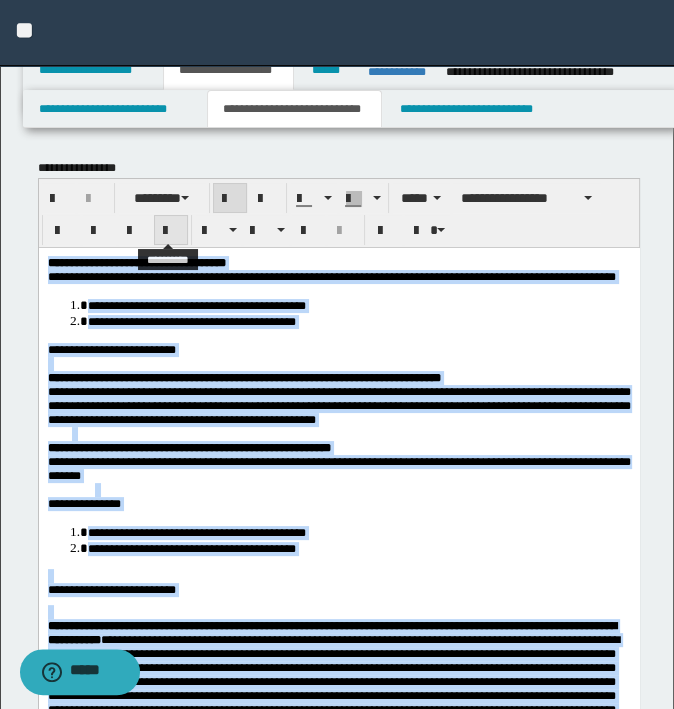 click at bounding box center (171, 231) 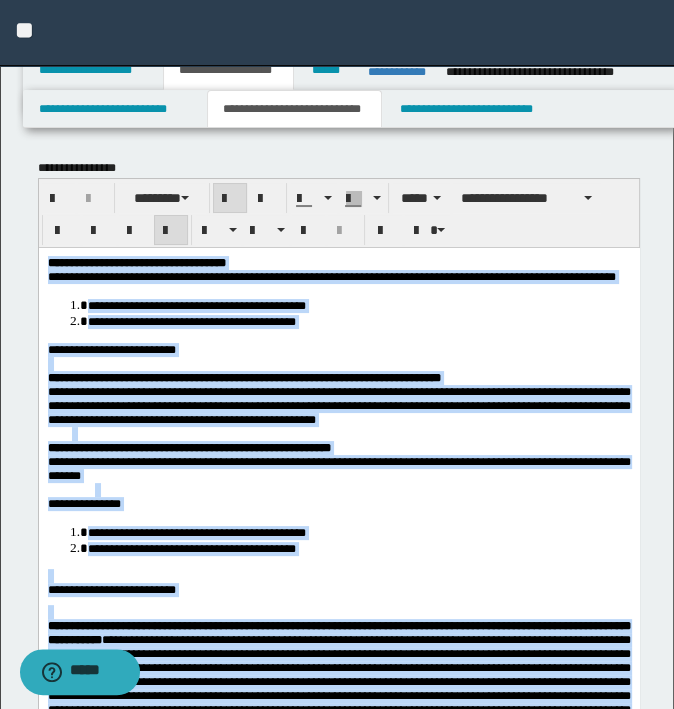 click at bounding box center [338, 363] 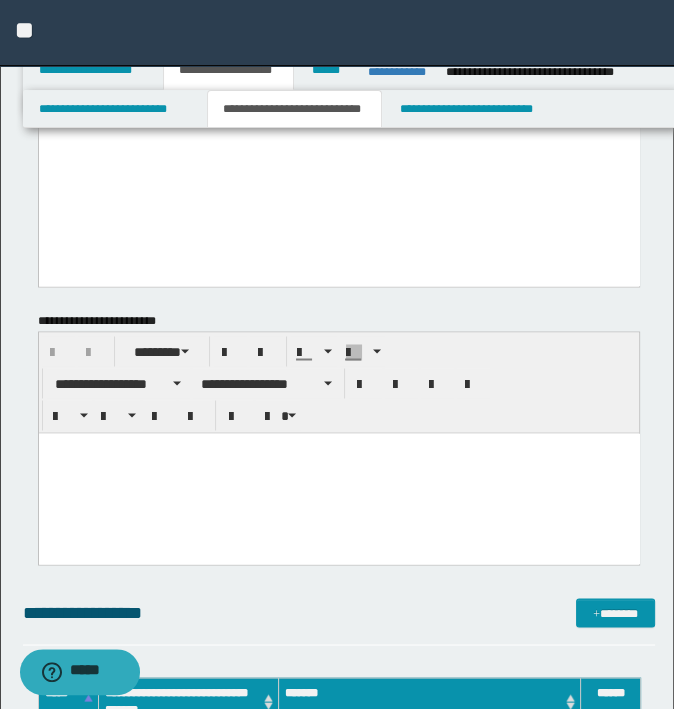 scroll, scrollTop: 1900, scrollLeft: 0, axis: vertical 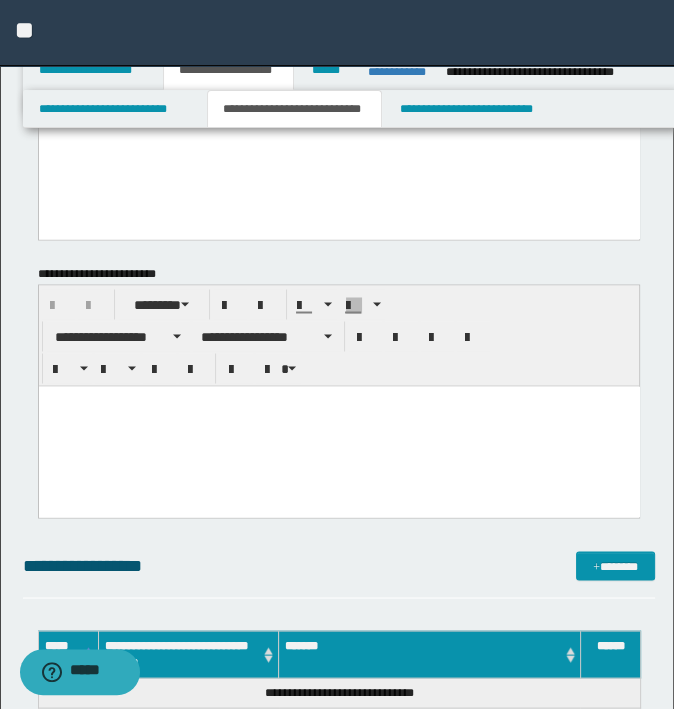click at bounding box center (338, 426) 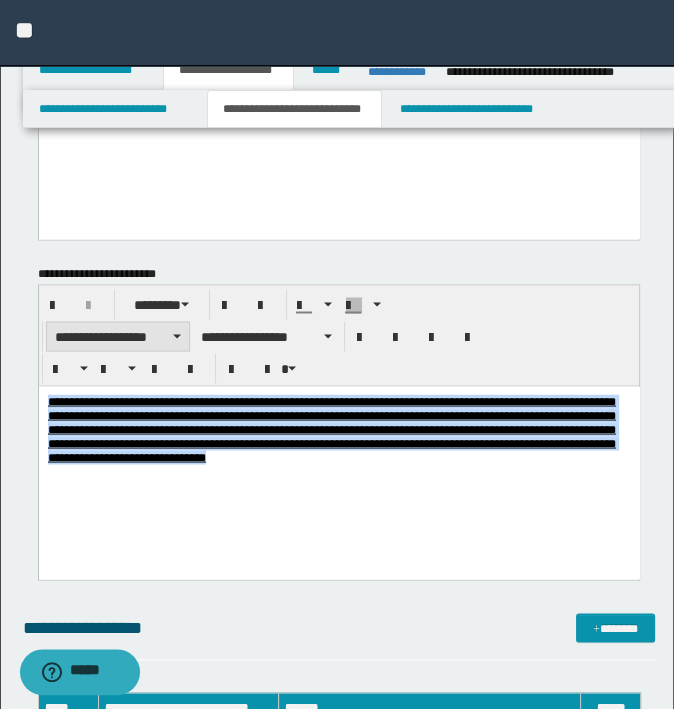 click on "**********" at bounding box center [118, 336] 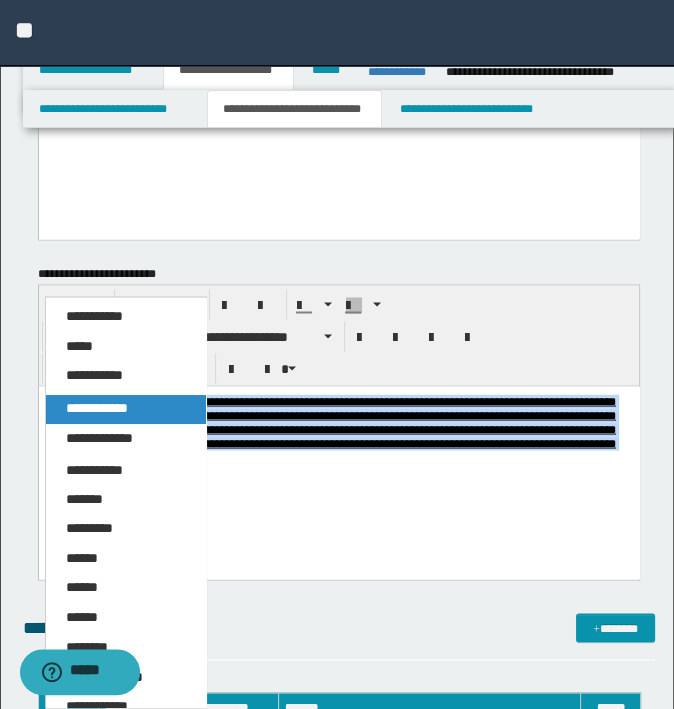 click on "**********" at bounding box center (126, 408) 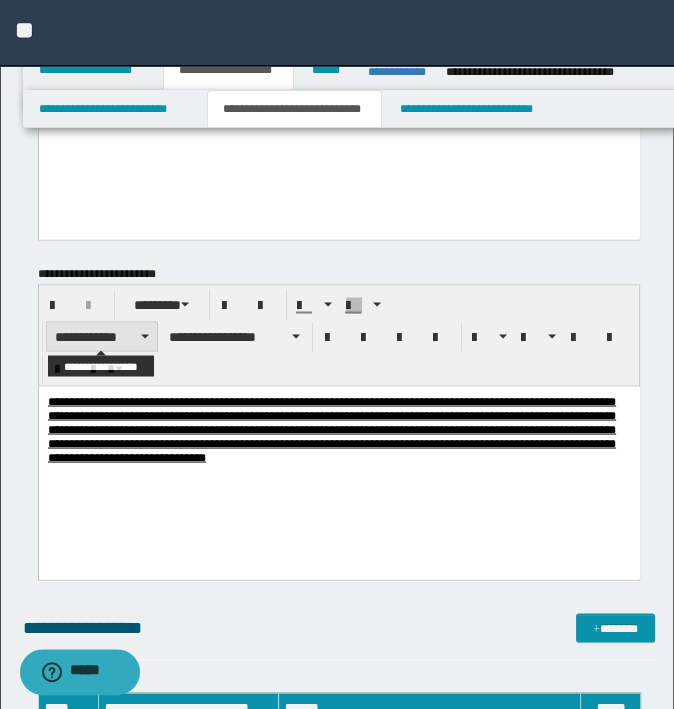 click on "**********" at bounding box center [102, 336] 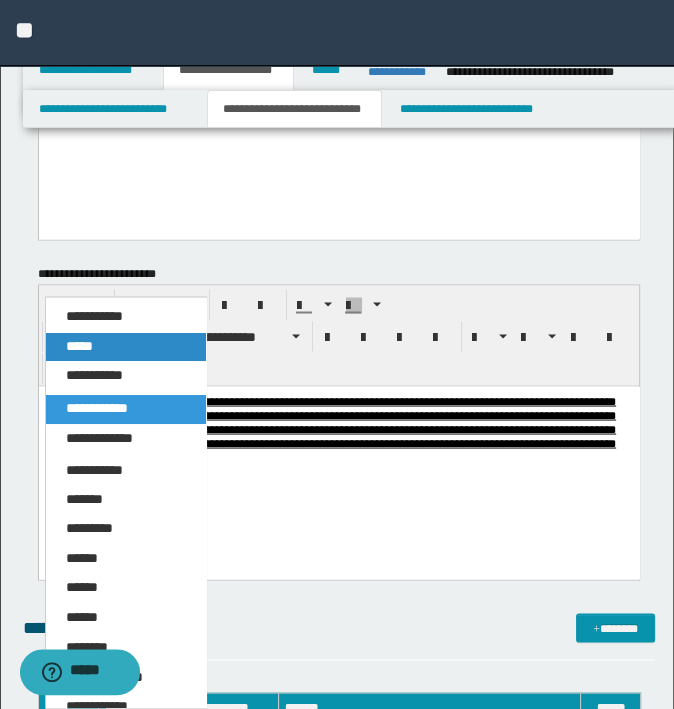 click on "*****" at bounding box center (126, 346) 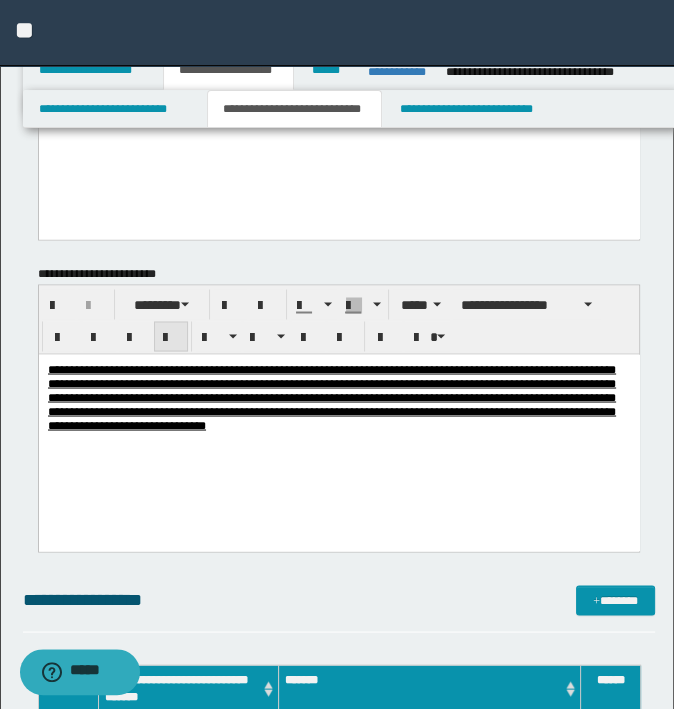 click at bounding box center (171, 336) 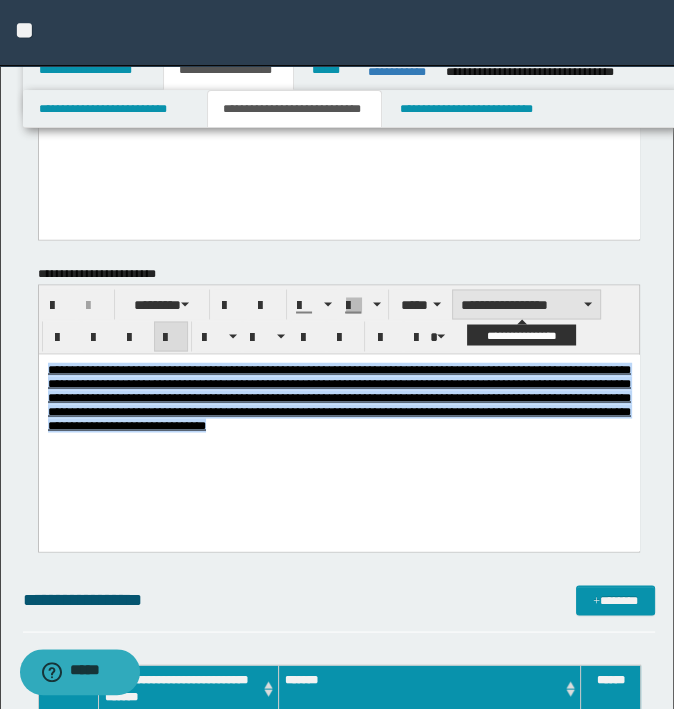 click on "**********" at bounding box center (526, 304) 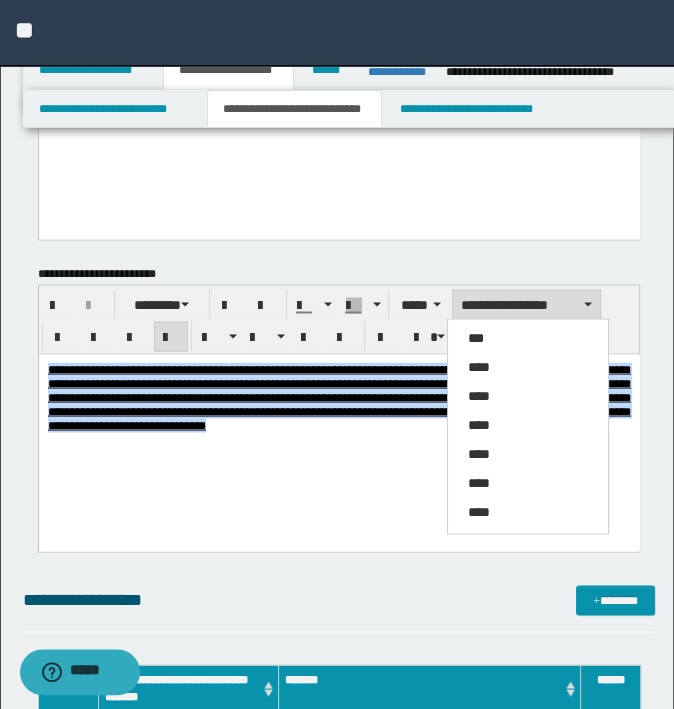 click on "**********" at bounding box center [526, 304] 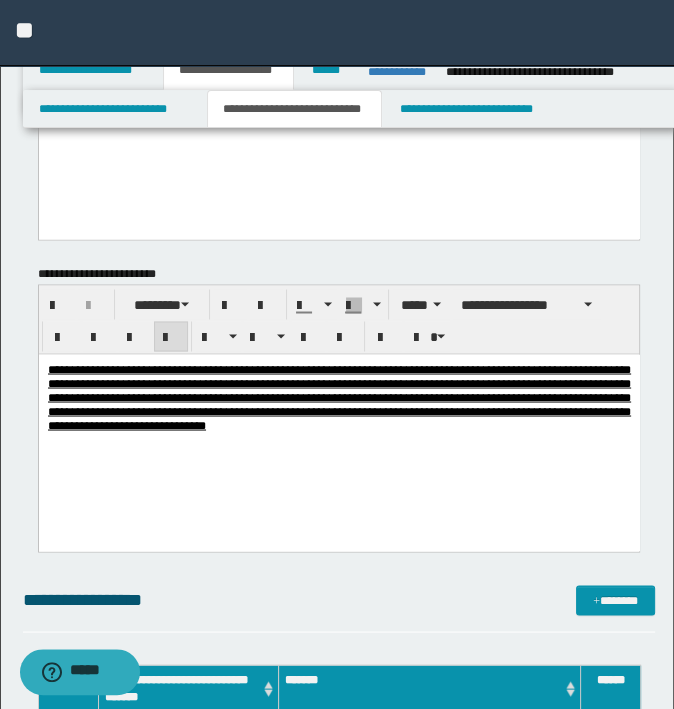 click on "**********" at bounding box center (338, 422) 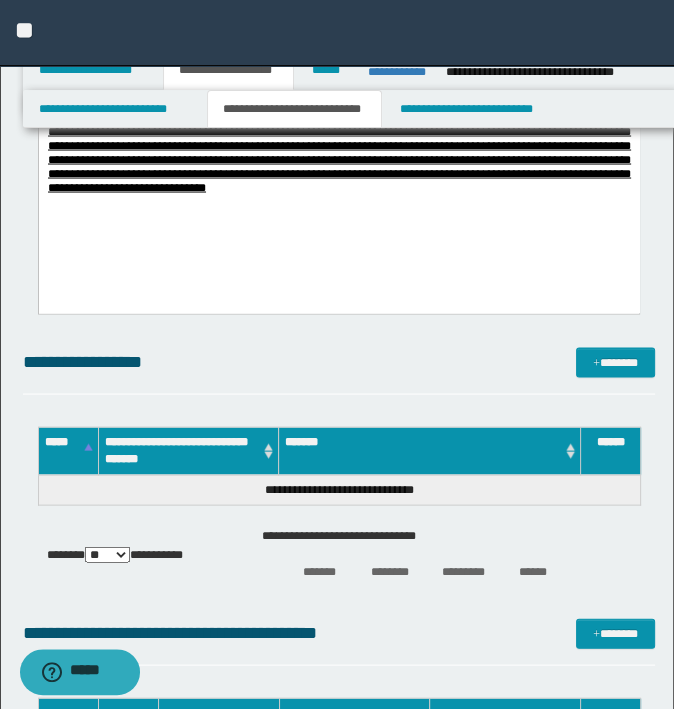 scroll, scrollTop: 2200, scrollLeft: 0, axis: vertical 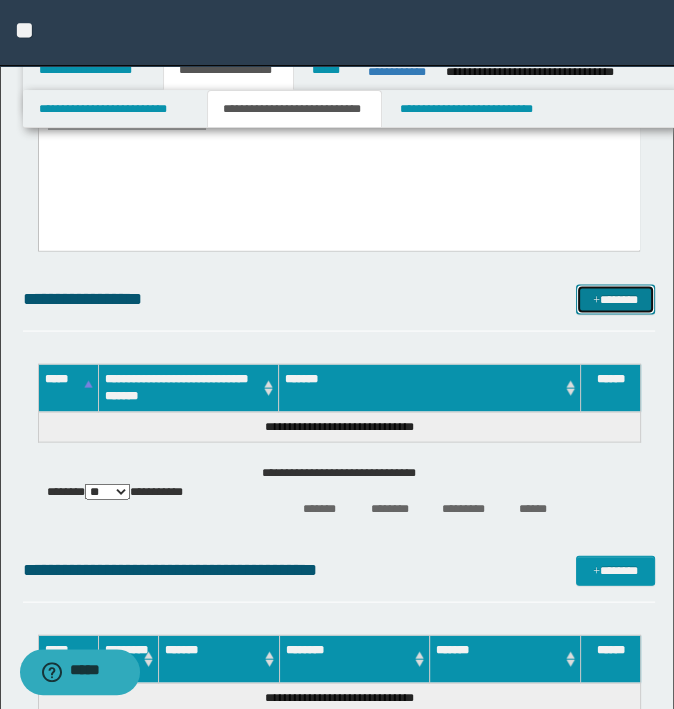 drag, startPoint x: 611, startPoint y: 298, endPoint x: 656, endPoint y: 298, distance: 45 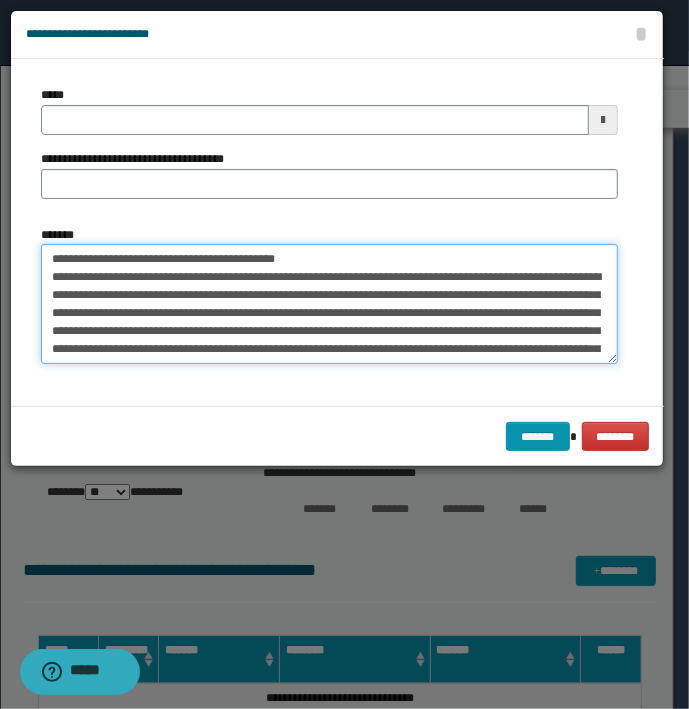 click on "*******" at bounding box center (329, 304) 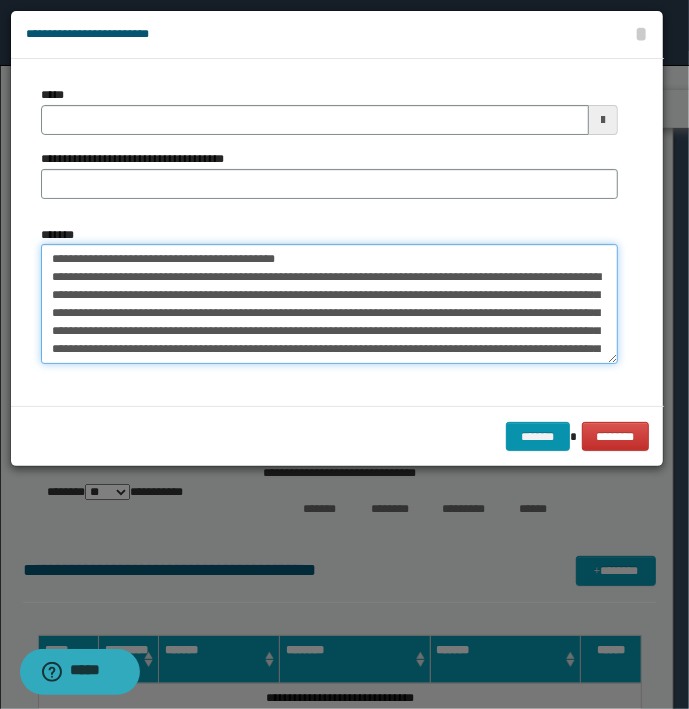 drag, startPoint x: 356, startPoint y: 255, endPoint x: -5, endPoint y: 259, distance: 361.02216 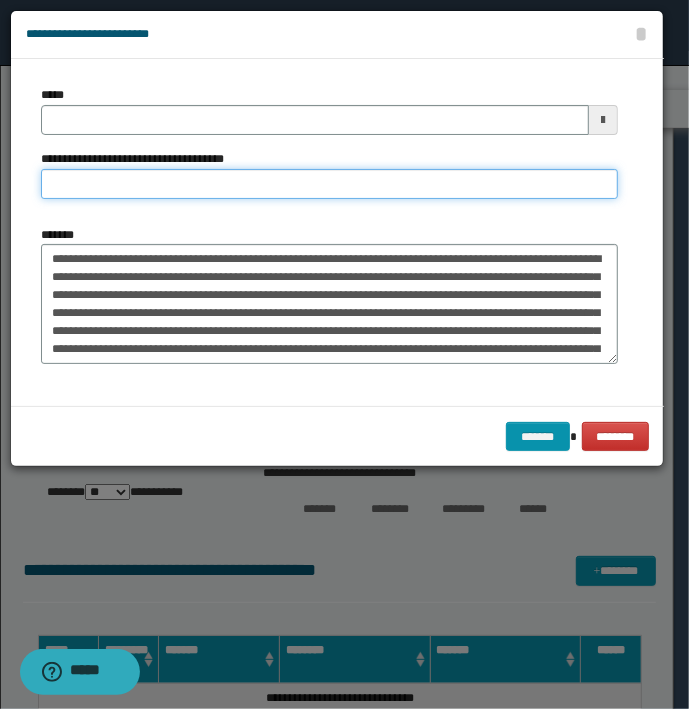 type on "**********" 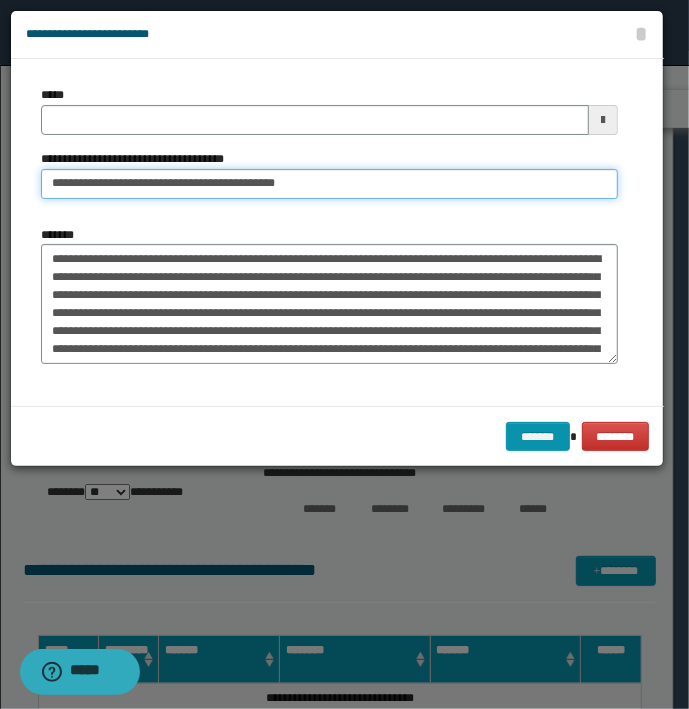 type 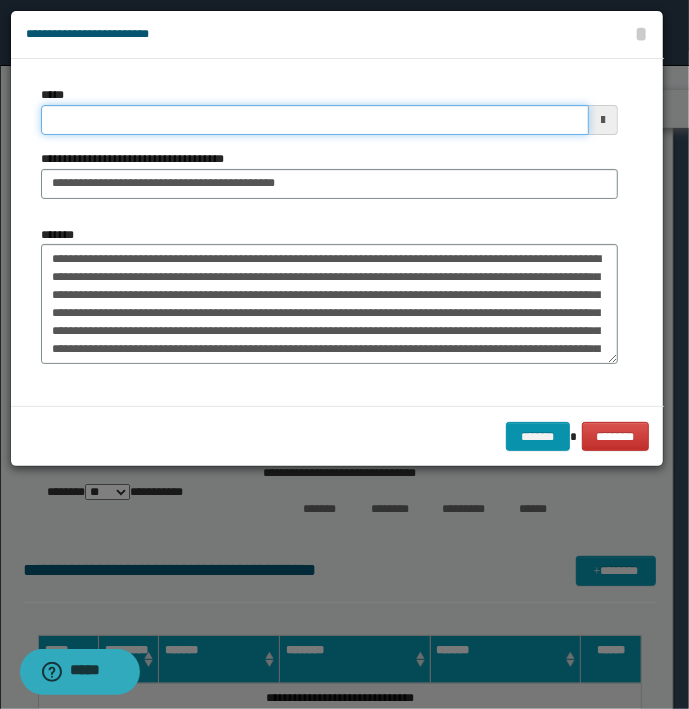 click on "*****" at bounding box center (315, 120) 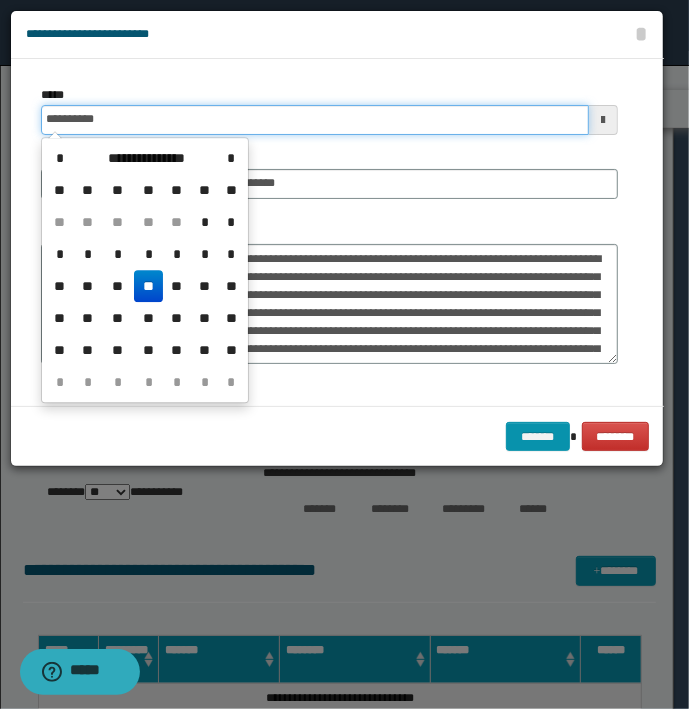 type on "**********" 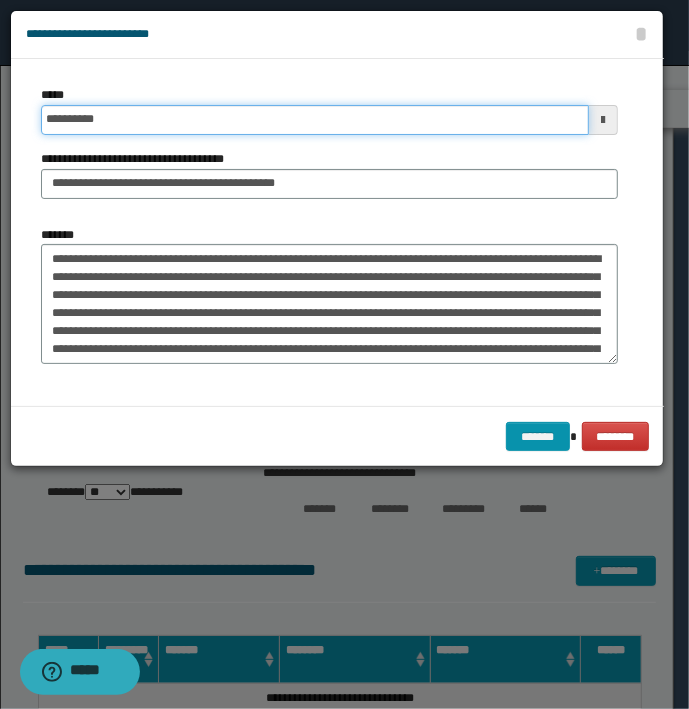 click on "*******" at bounding box center [538, 437] 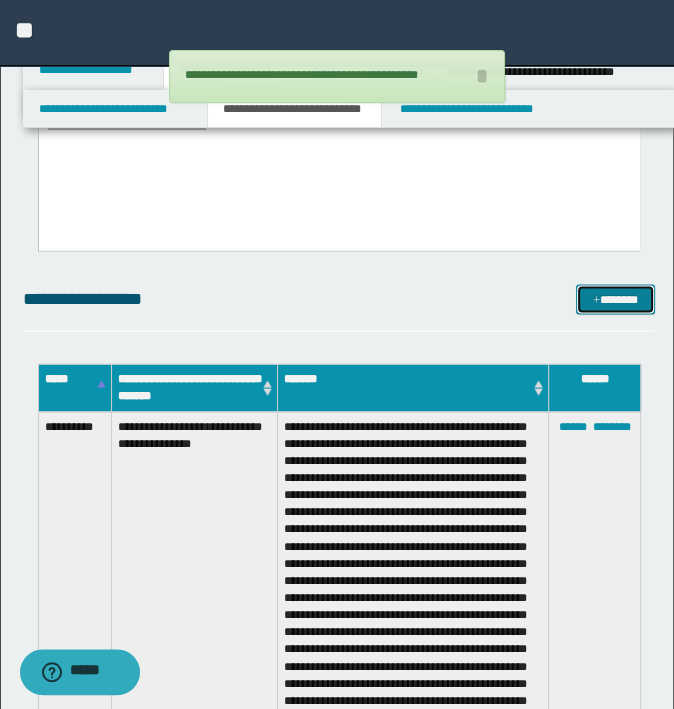 click on "*******" at bounding box center (615, 300) 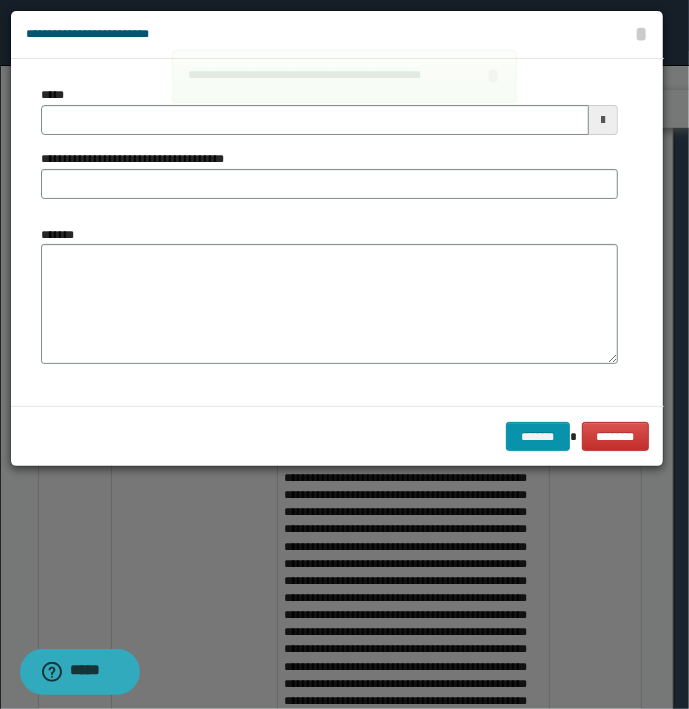 type 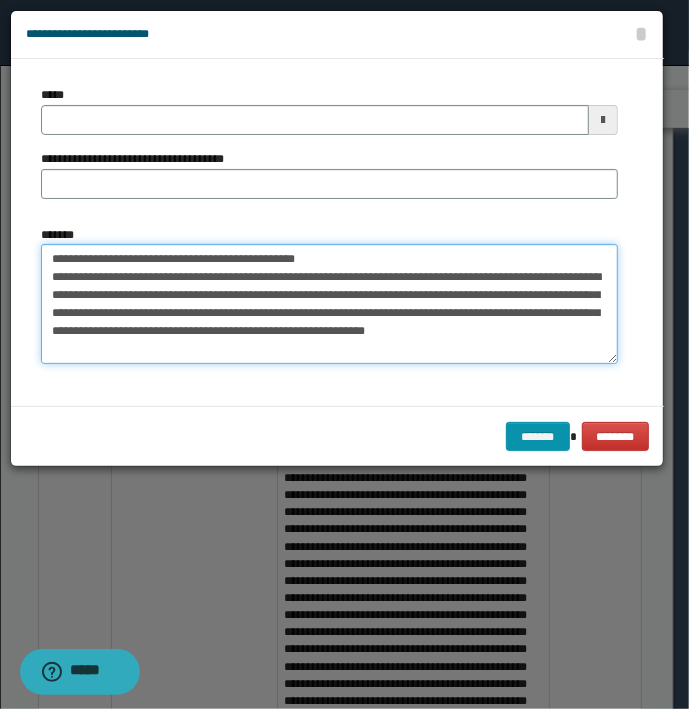 click on "**********" at bounding box center [329, 304] 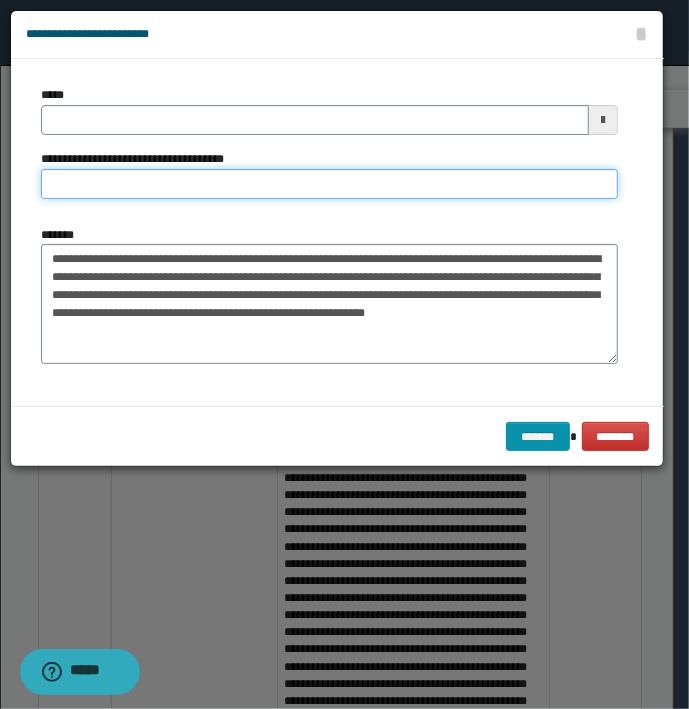 type on "**********" 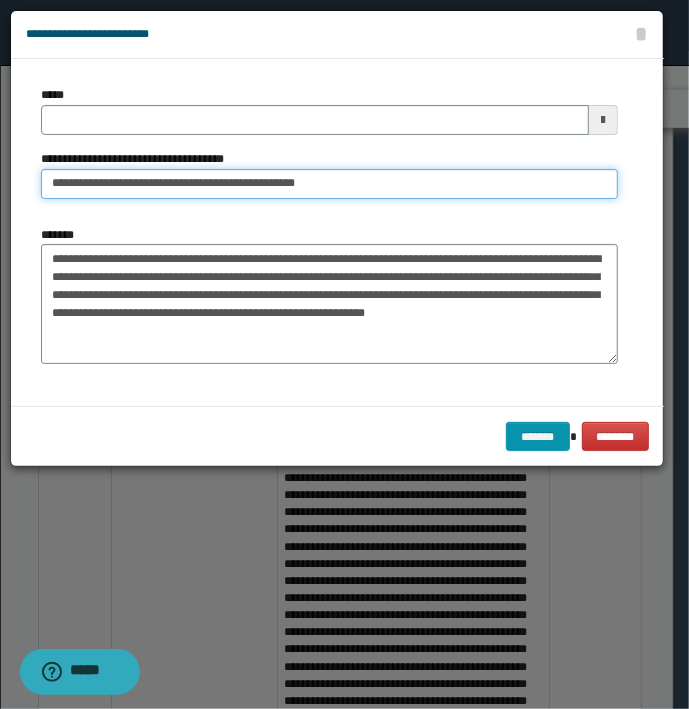 type 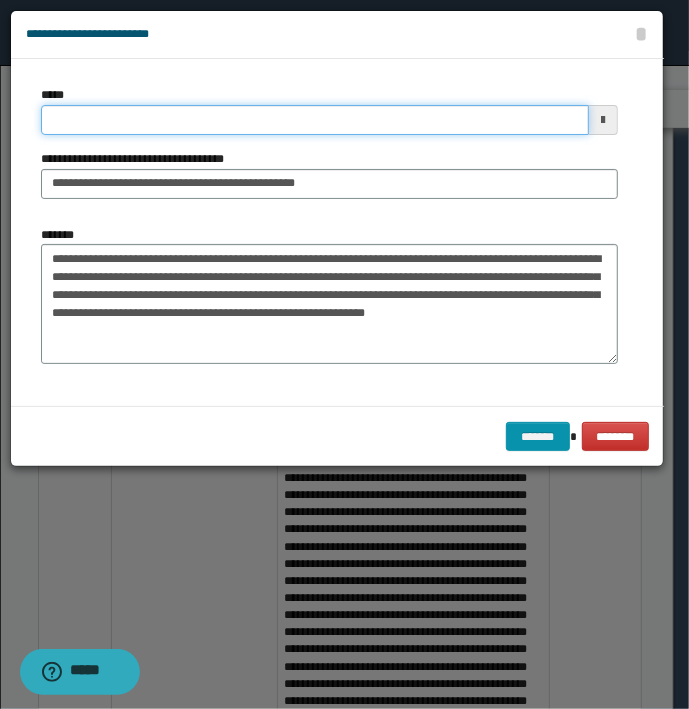 click on "*****" at bounding box center (315, 120) 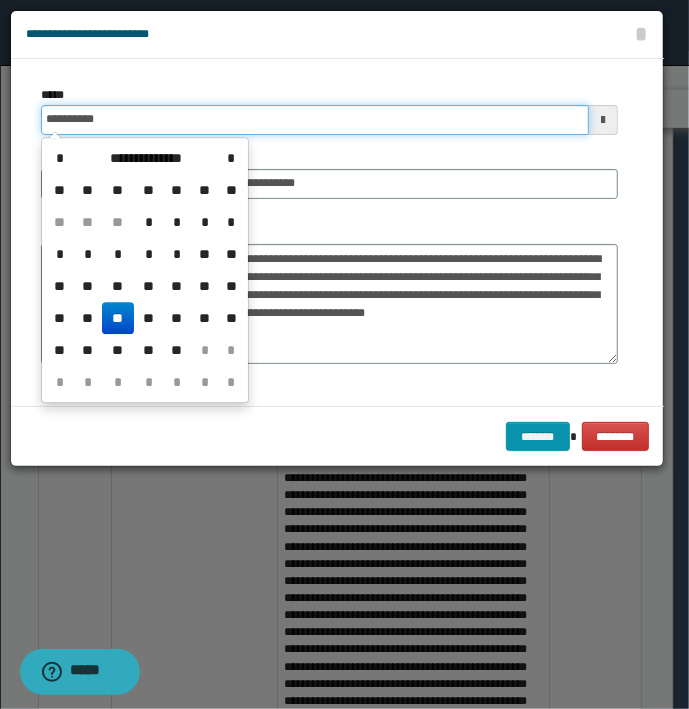type on "**********" 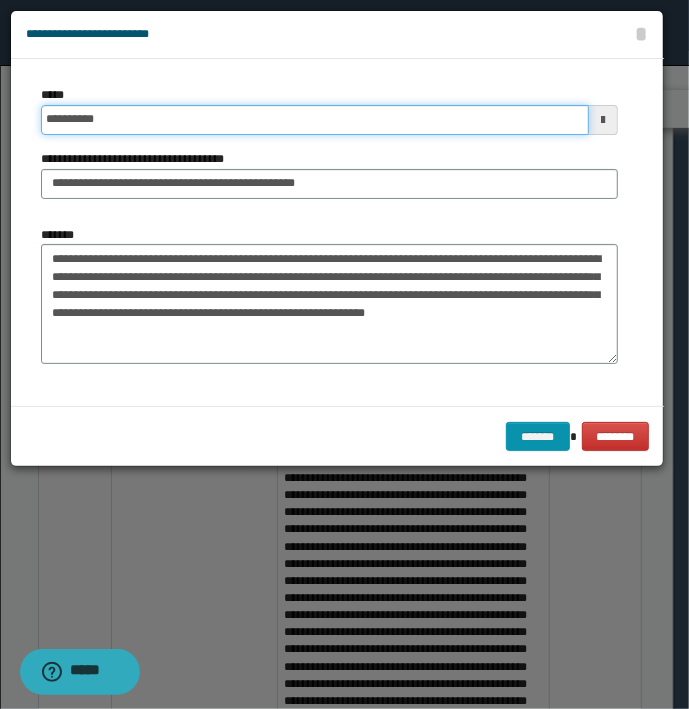 click on "*******" at bounding box center (538, 437) 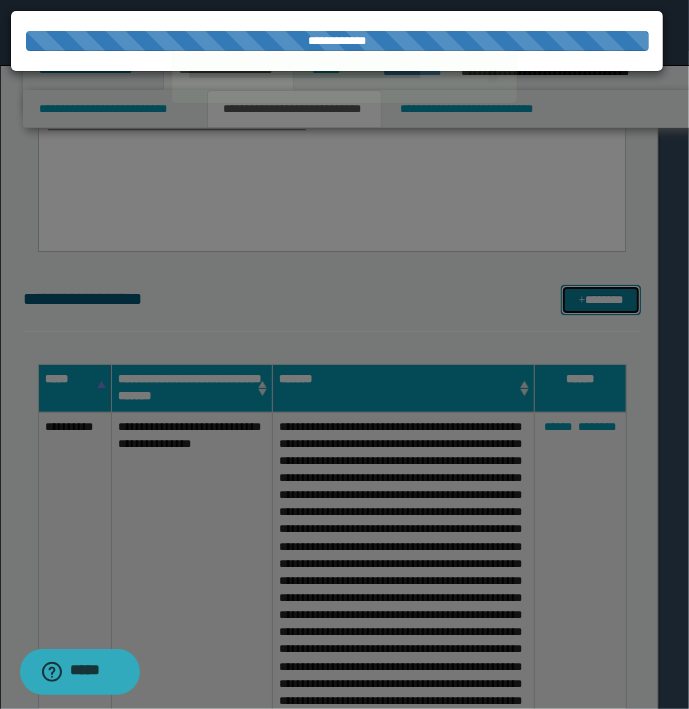 type 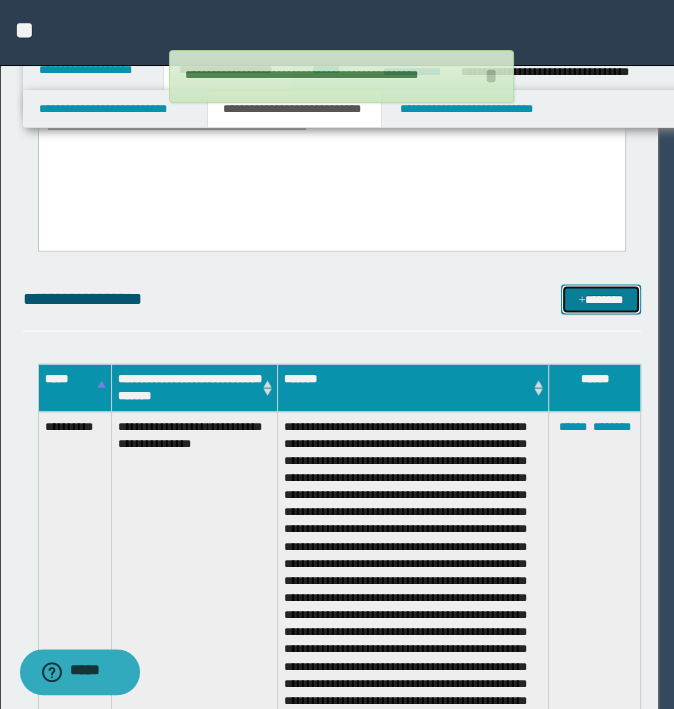 click on "*******" at bounding box center (600, 300) 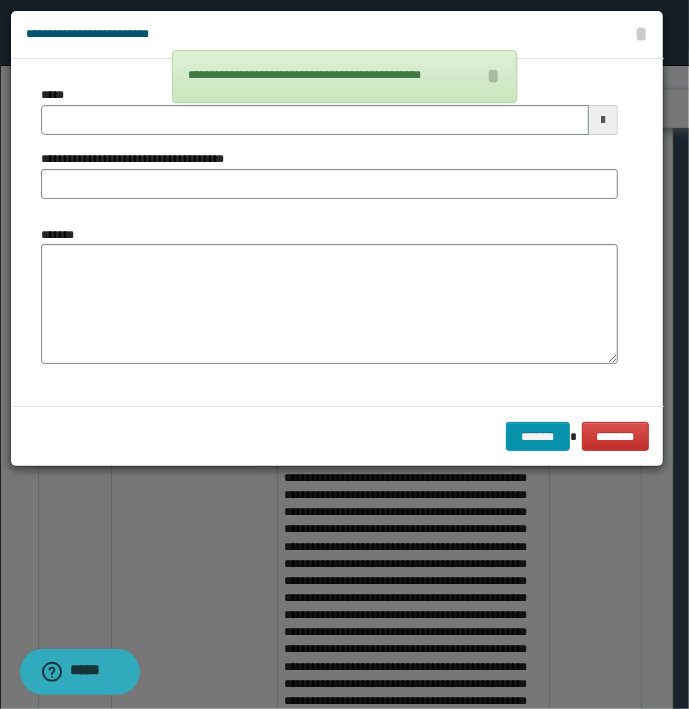 type 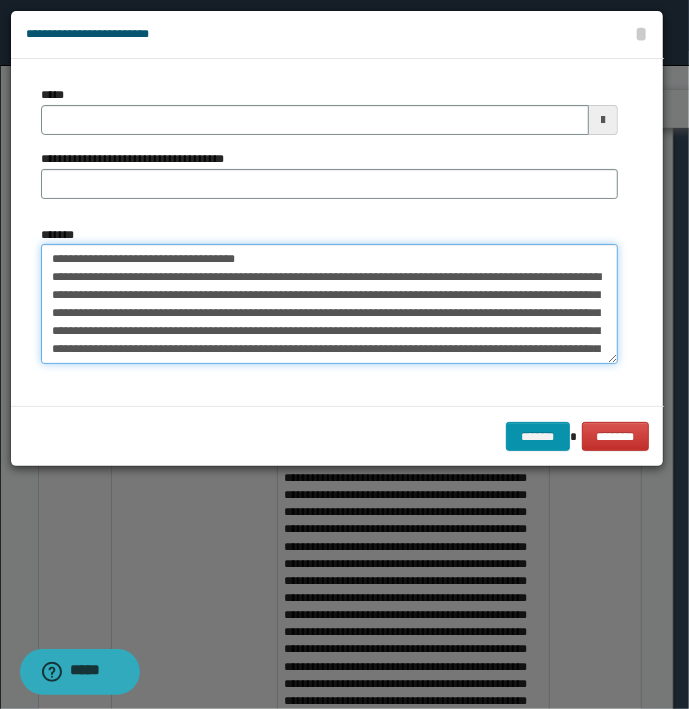 click on "*******" at bounding box center [329, 304] 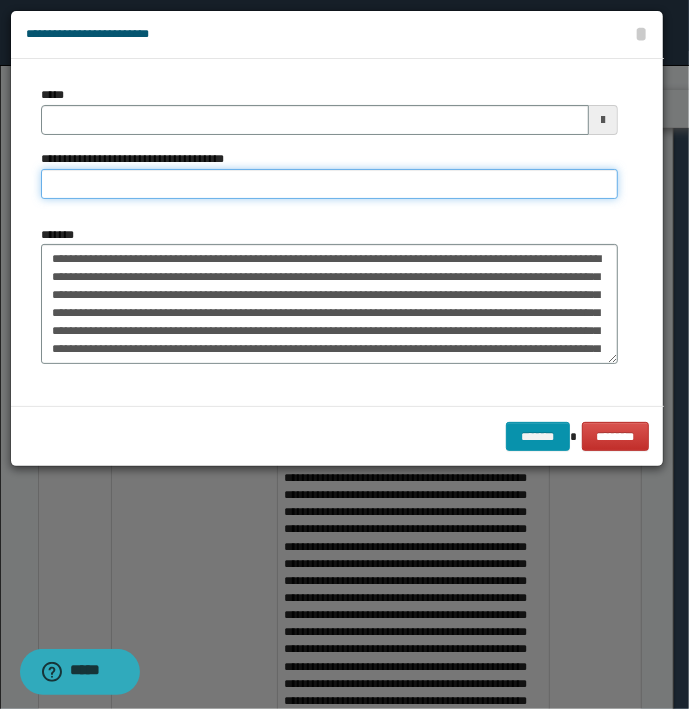 type on "**********" 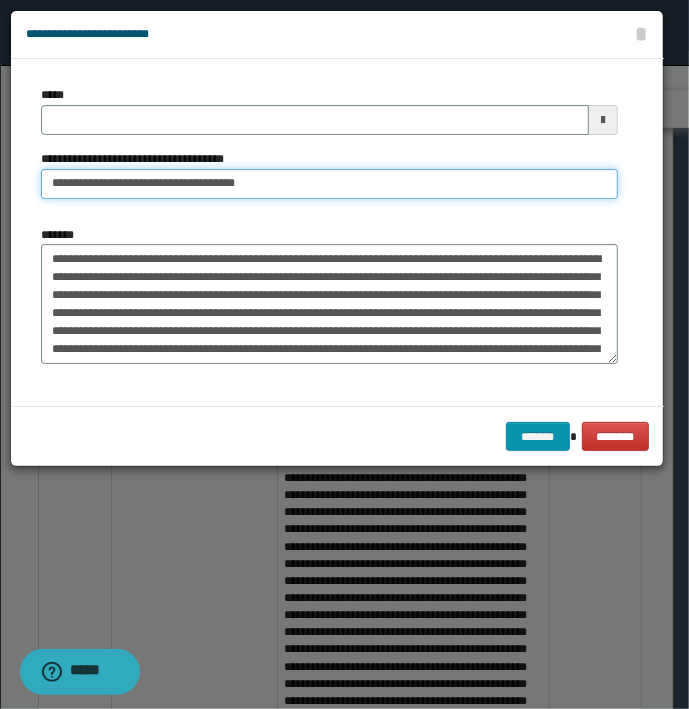 type 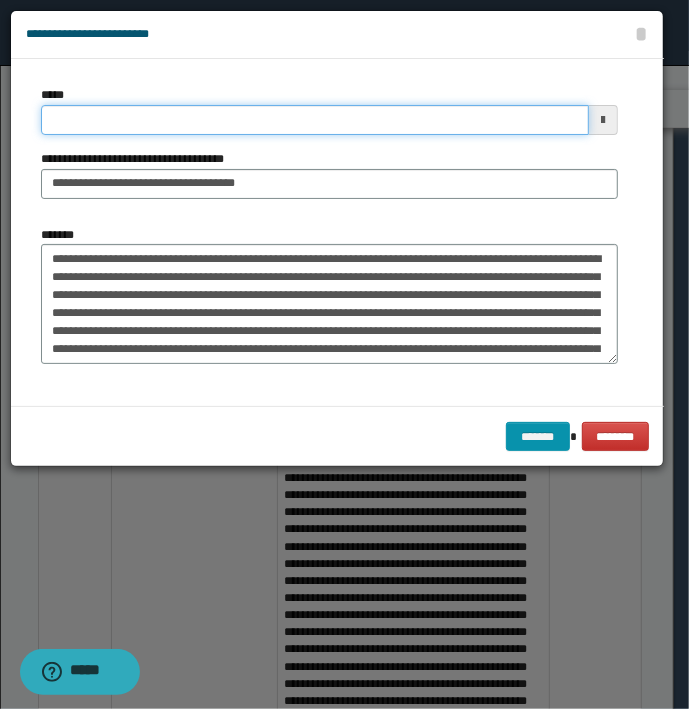 click on "*****" at bounding box center (315, 120) 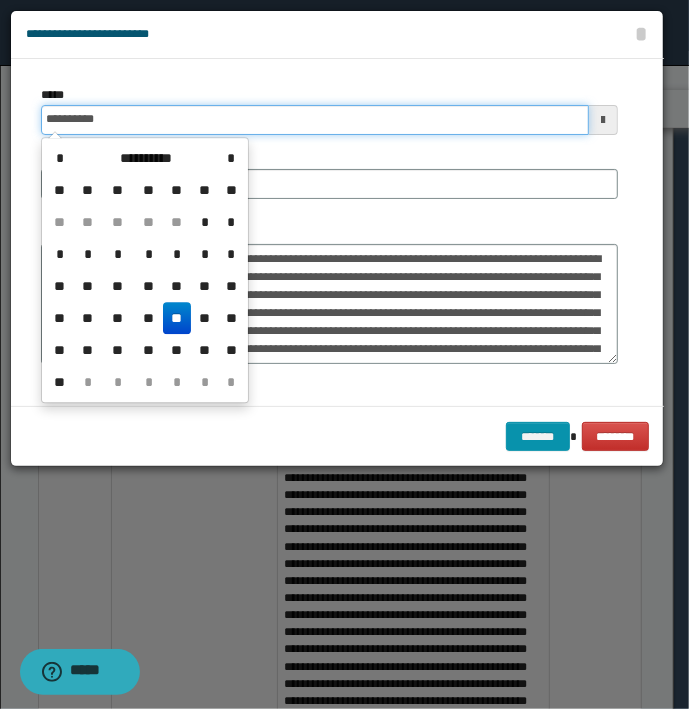 type on "**********" 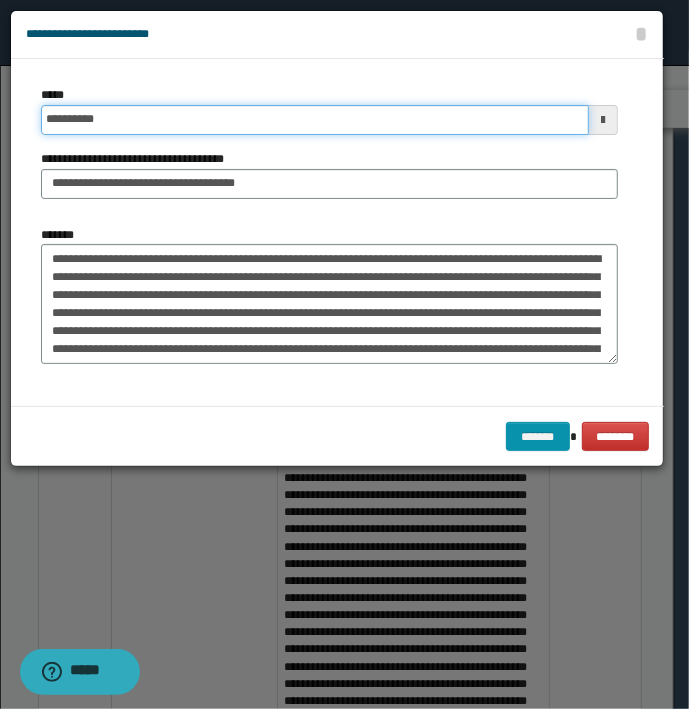 click on "*******" at bounding box center [538, 437] 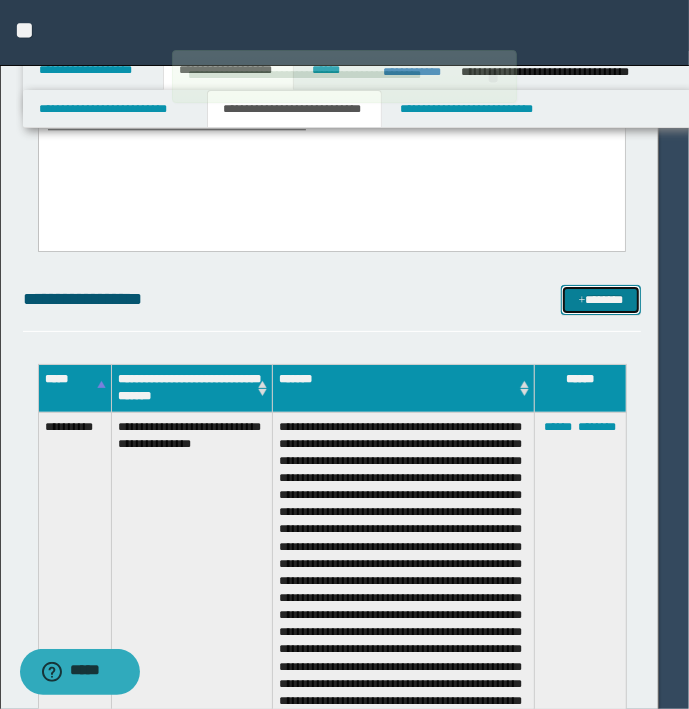 type 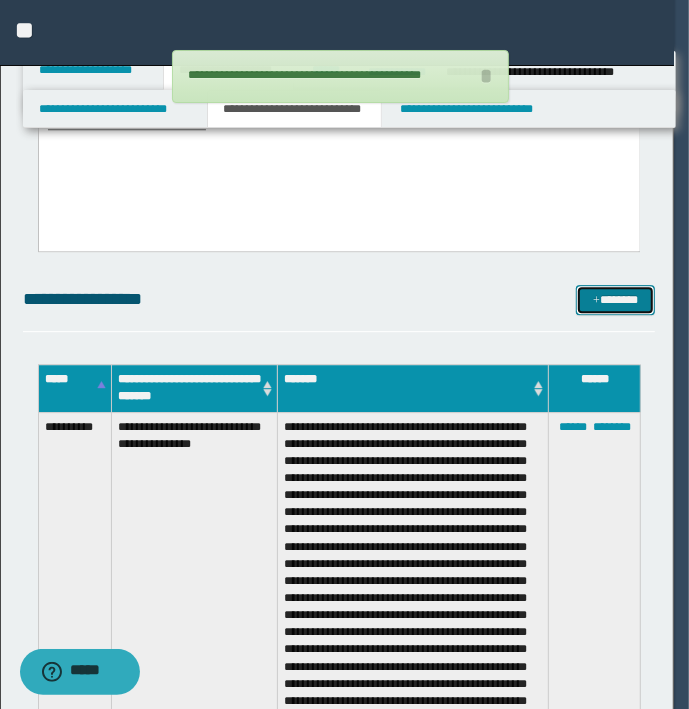 click on "*******" at bounding box center (615, 300) 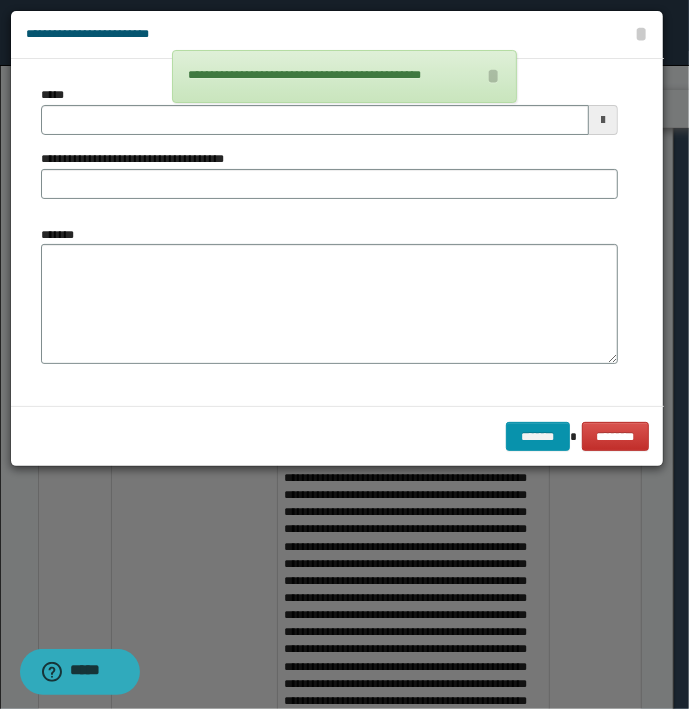 type 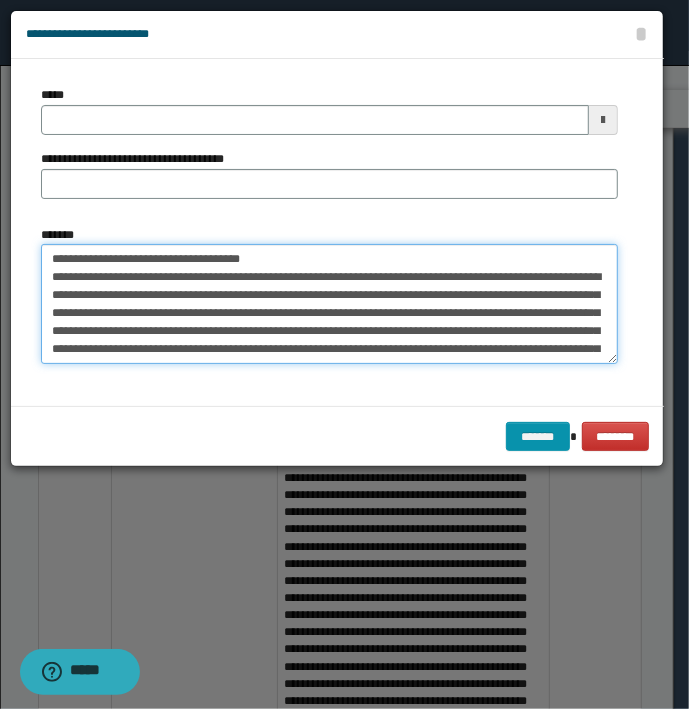 click on "**********" at bounding box center [329, 304] 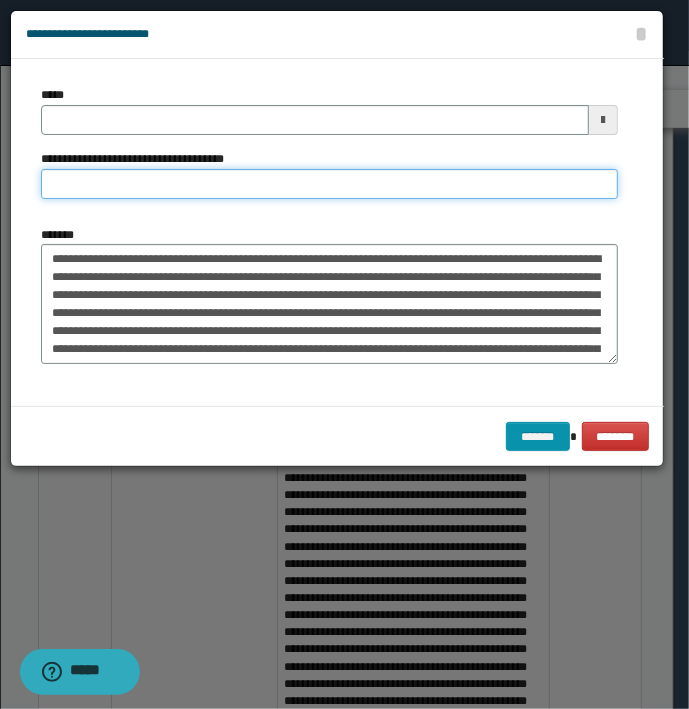 type on "**********" 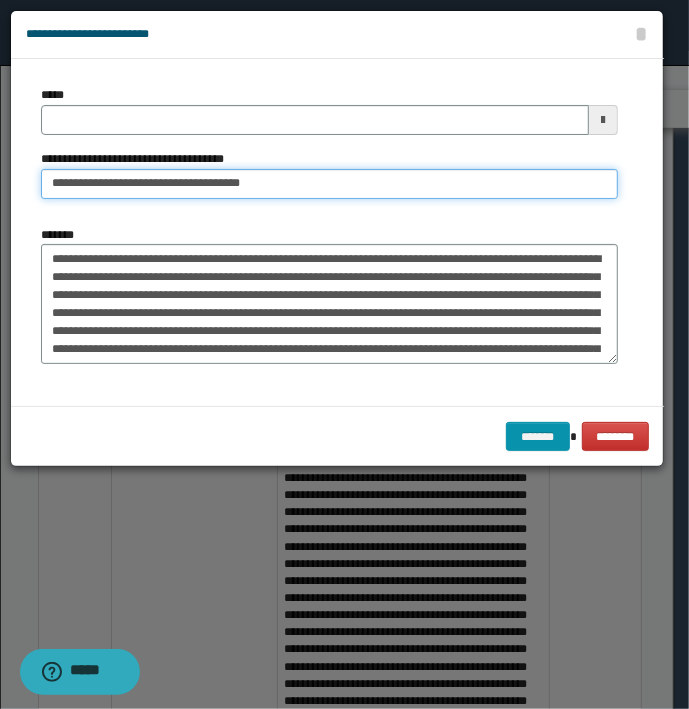 type 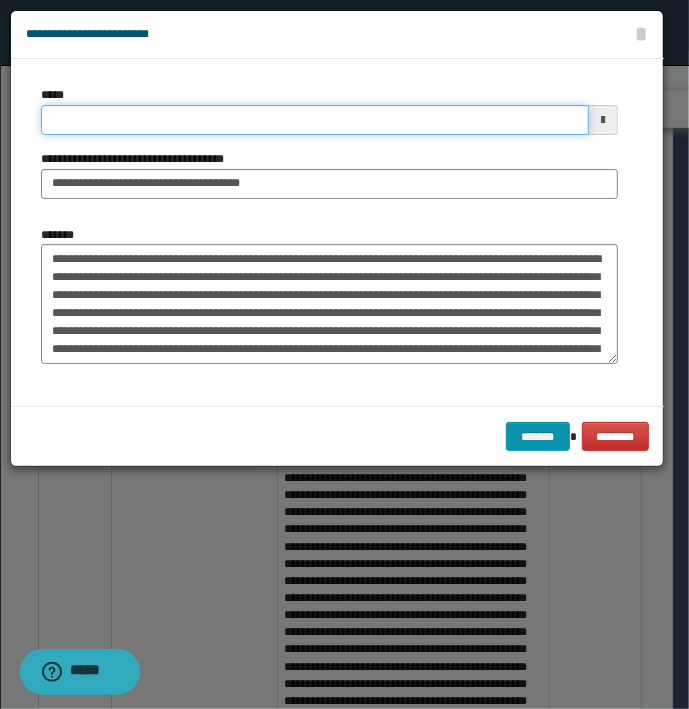 click on "*****" at bounding box center [315, 120] 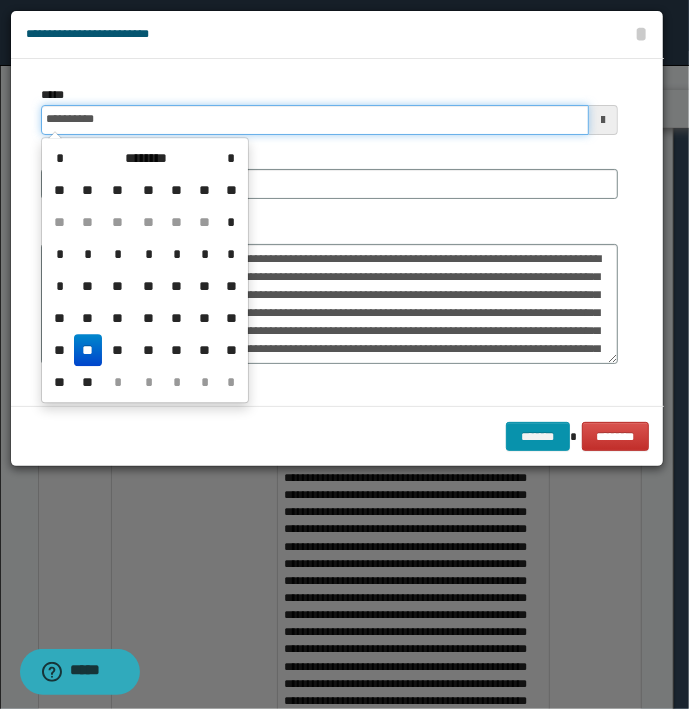 type on "**********" 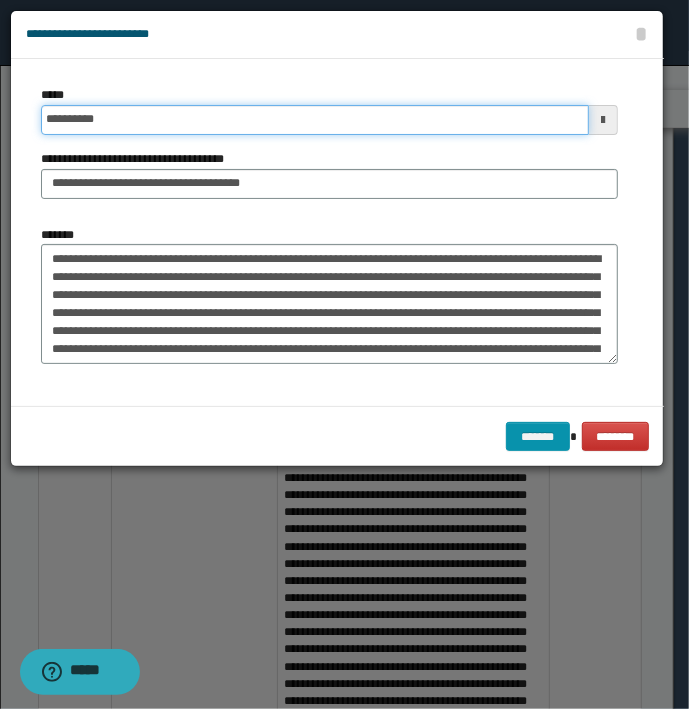 click on "*******" at bounding box center [538, 437] 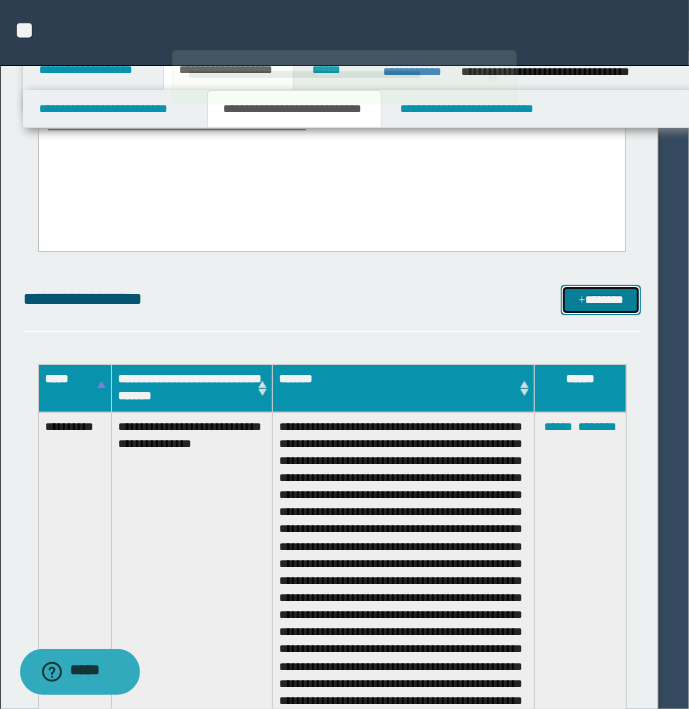 type 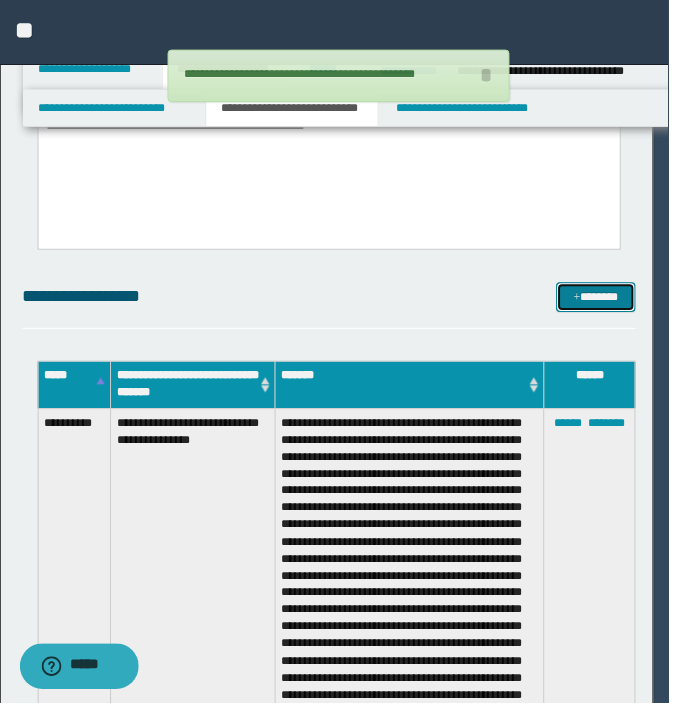 click on "*******" at bounding box center (600, 300) 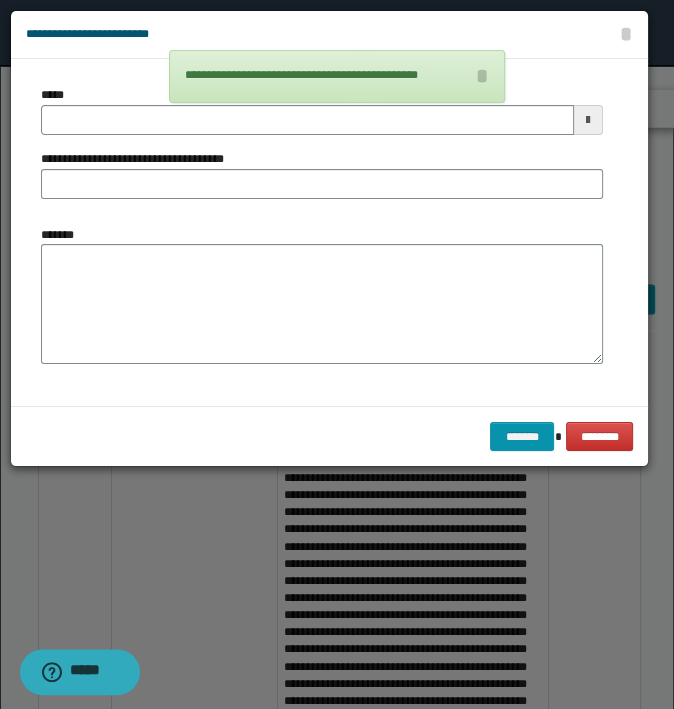 type 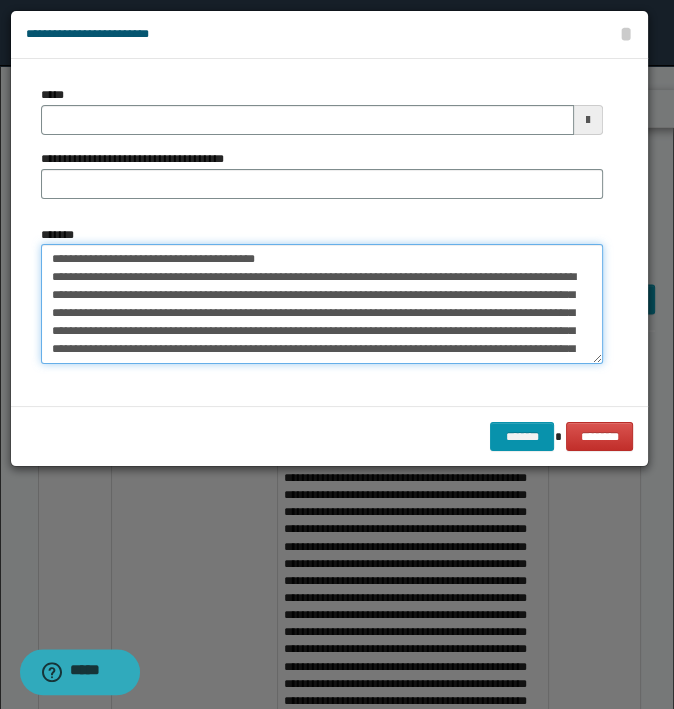 click on "*******" at bounding box center [322, 304] 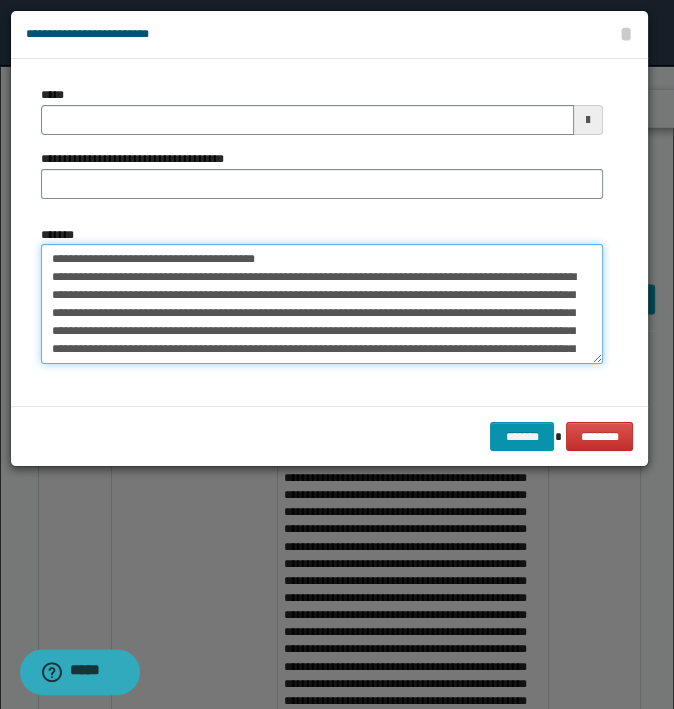 drag, startPoint x: 315, startPoint y: 262, endPoint x: 88, endPoint y: 253, distance: 227.17834 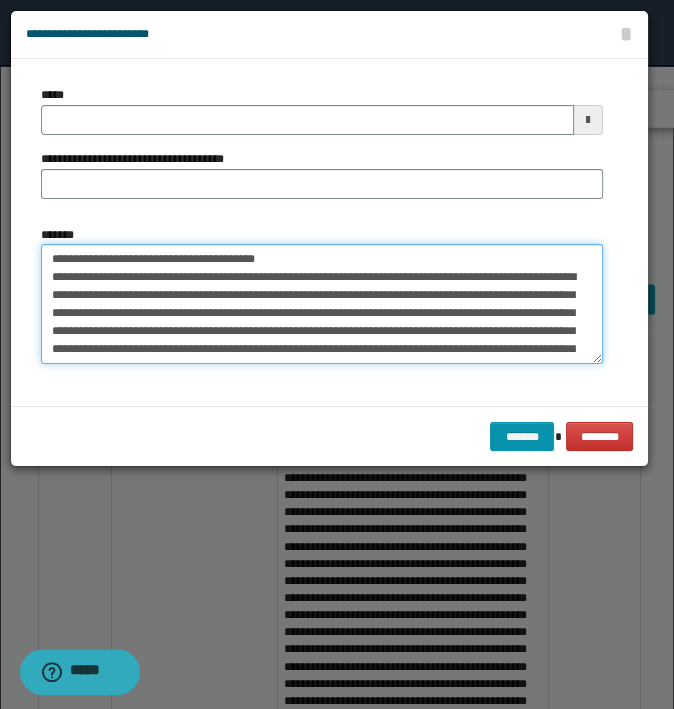 click on "**********" at bounding box center (337, -1846) 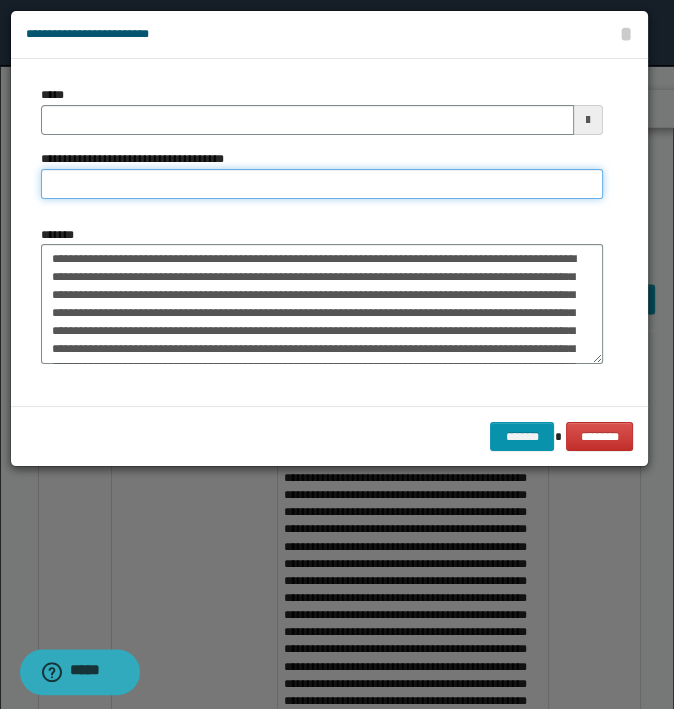 type on "**********" 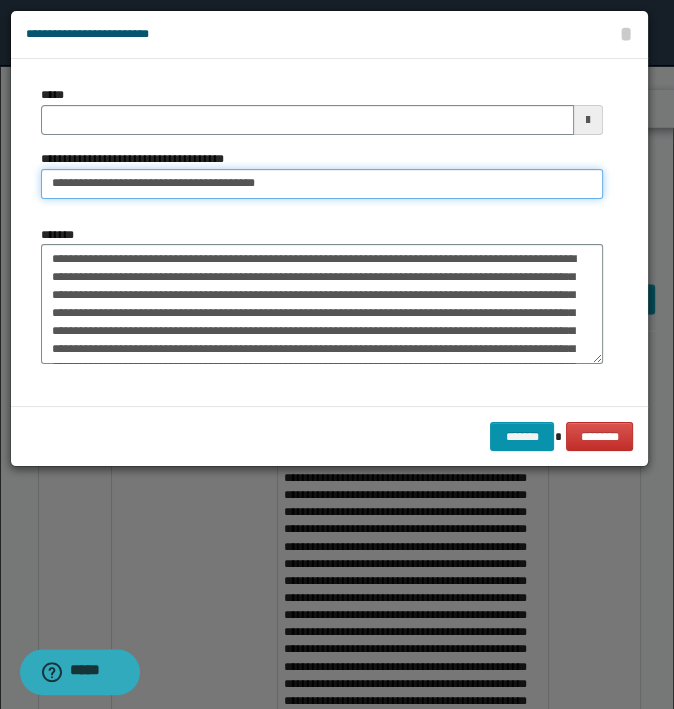 type 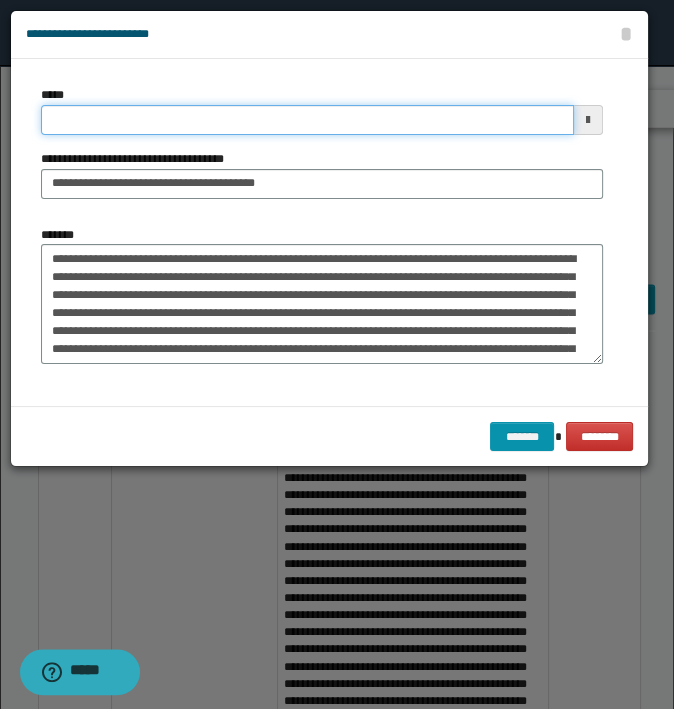 click on "*****" at bounding box center (307, 120) 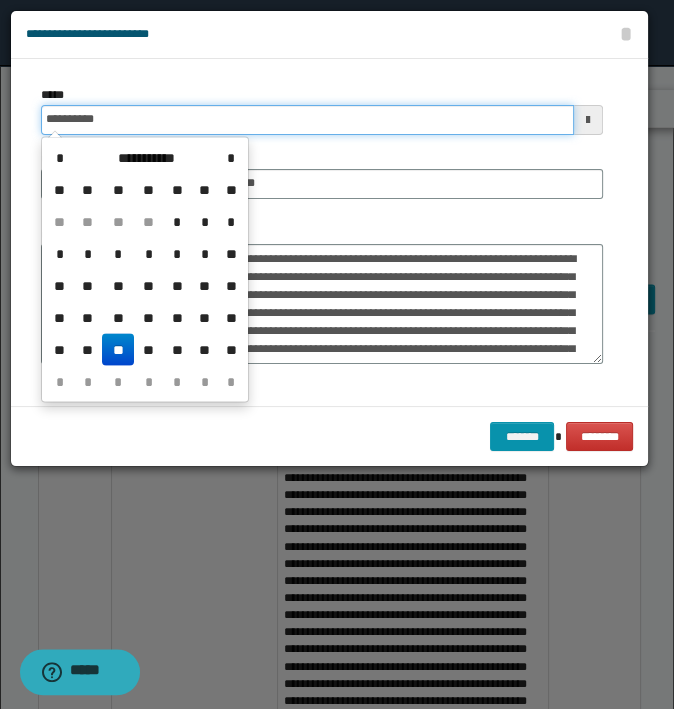 type on "**********" 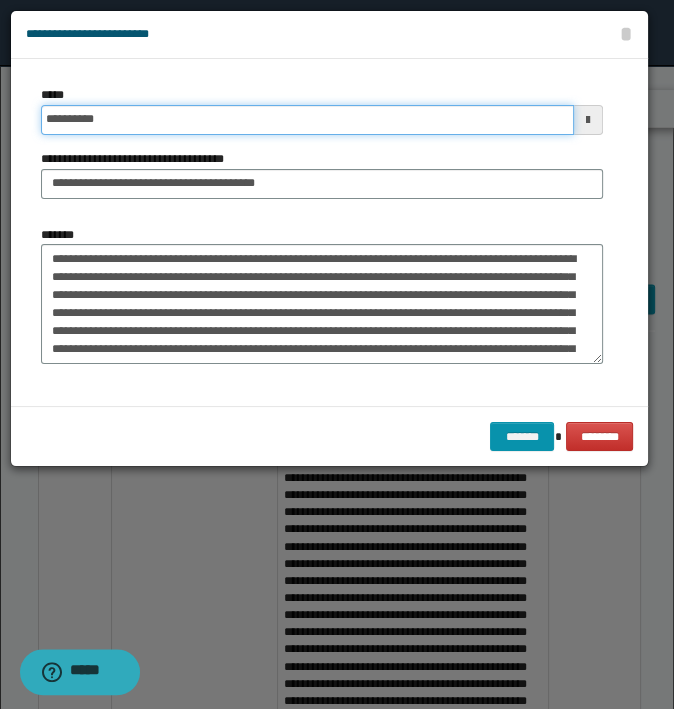 click on "*******" at bounding box center [522, 437] 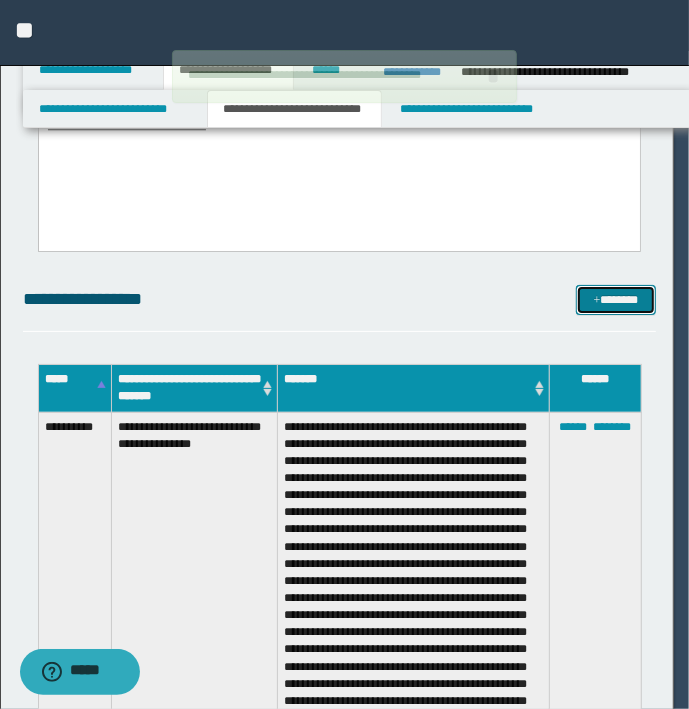 type 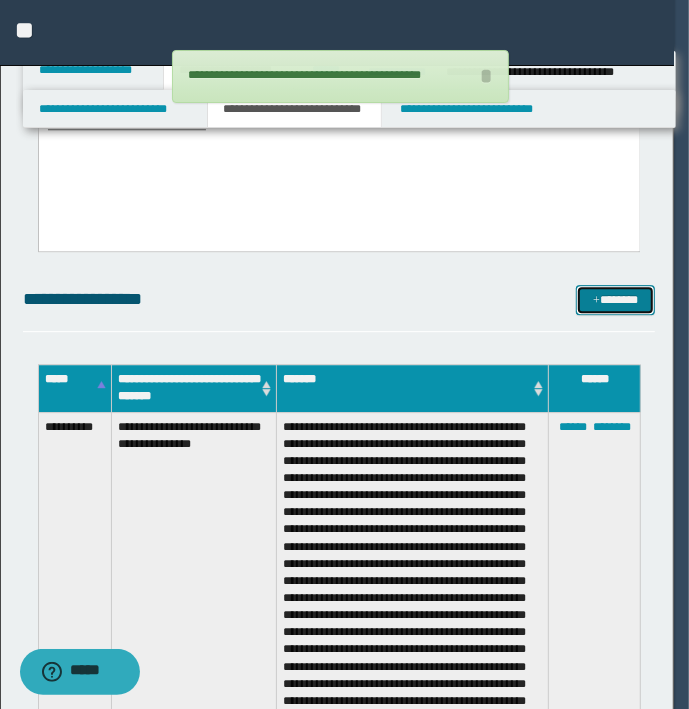 click on "*******" at bounding box center (615, 300) 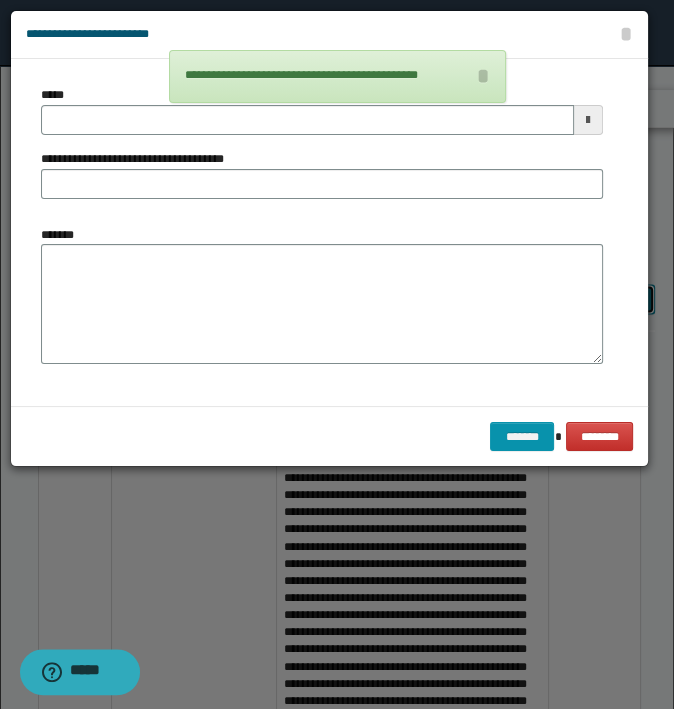 type 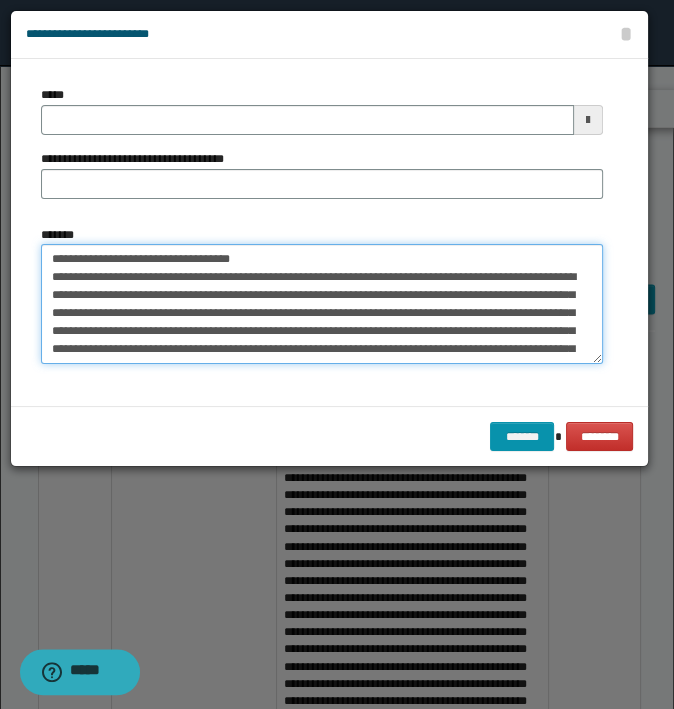 click on "*******" at bounding box center [322, 304] 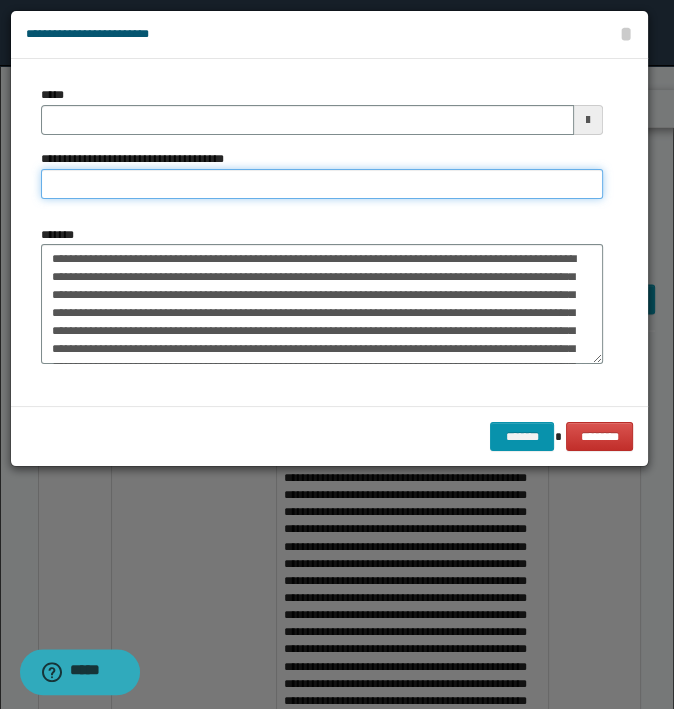 type on "**********" 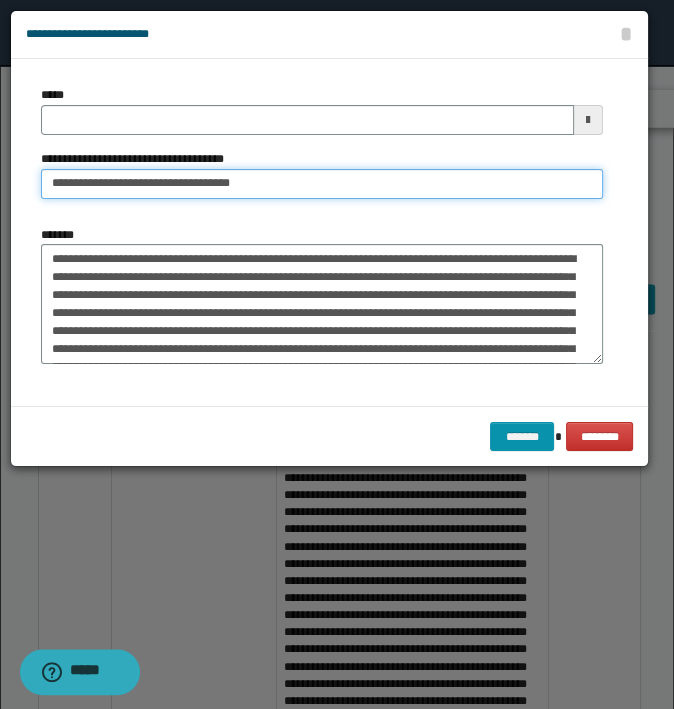 type 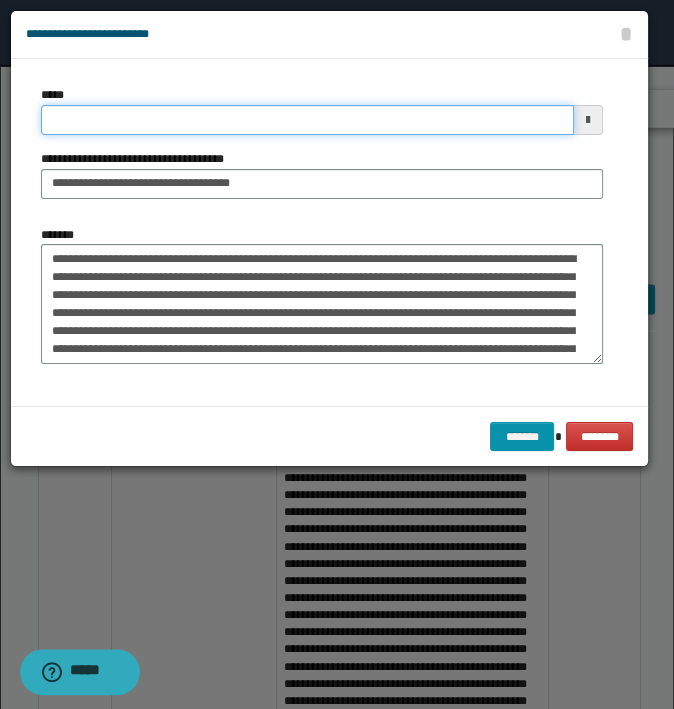 click on "*****" at bounding box center (307, 120) 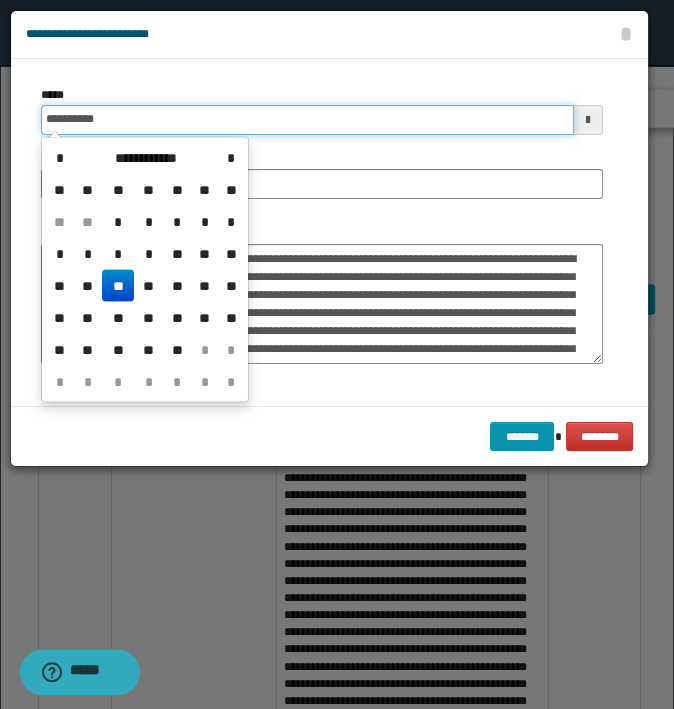 type on "**********" 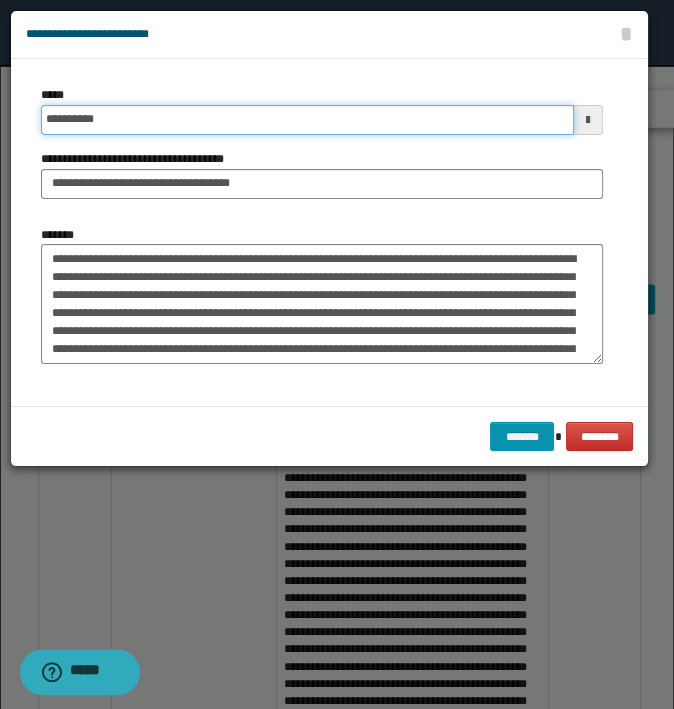 click on "*******" at bounding box center (522, 437) 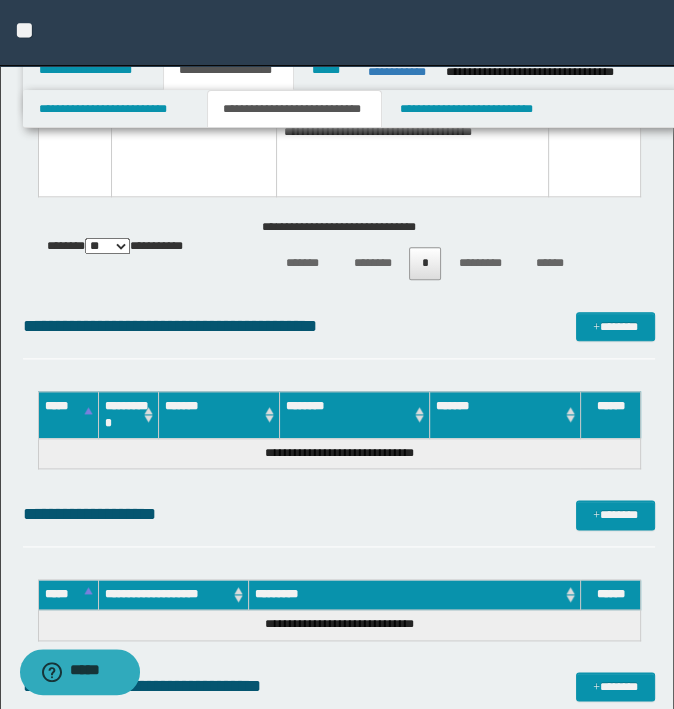 scroll, scrollTop: 5700, scrollLeft: 0, axis: vertical 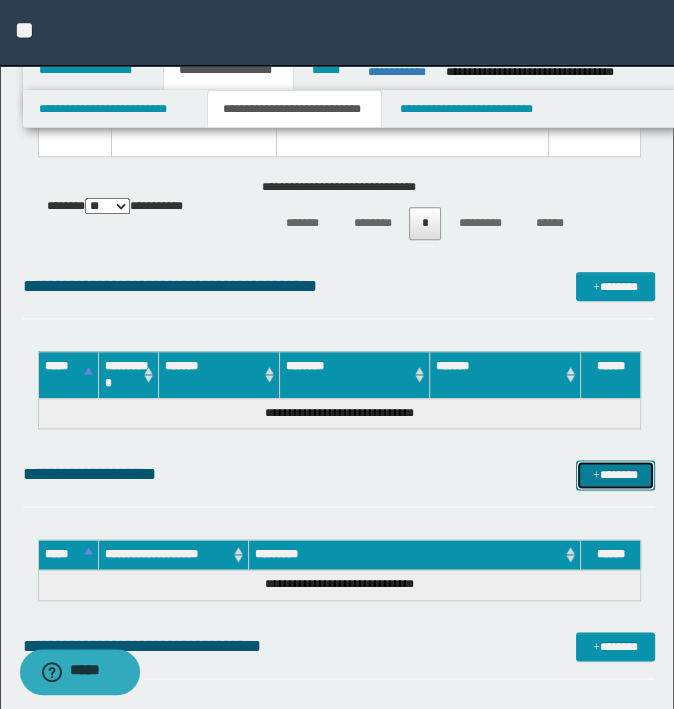 click on "*******" at bounding box center [615, 475] 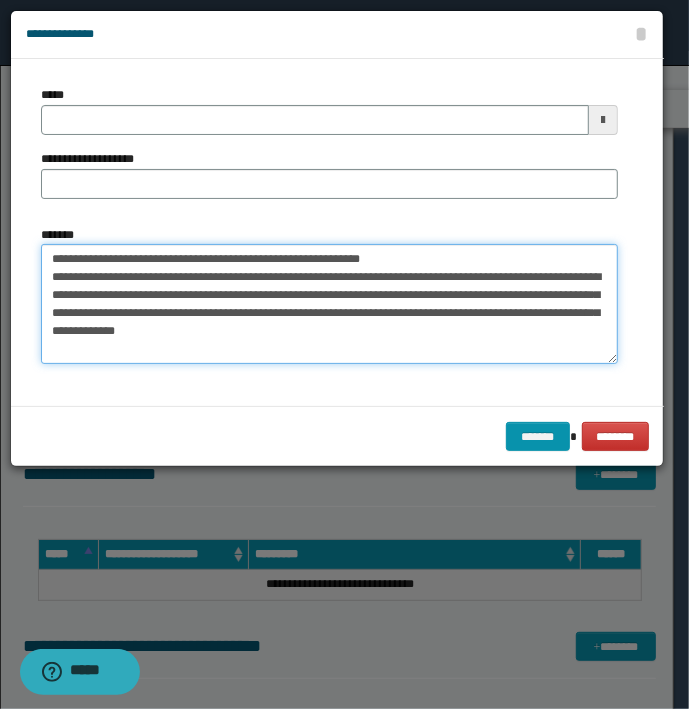 click on "**********" at bounding box center [329, 304] 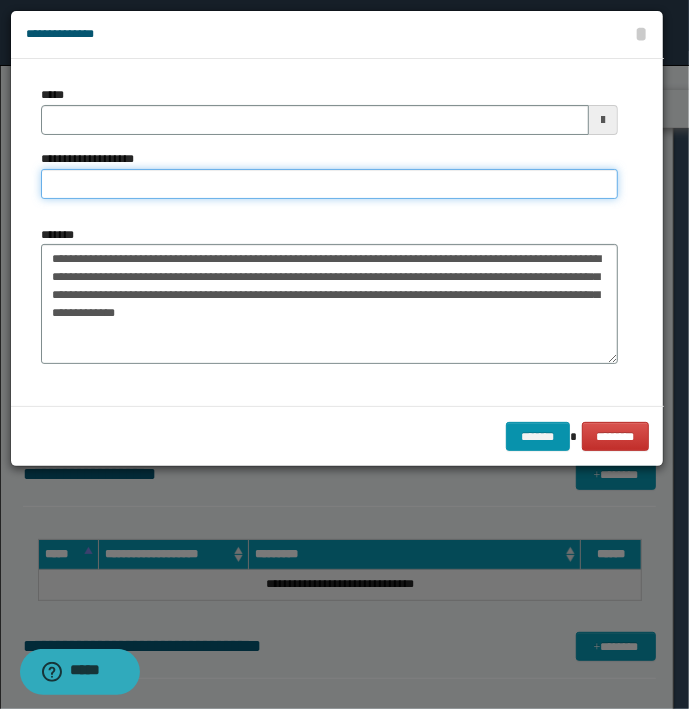 type on "**********" 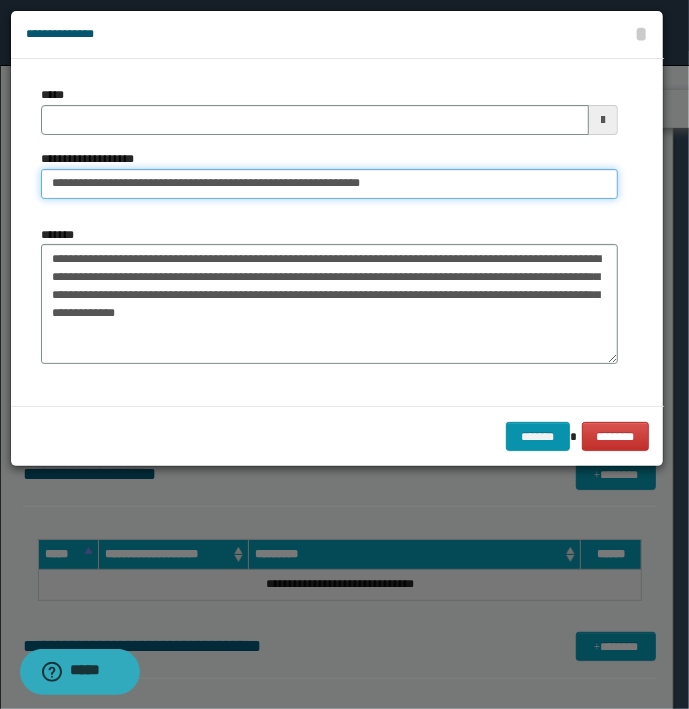 type 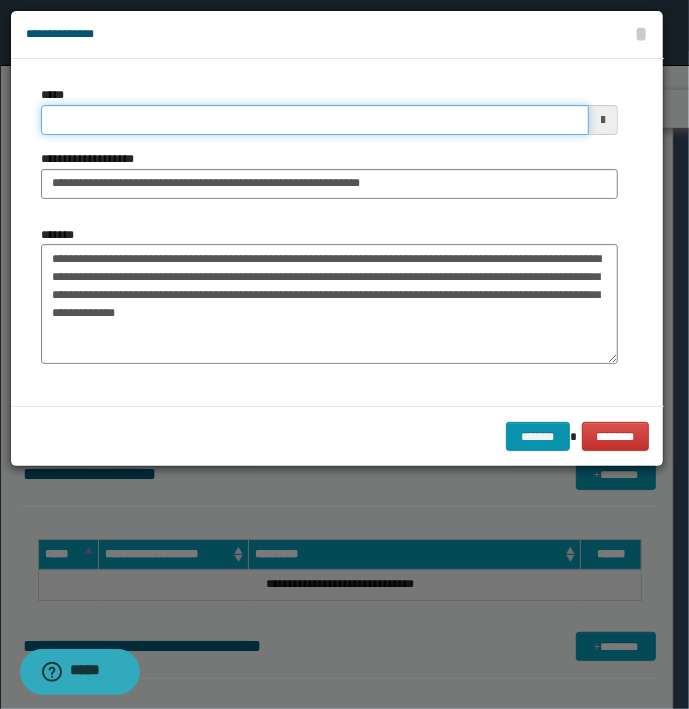 click on "*****" at bounding box center [315, 120] 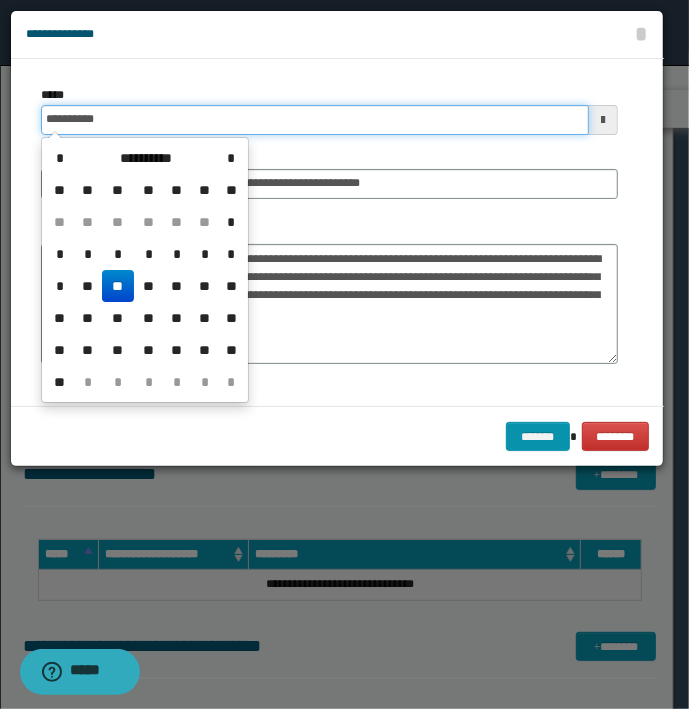 type on "**********" 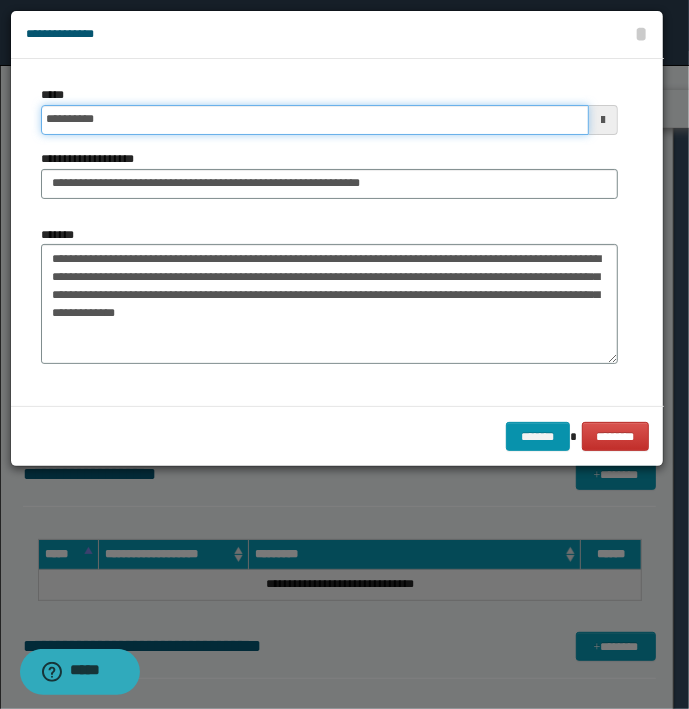 click on "*******" at bounding box center (538, 437) 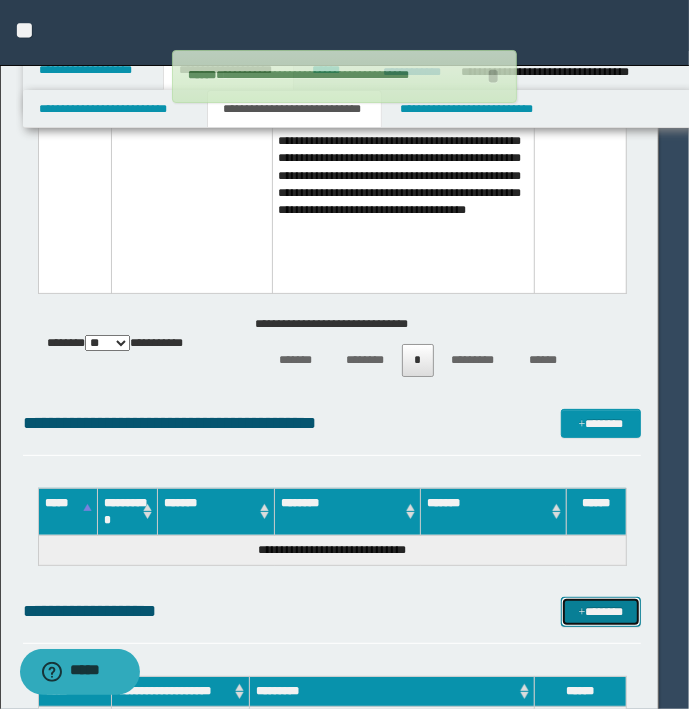 click on "*******" at bounding box center [600, 612] 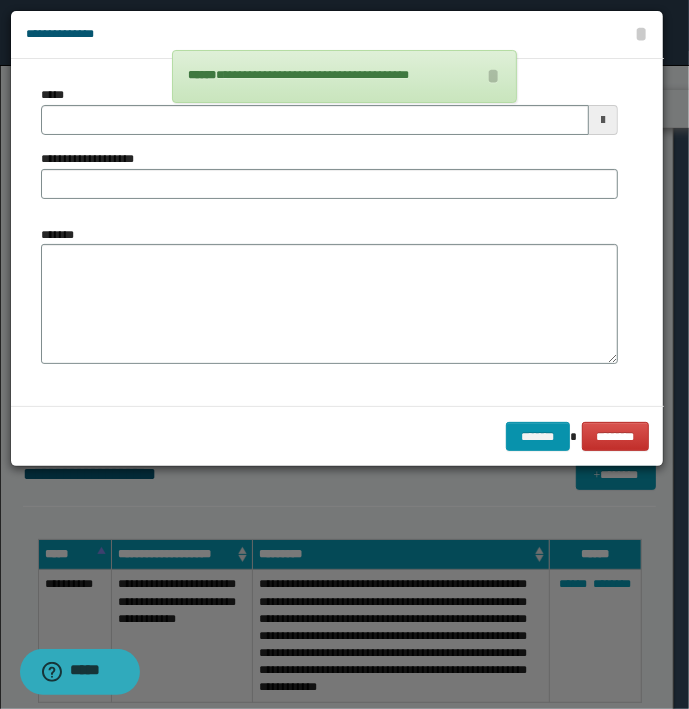type 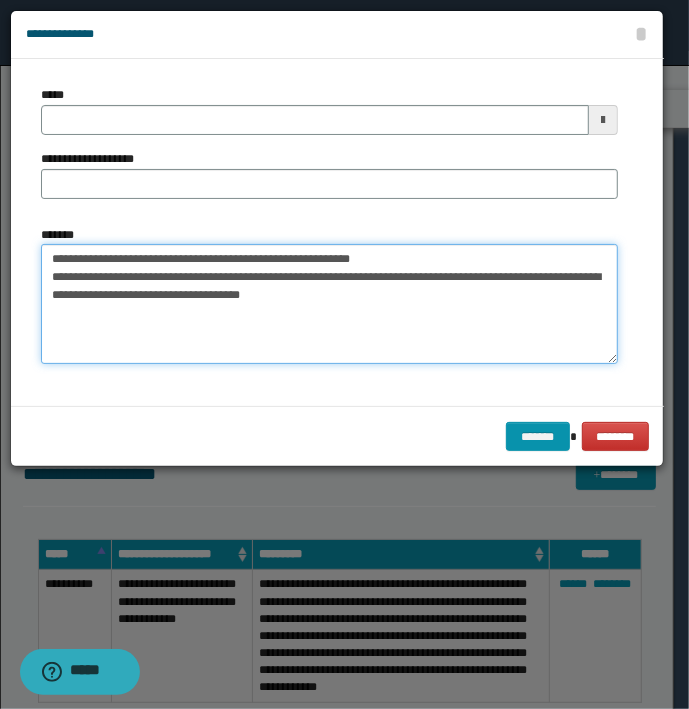 click on "**********" at bounding box center (329, 304) 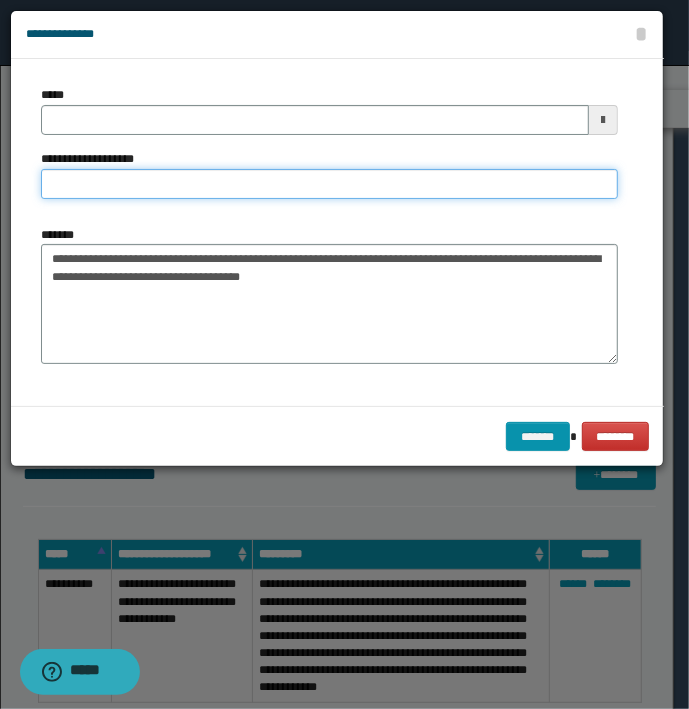 type on "**********" 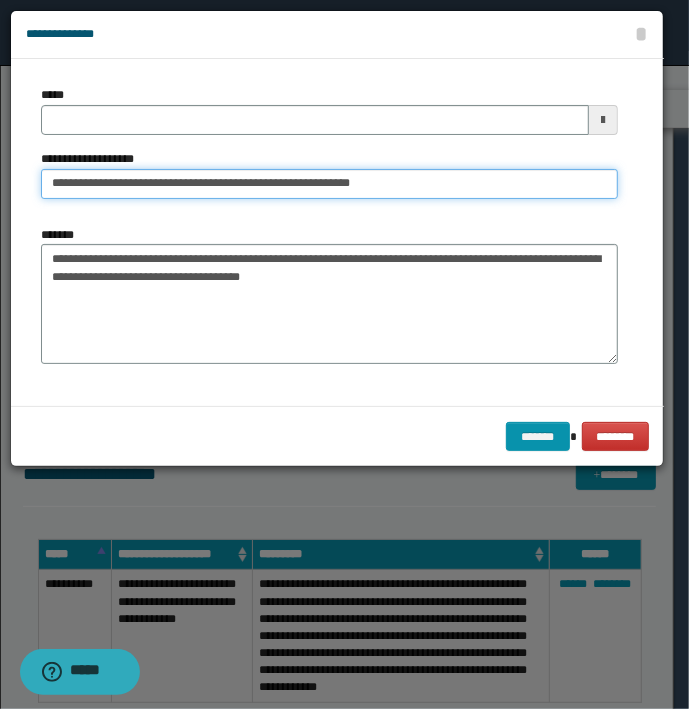type 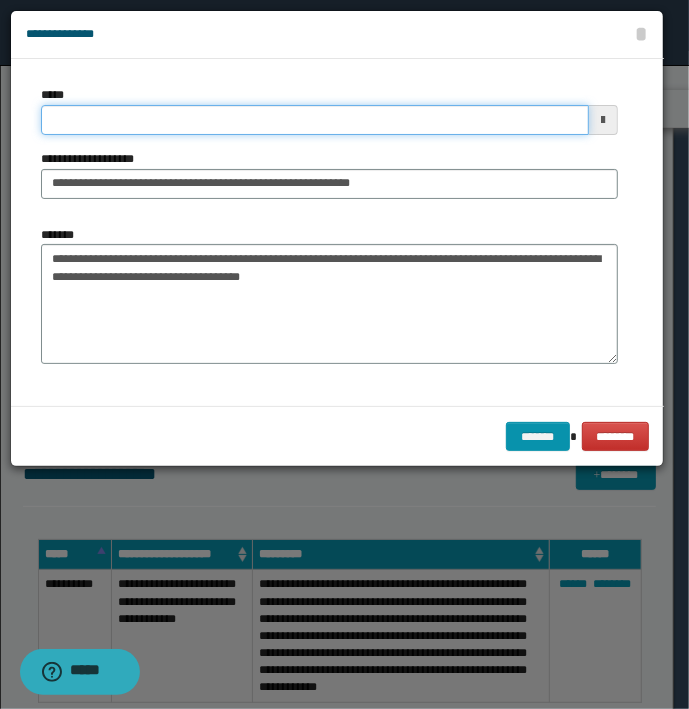 click on "*****" at bounding box center (315, 120) 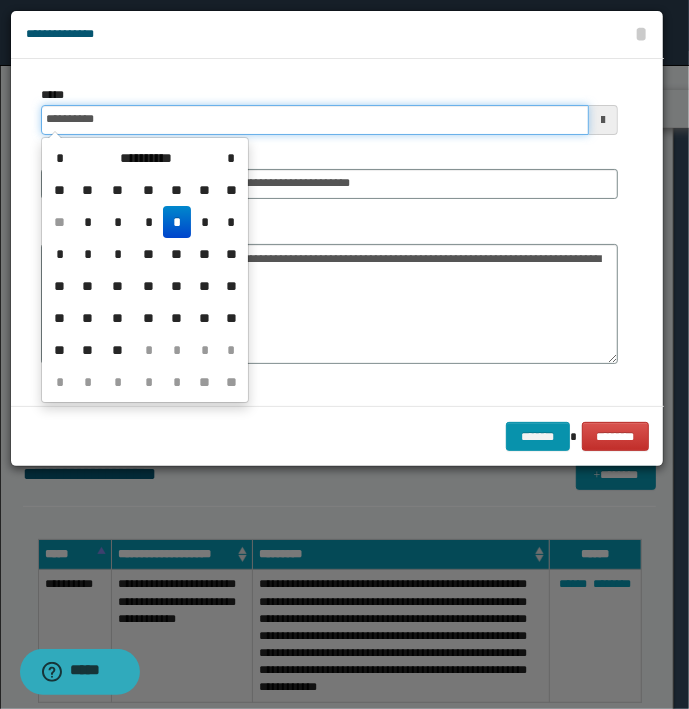 type on "**********" 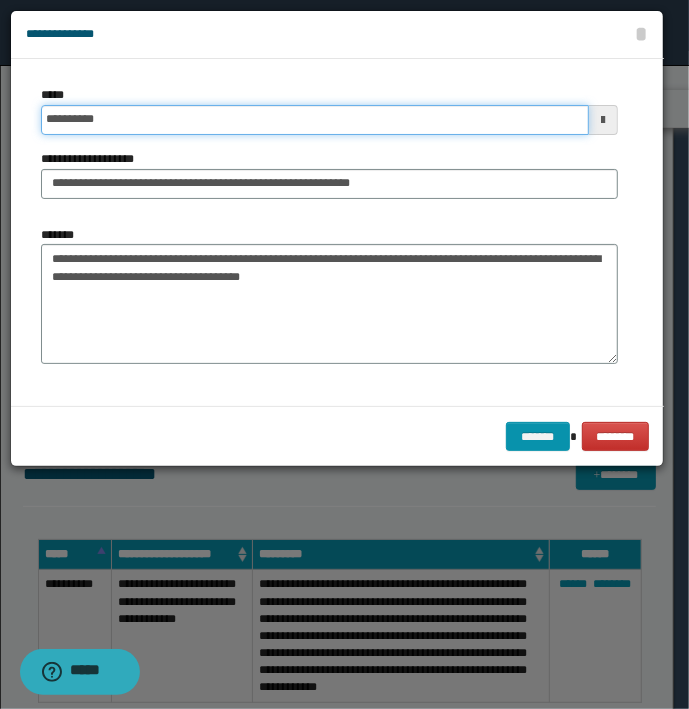 click on "*******" at bounding box center [538, 437] 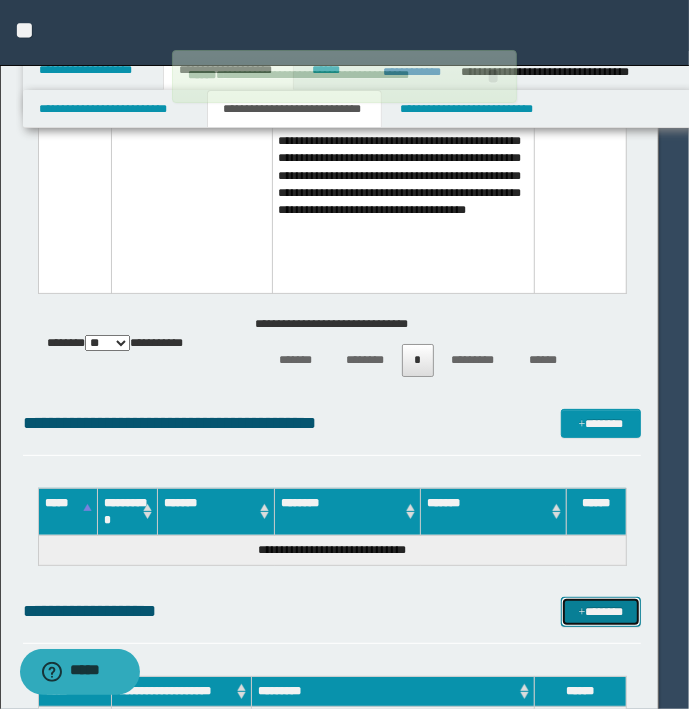 type 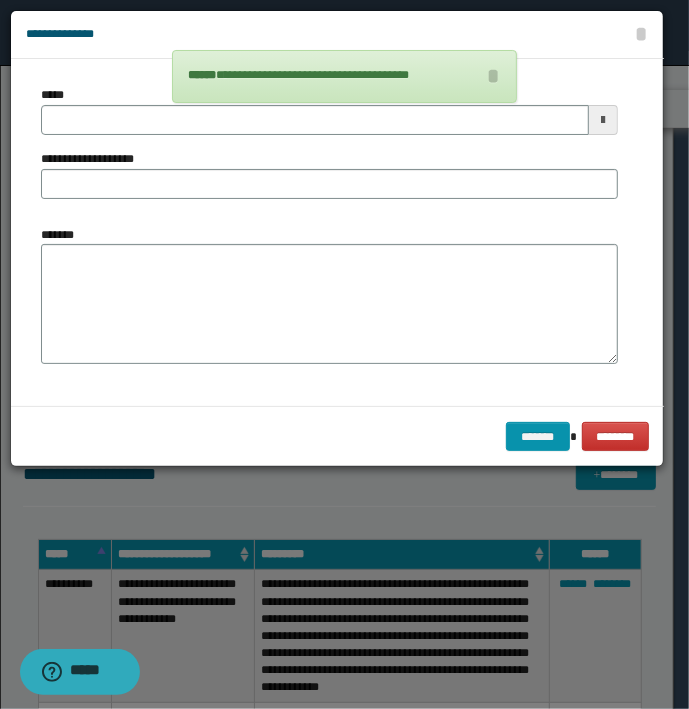 type 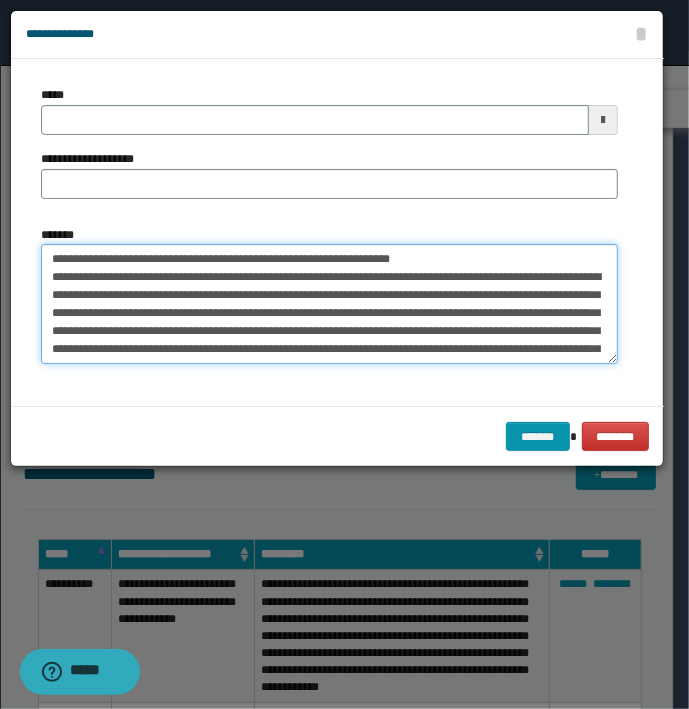 click on "**********" at bounding box center (329, 304) 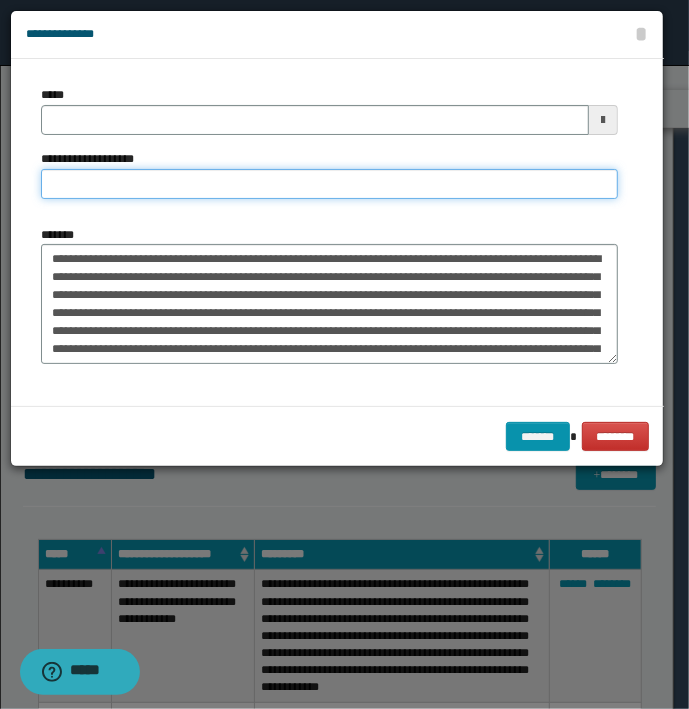 type on "**********" 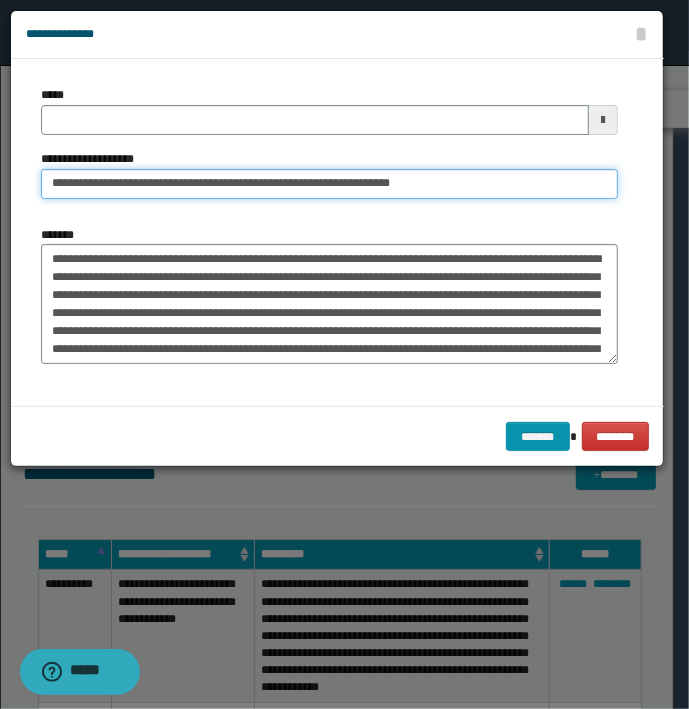 type 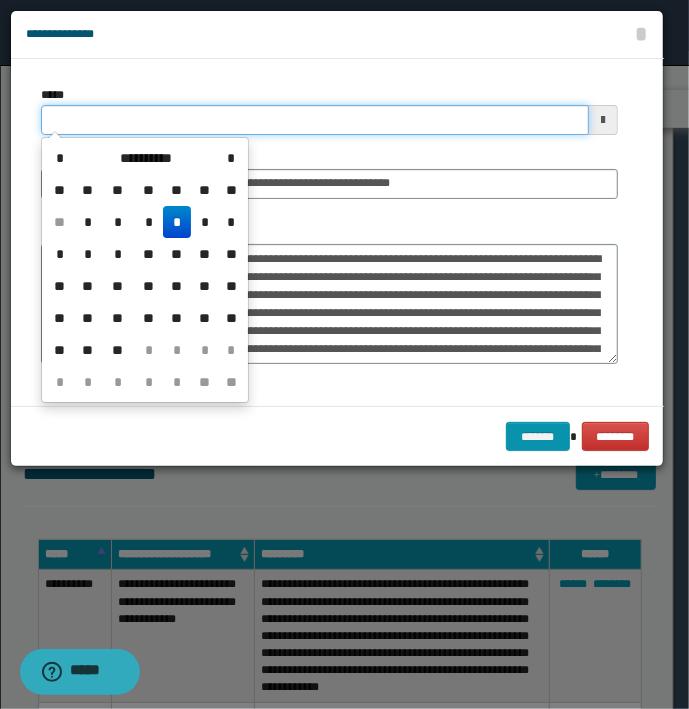 click on "*****" at bounding box center (315, 120) 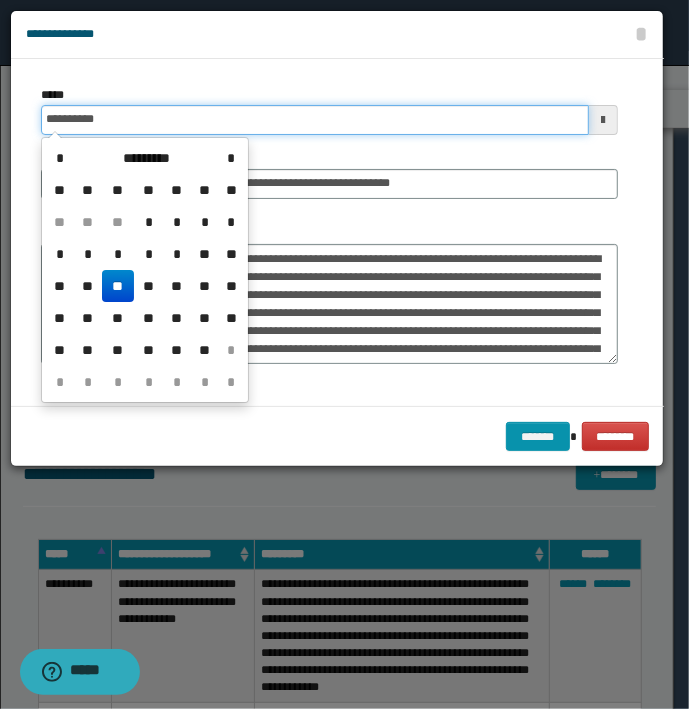 type on "**********" 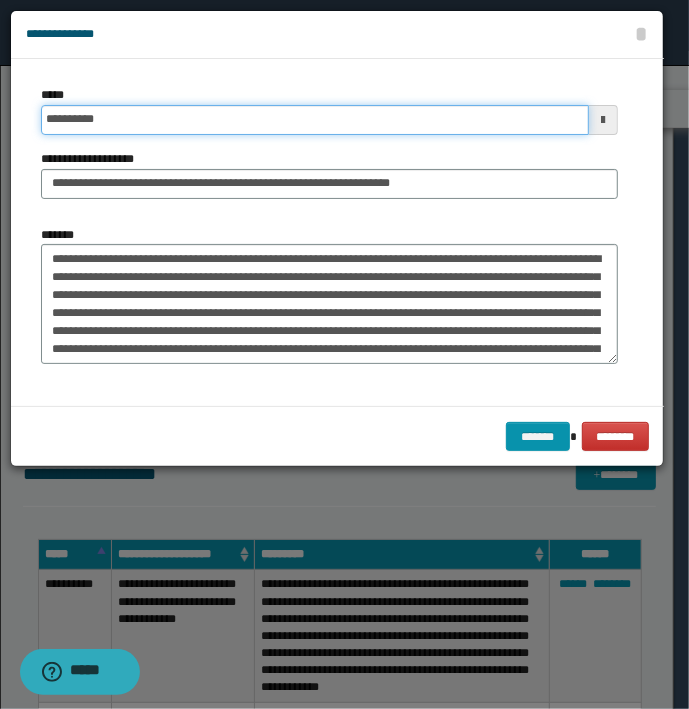 click on "*******" at bounding box center [538, 437] 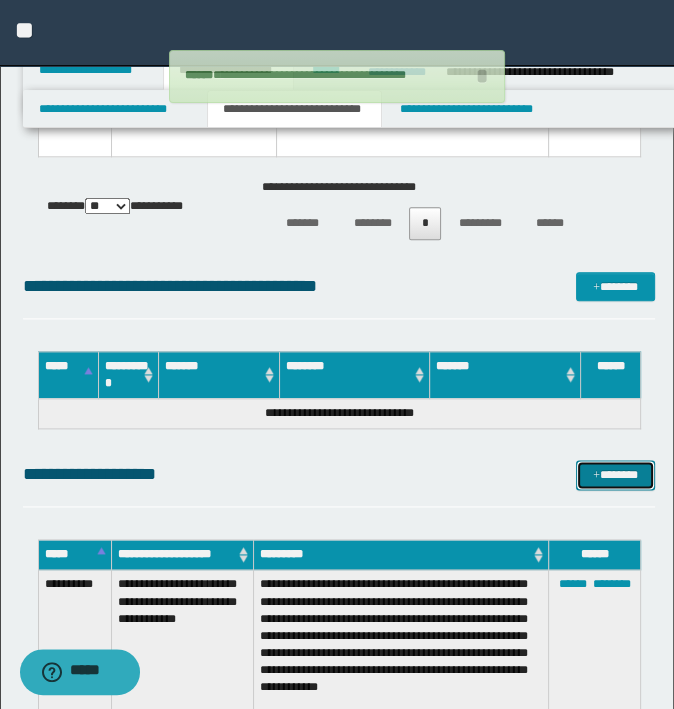 type 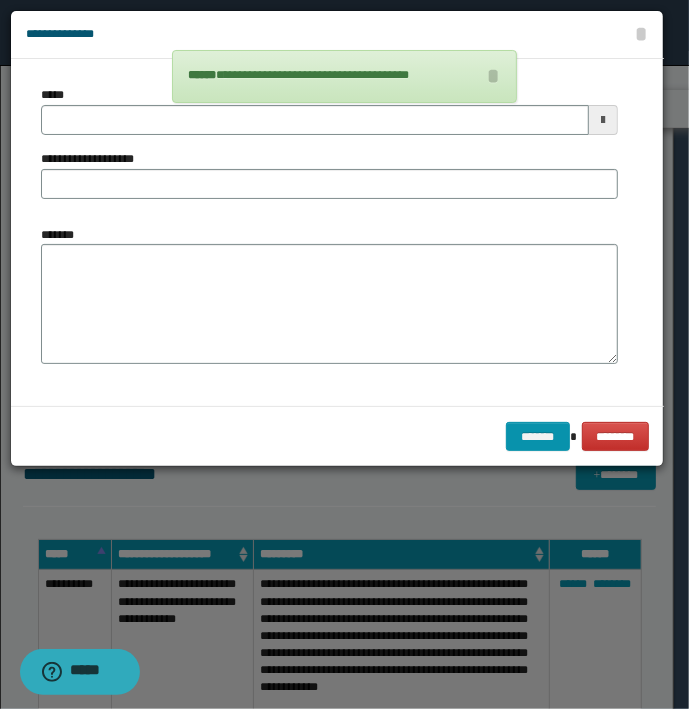type 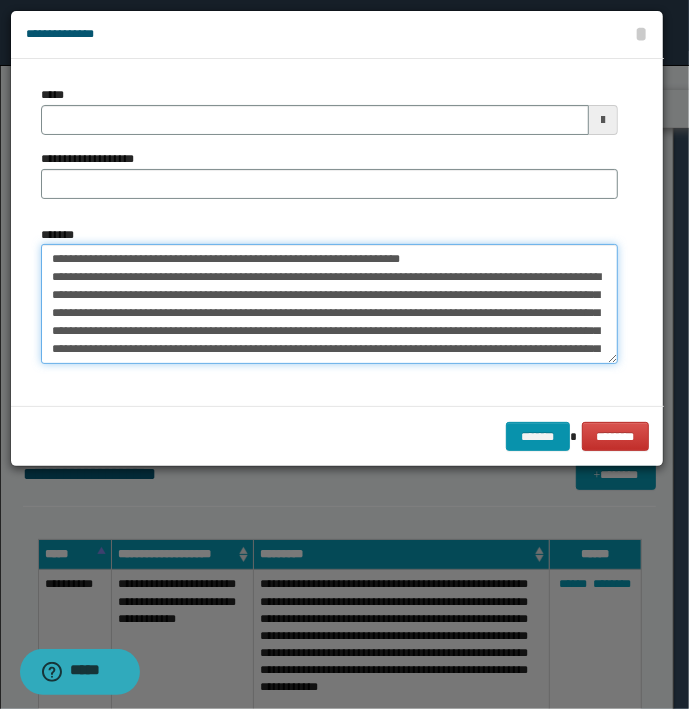 click on "**********" at bounding box center (329, 304) 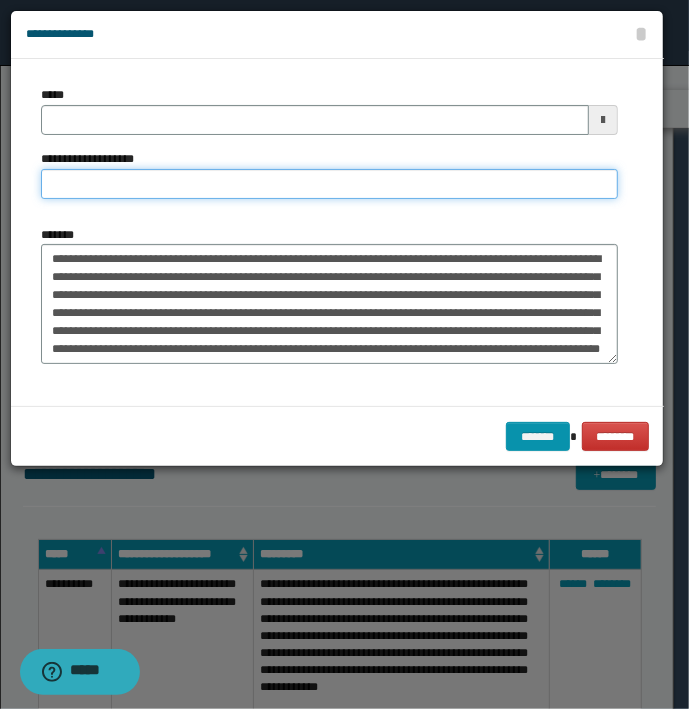 type on "**********" 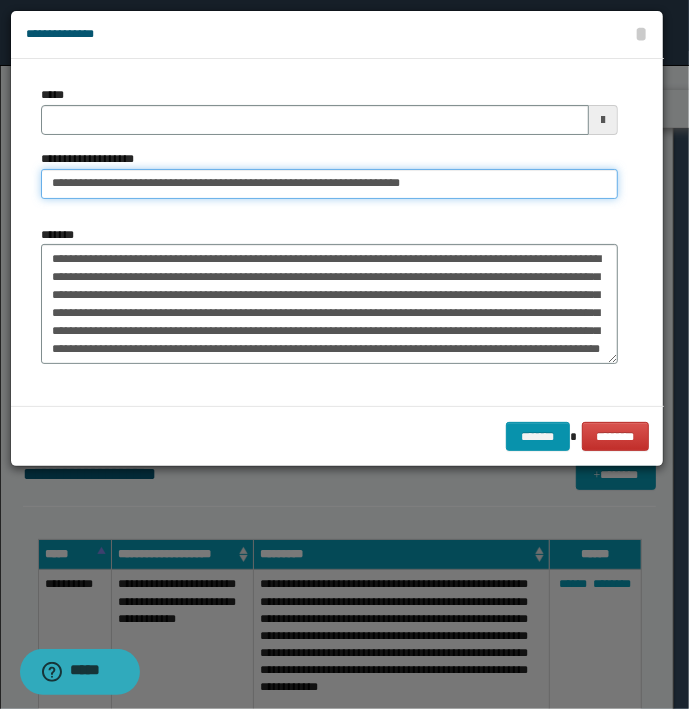 type 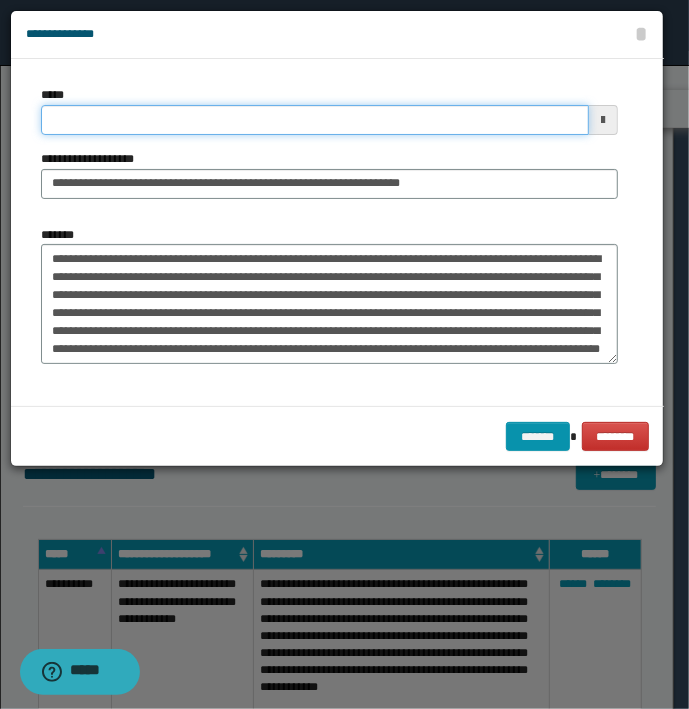 click on "*****" at bounding box center (315, 120) 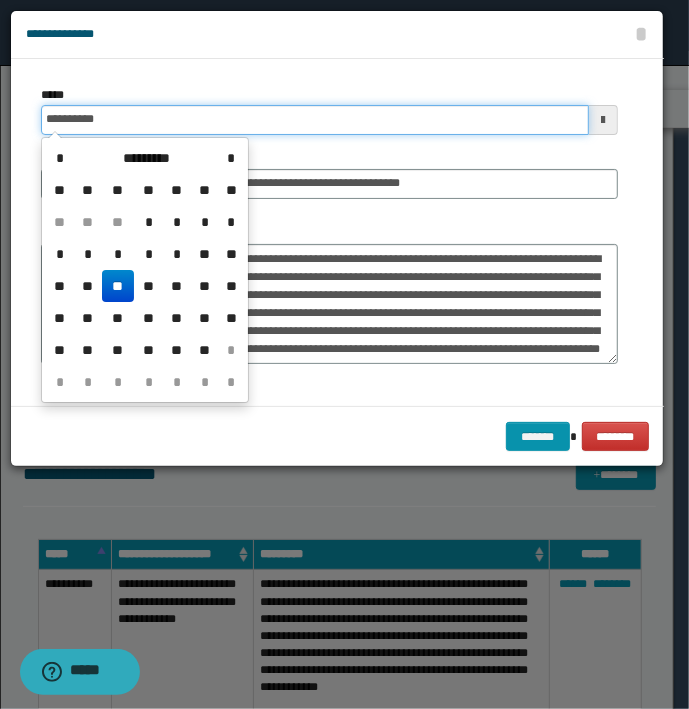 type on "**********" 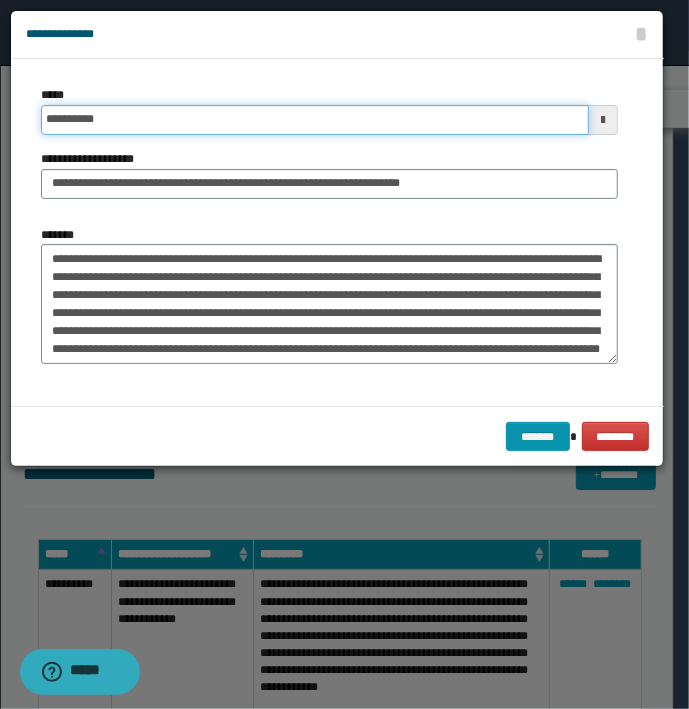 click on "*******" at bounding box center (538, 437) 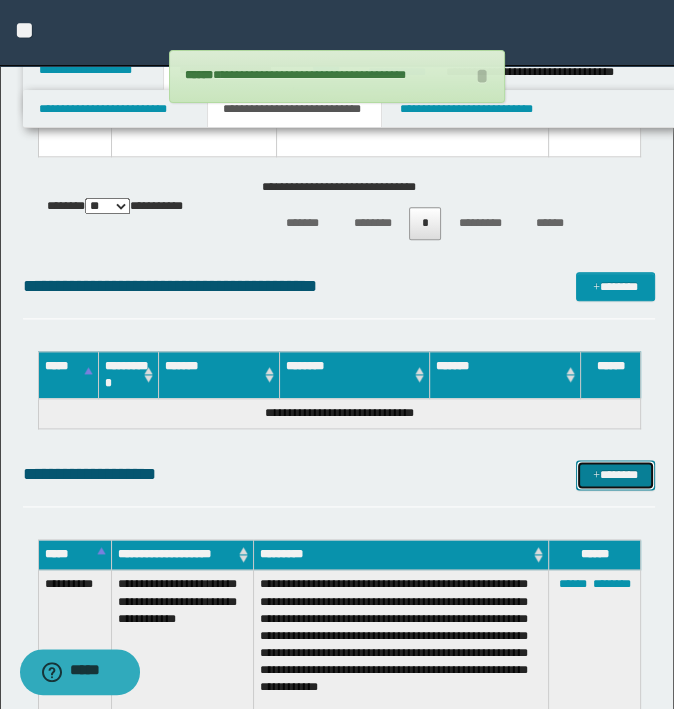 click on "*******" at bounding box center (615, 475) 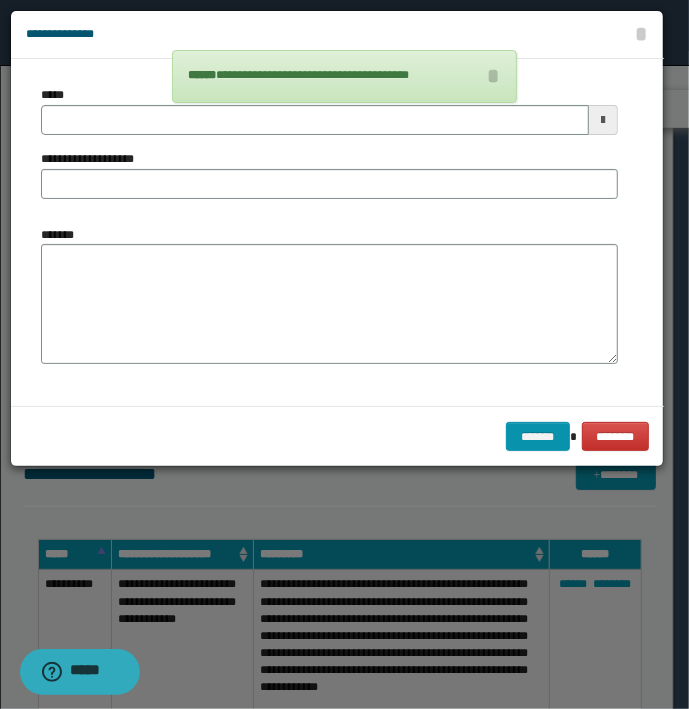 type 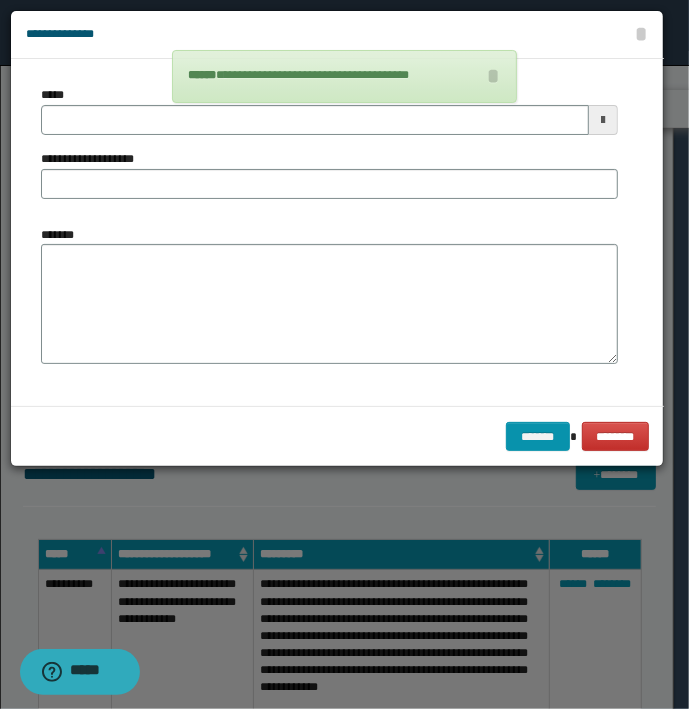 click on "**********" at bounding box center [337, 35] 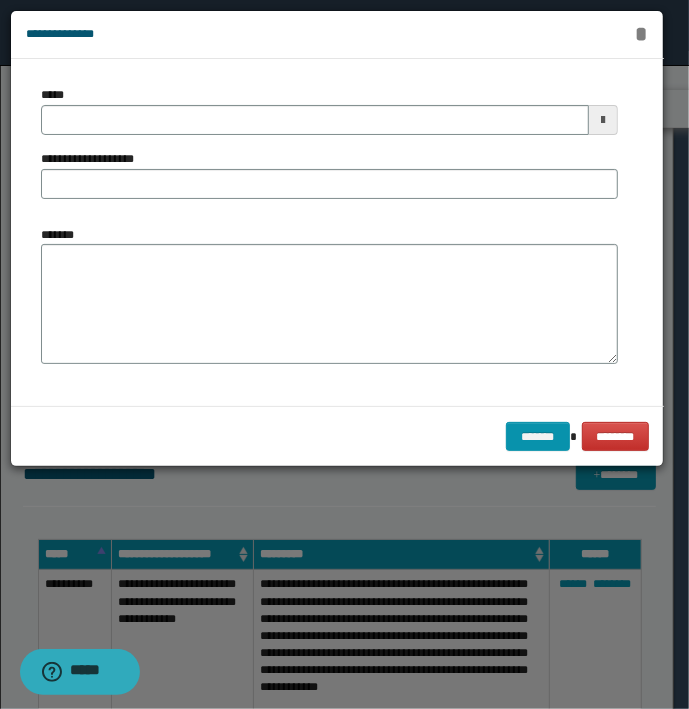 click on "*" at bounding box center [641, 34] 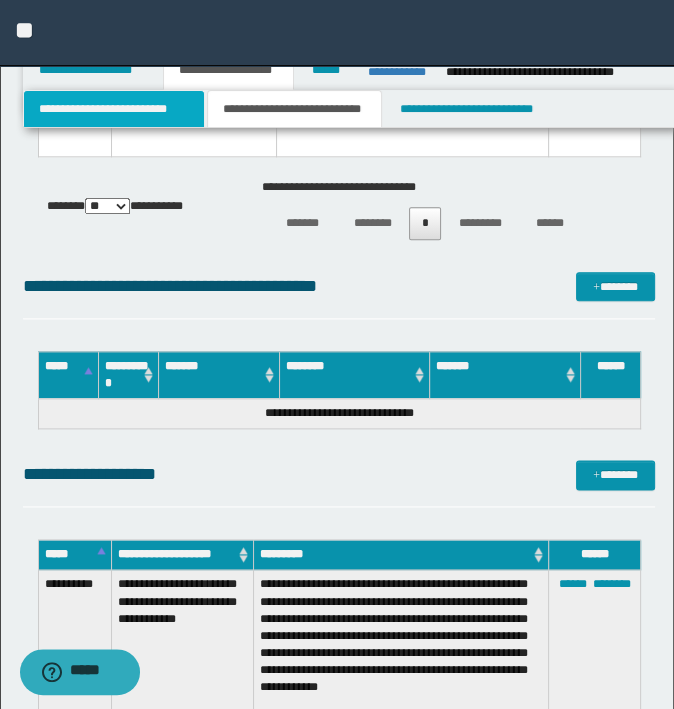click on "**********" at bounding box center (114, 109) 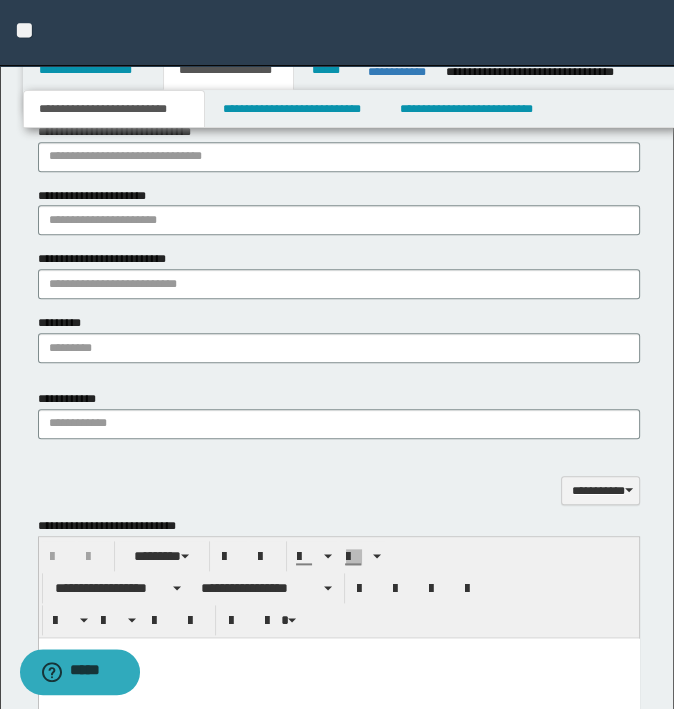 scroll, scrollTop: 978, scrollLeft: 0, axis: vertical 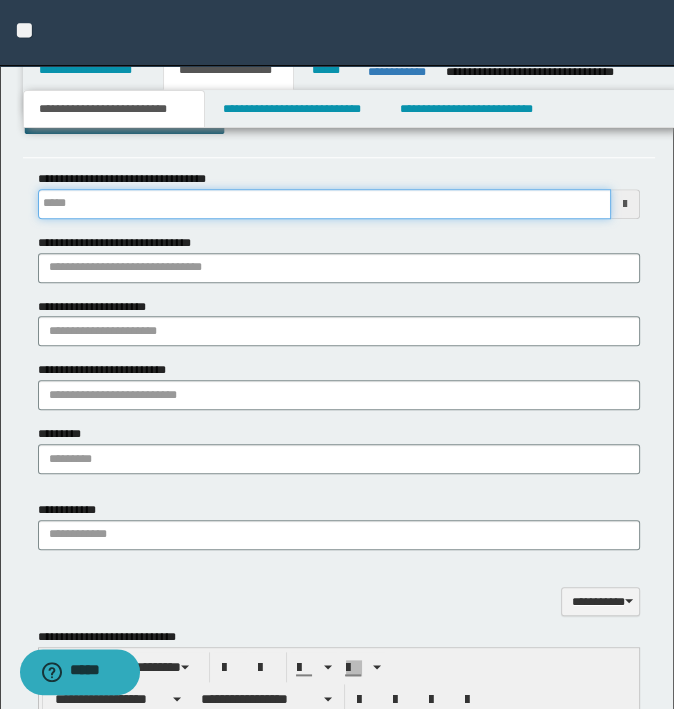 click on "**********" at bounding box center [325, 204] 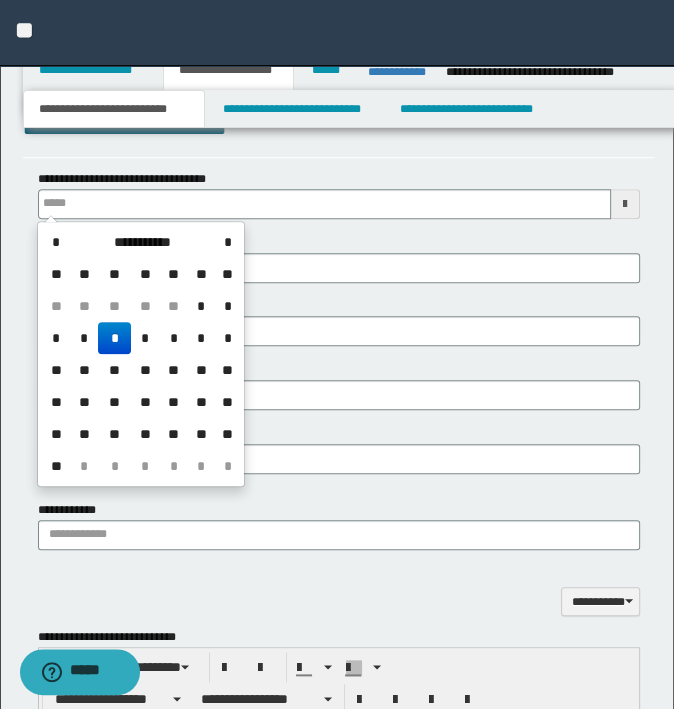 type 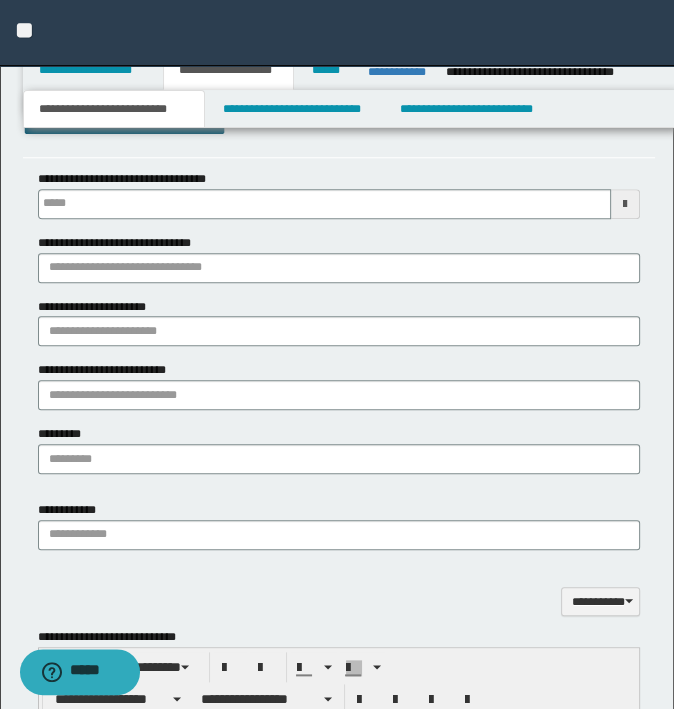 click on "**********" at bounding box center [339, 258] 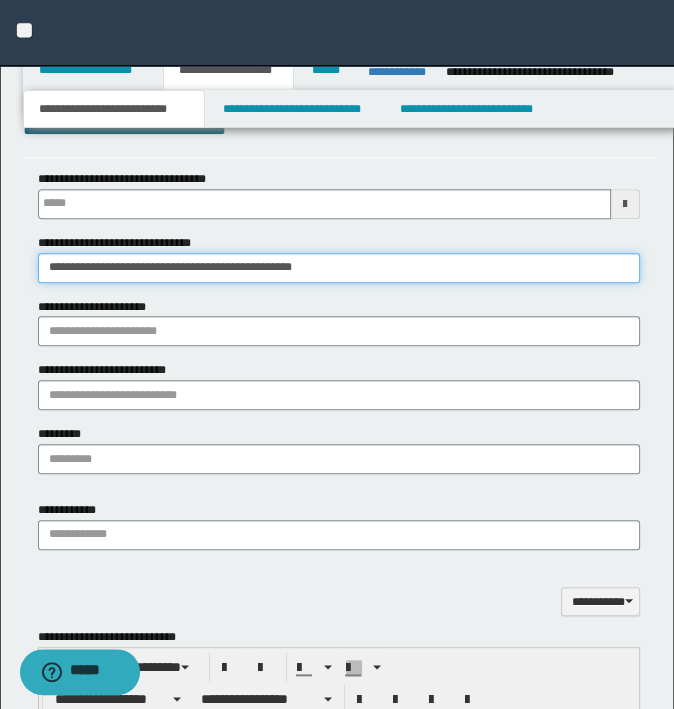 type on "**********" 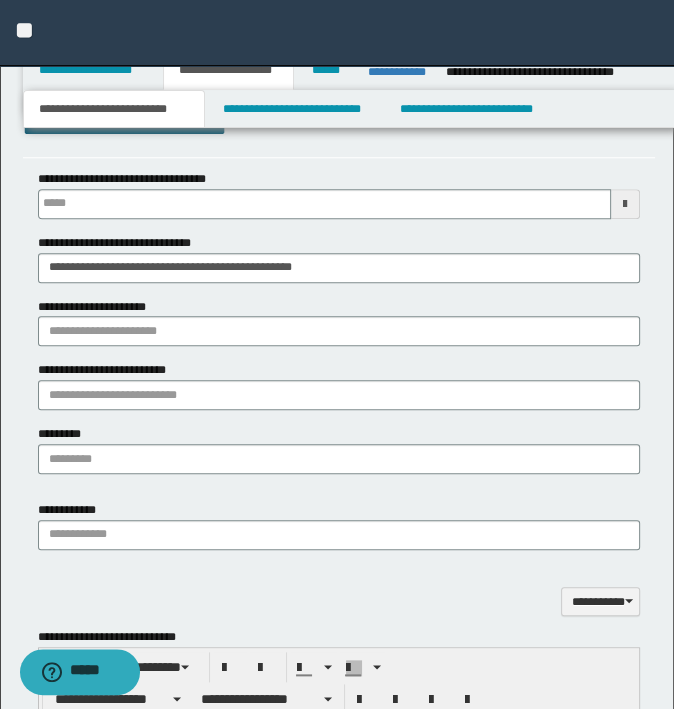 click on "**********" at bounding box center (339, 322) 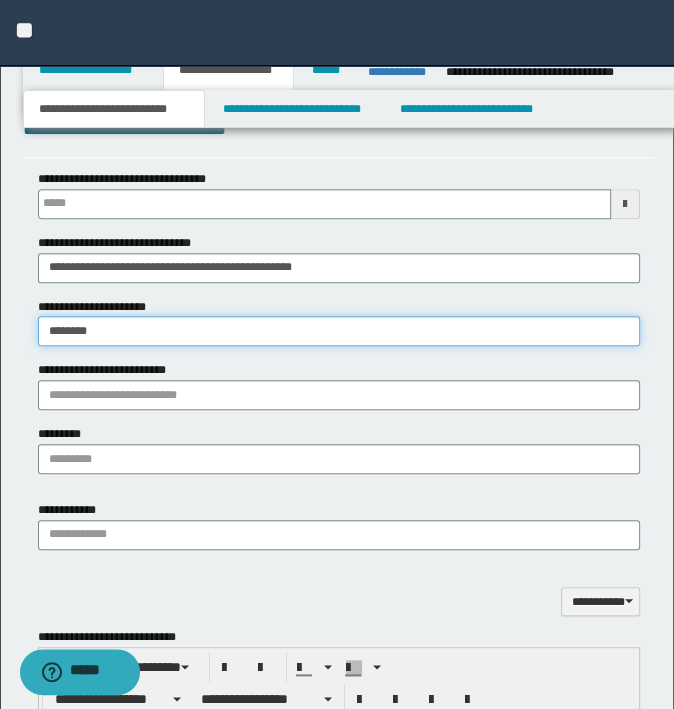 type on "*******" 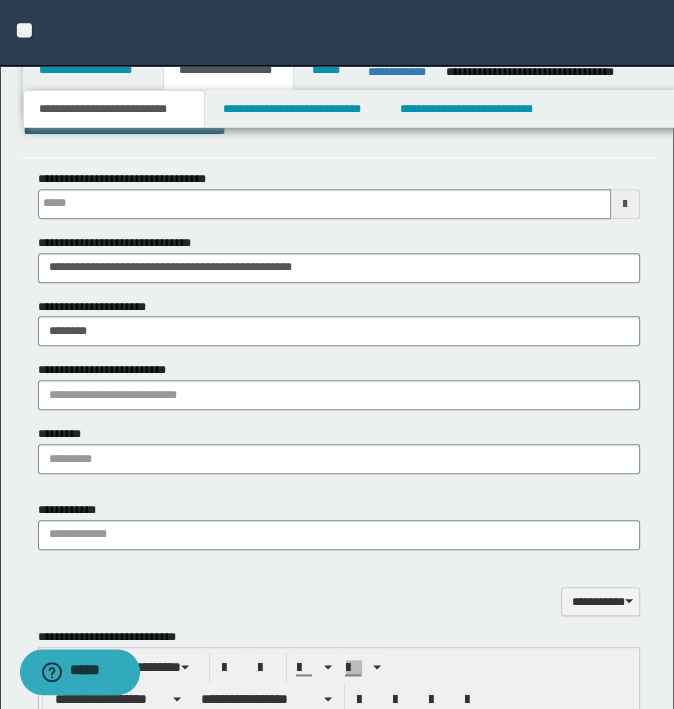 click on "**********" at bounding box center (339, 329) 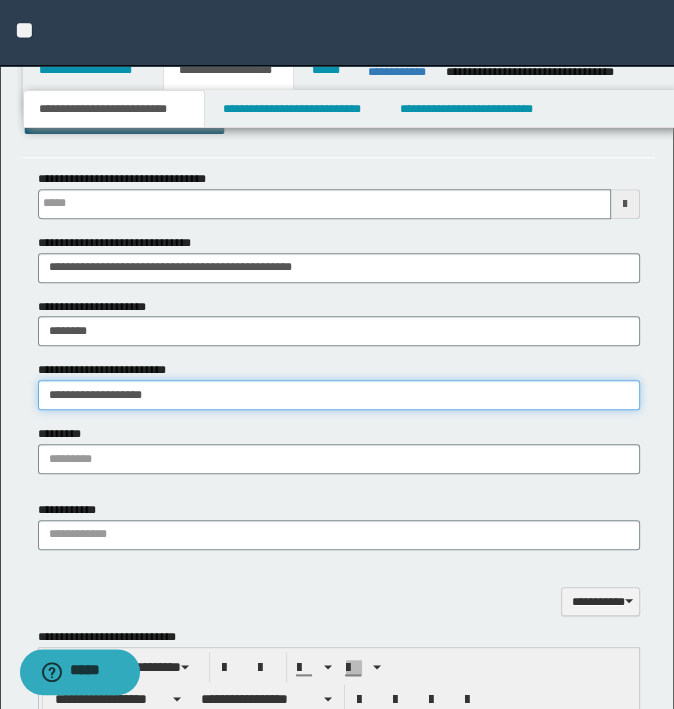 type on "**********" 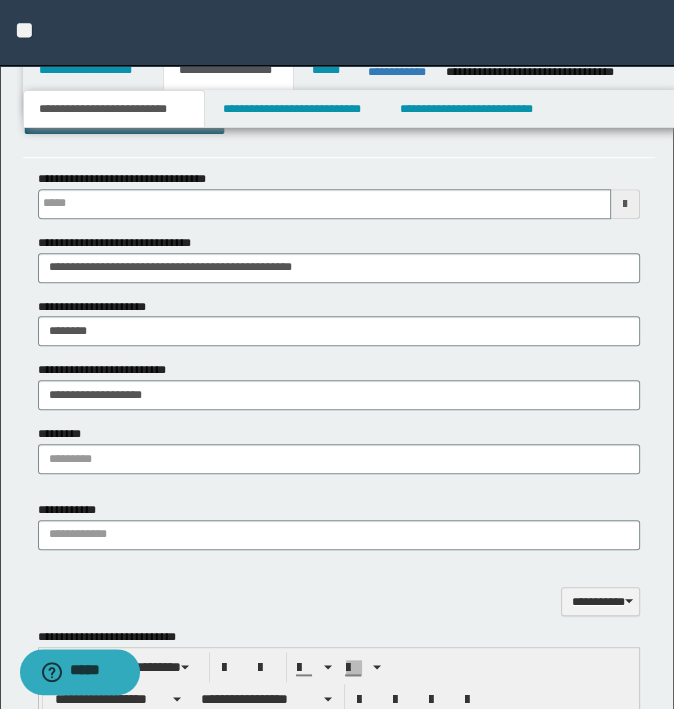 click on "*********" at bounding box center (339, 449) 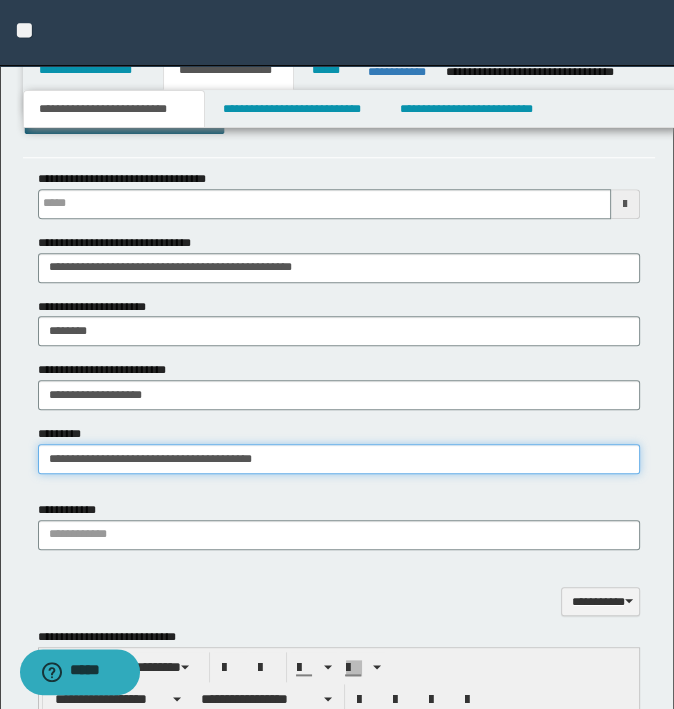 type on "**********" 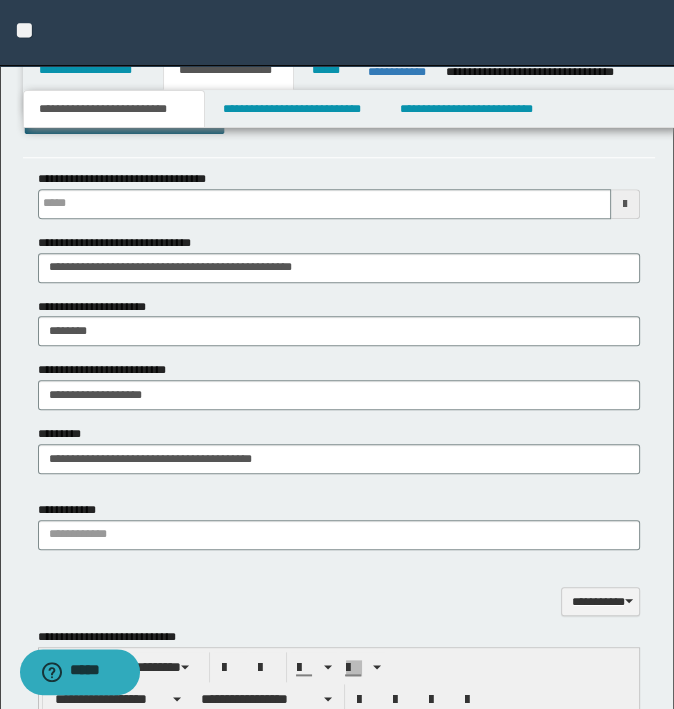 click on "**********" at bounding box center (339, 329) 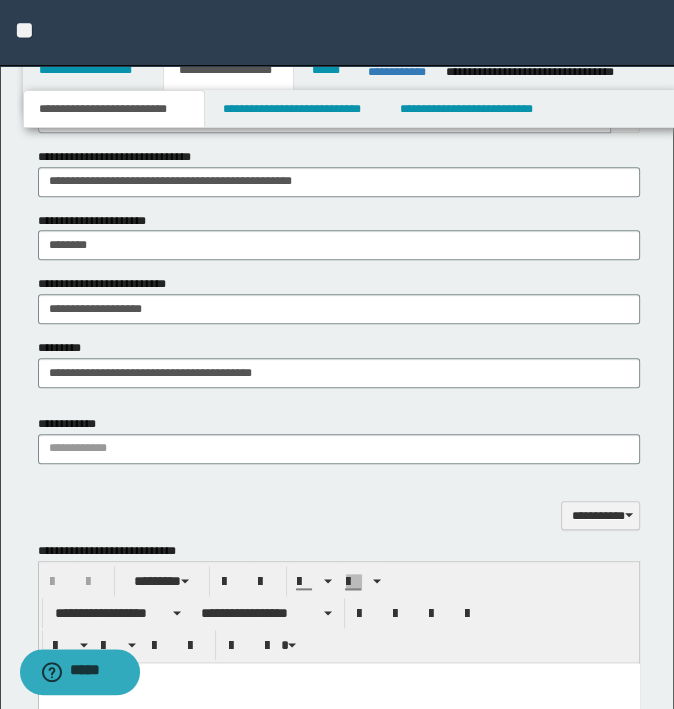 scroll, scrollTop: 1178, scrollLeft: 0, axis: vertical 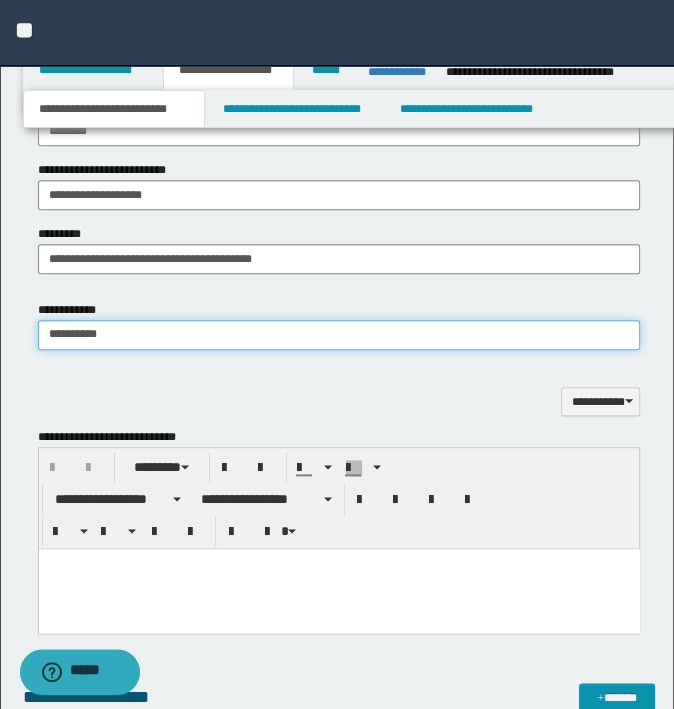 type on "*********" 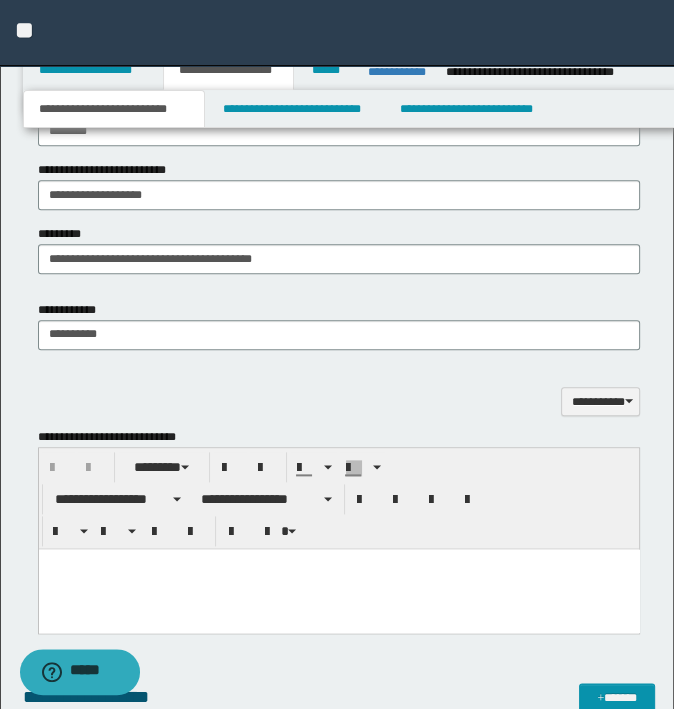 click on "**********" at bounding box center [339, 390] 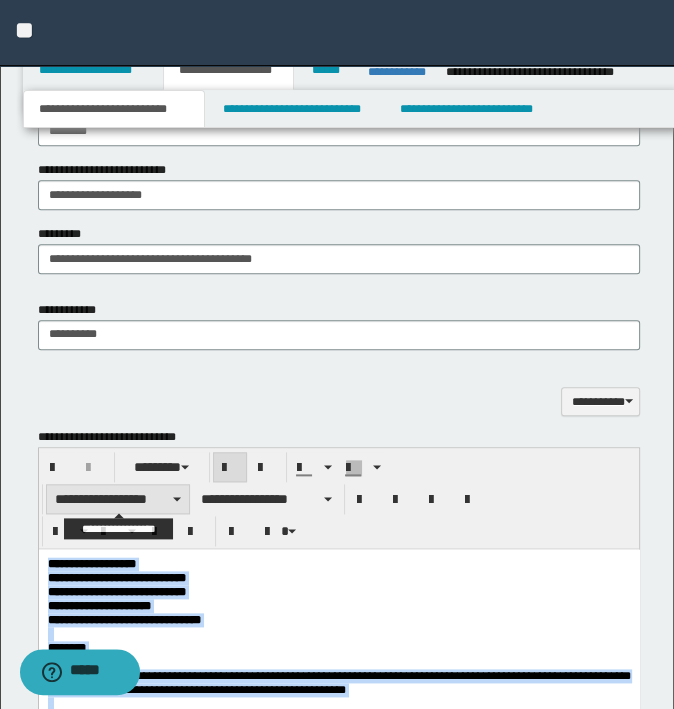 click on "**********" at bounding box center (118, 499) 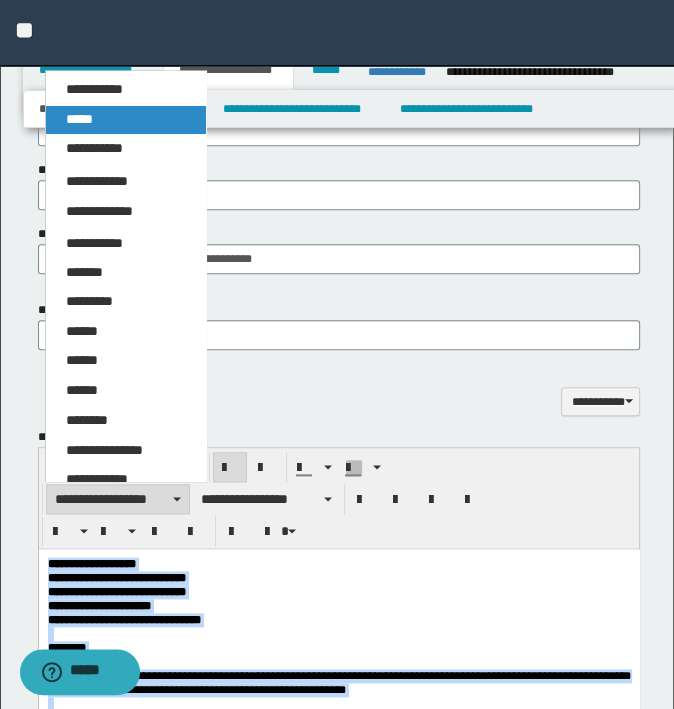 click on "*****" at bounding box center [126, 120] 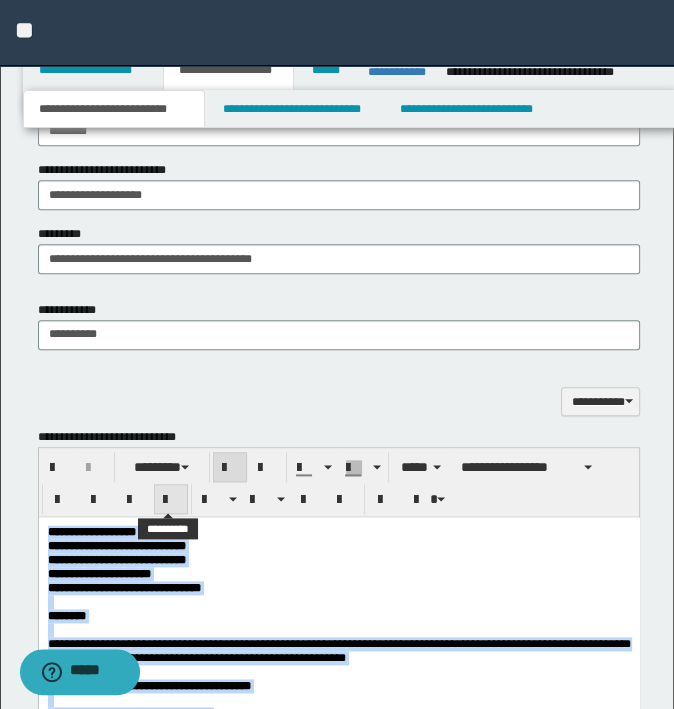click at bounding box center (171, 499) 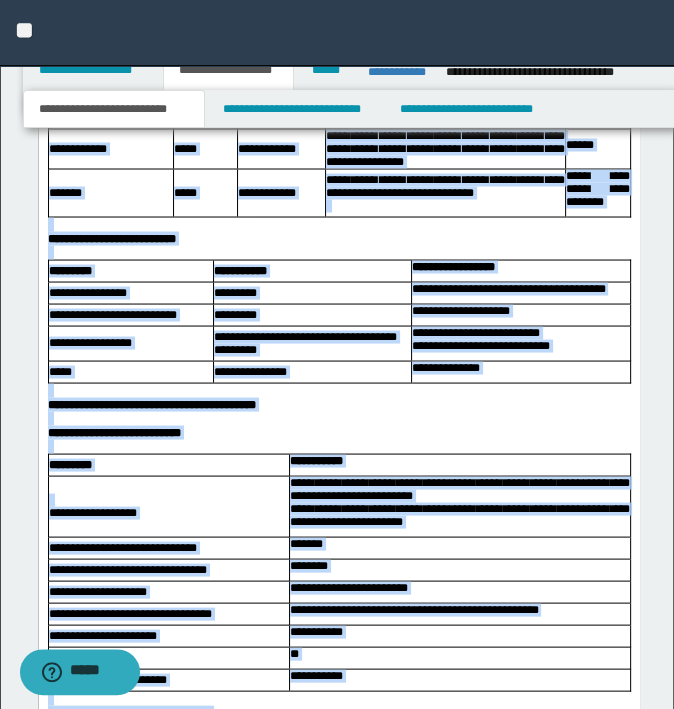 click on "*********" at bounding box center [312, 292] 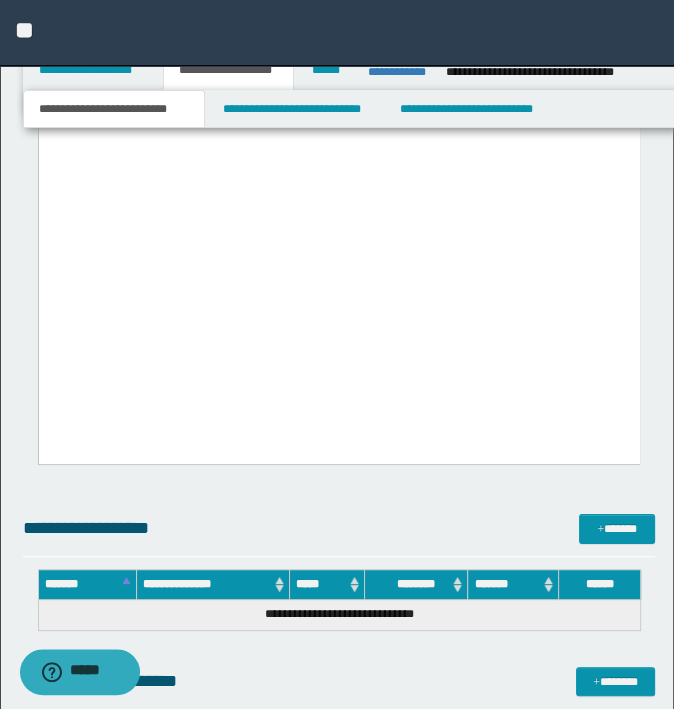 scroll, scrollTop: 4378, scrollLeft: 0, axis: vertical 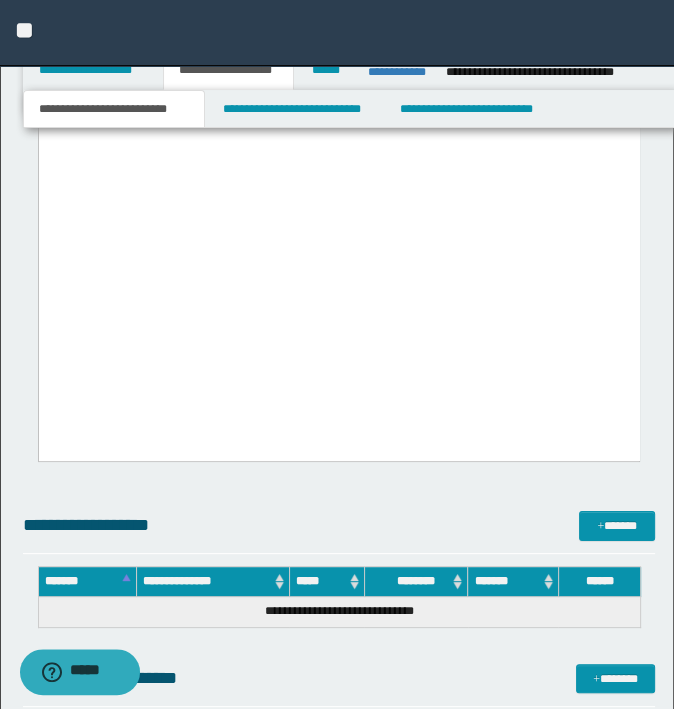 click on "**********" at bounding box center [338, -32] 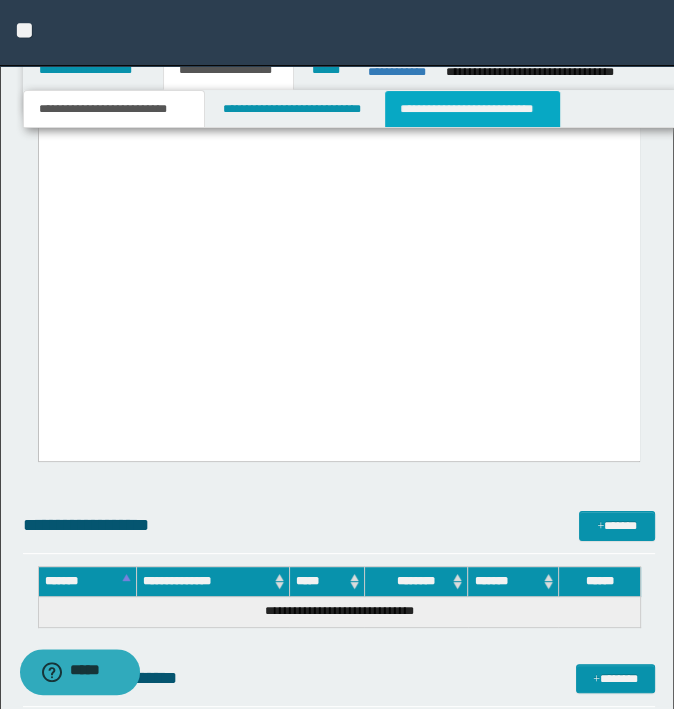 click on "**********" at bounding box center [472, 109] 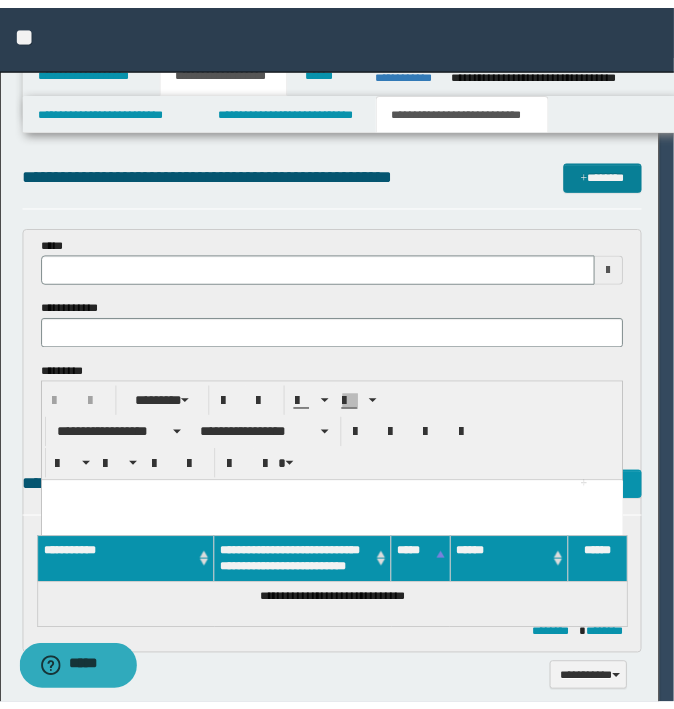 scroll, scrollTop: 0, scrollLeft: 0, axis: both 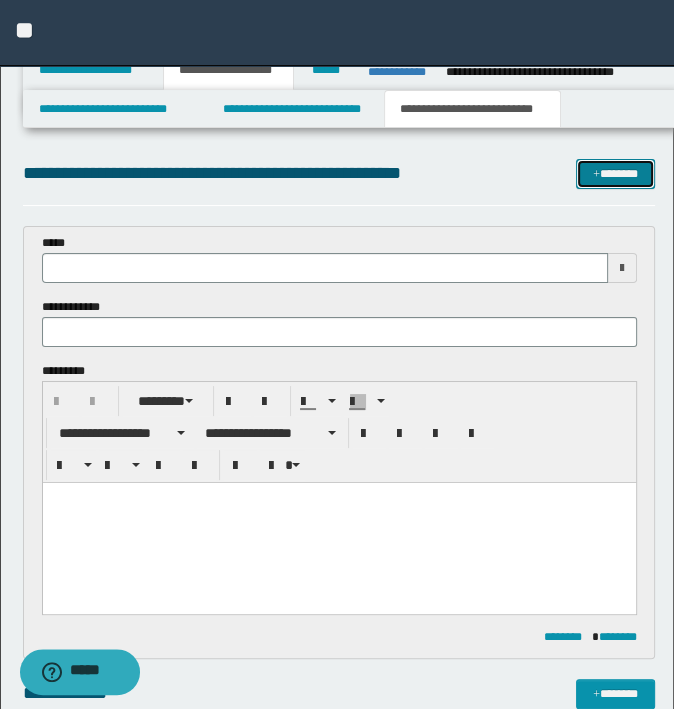 click at bounding box center (596, 175) 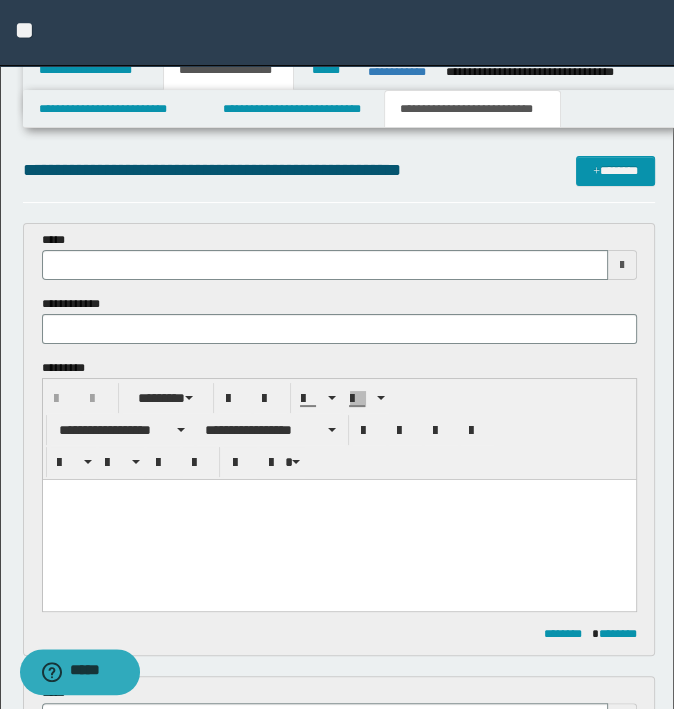 scroll, scrollTop: 0, scrollLeft: 0, axis: both 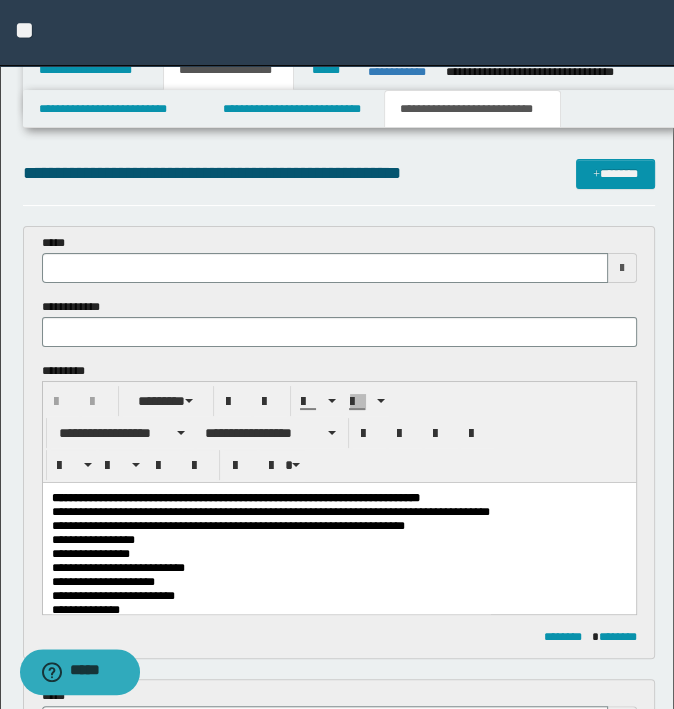 drag, startPoint x: 691, startPoint y: 1029, endPoint x: 351, endPoint y: 519, distance: 612.9437 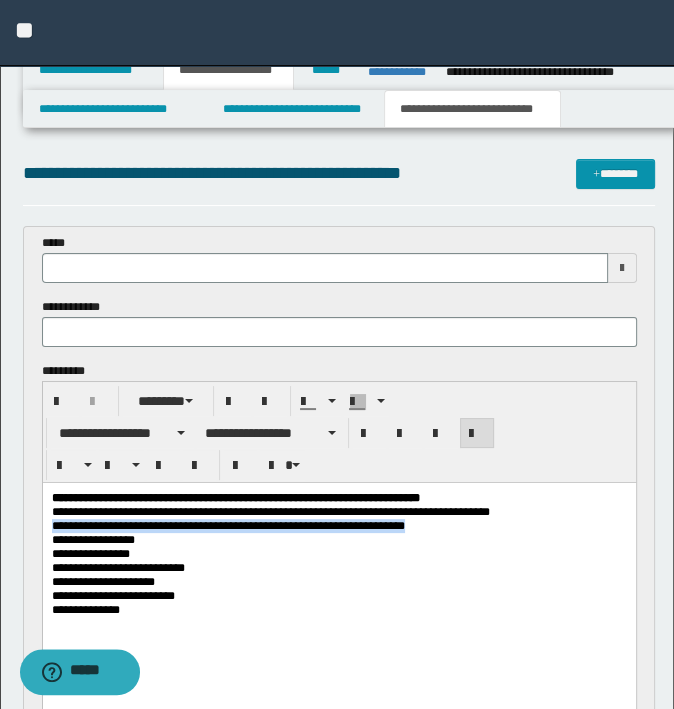 drag, startPoint x: 513, startPoint y: 512, endPoint x: -5, endPoint y: 551, distance: 519.46606 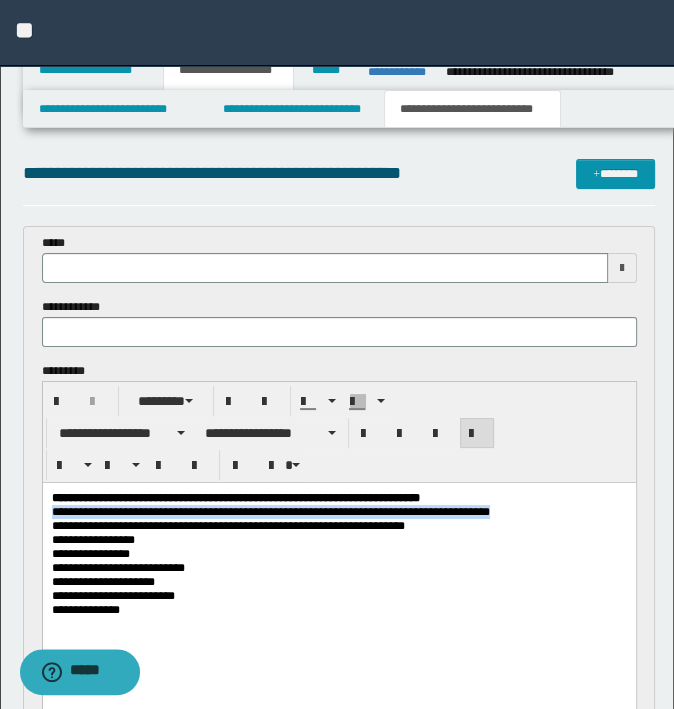 drag, startPoint x: 503, startPoint y: 509, endPoint x: -3, endPoint y: 513, distance: 506.0158 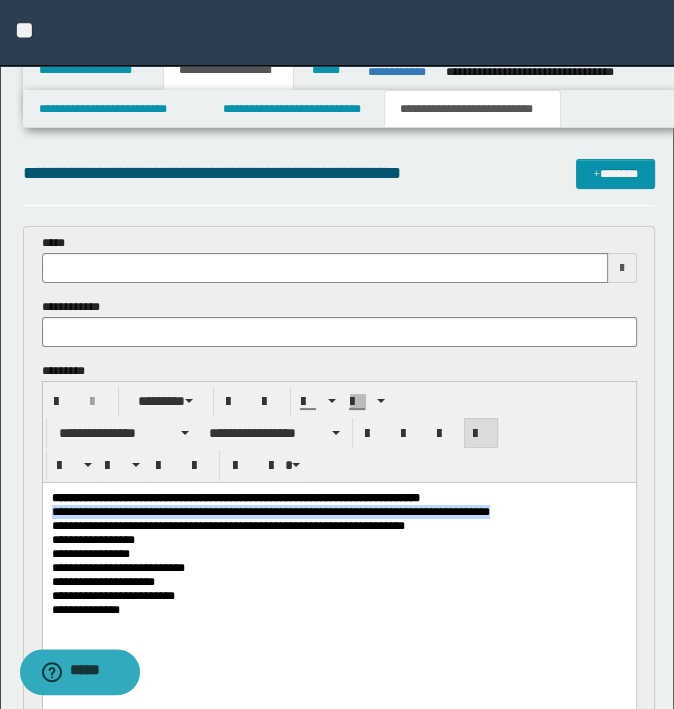 drag, startPoint x: 499, startPoint y: 509, endPoint x: 44, endPoint y: 999, distance: 668.6741 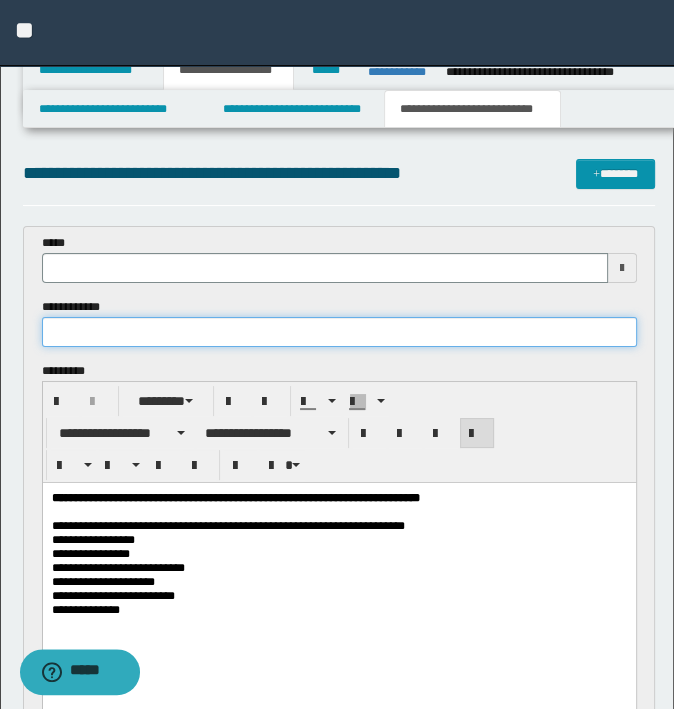 click at bounding box center (339, 332) 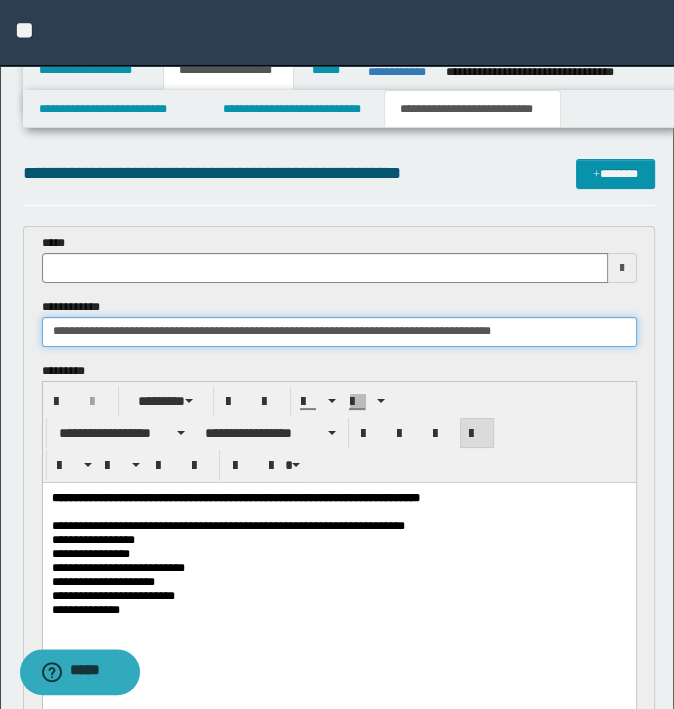 type on "**********" 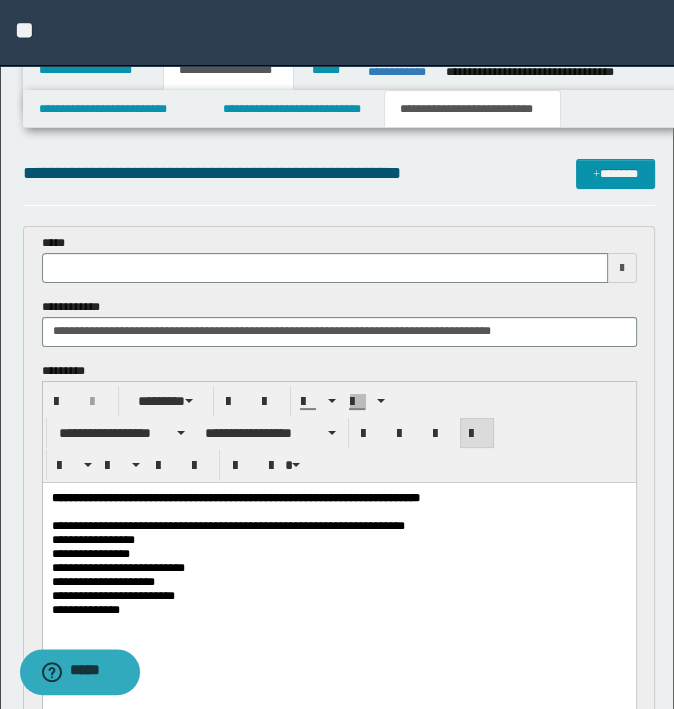 click at bounding box center (338, 511) 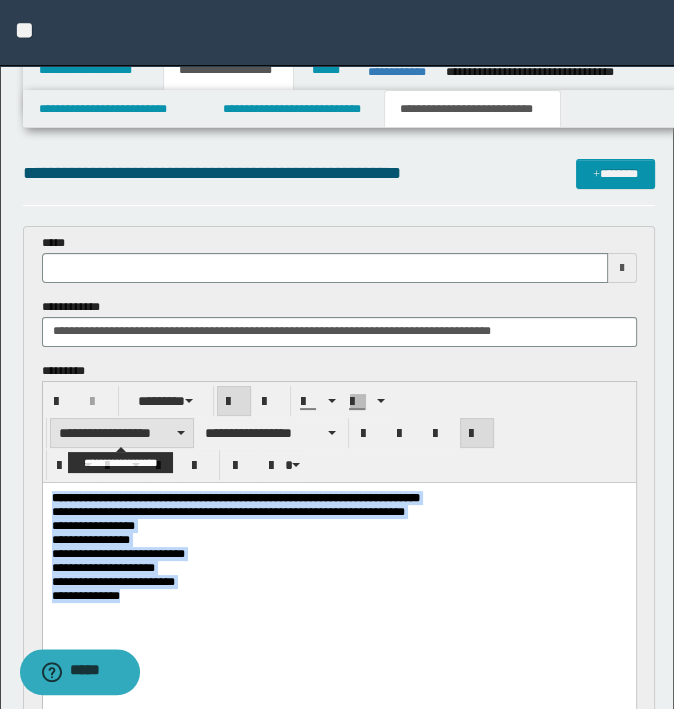 click on "**********" at bounding box center (122, 433) 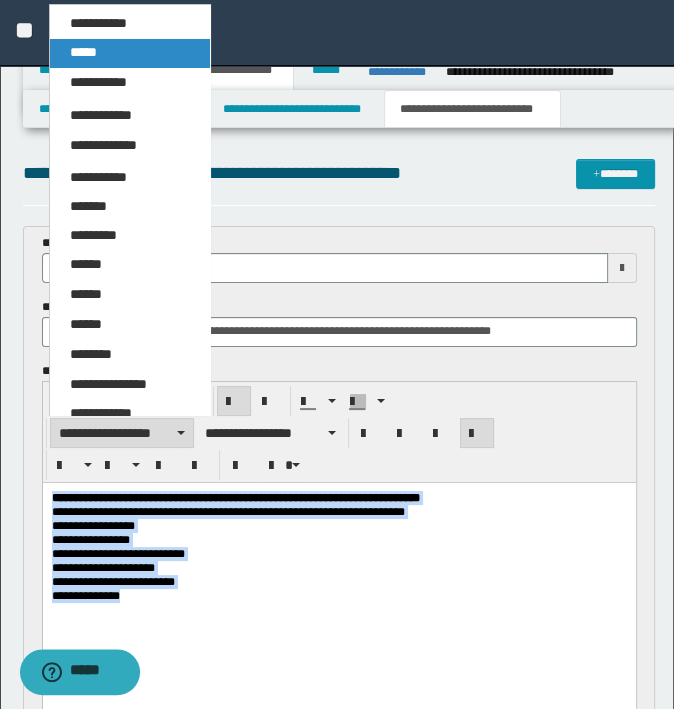 click on "*****" at bounding box center (130, 53) 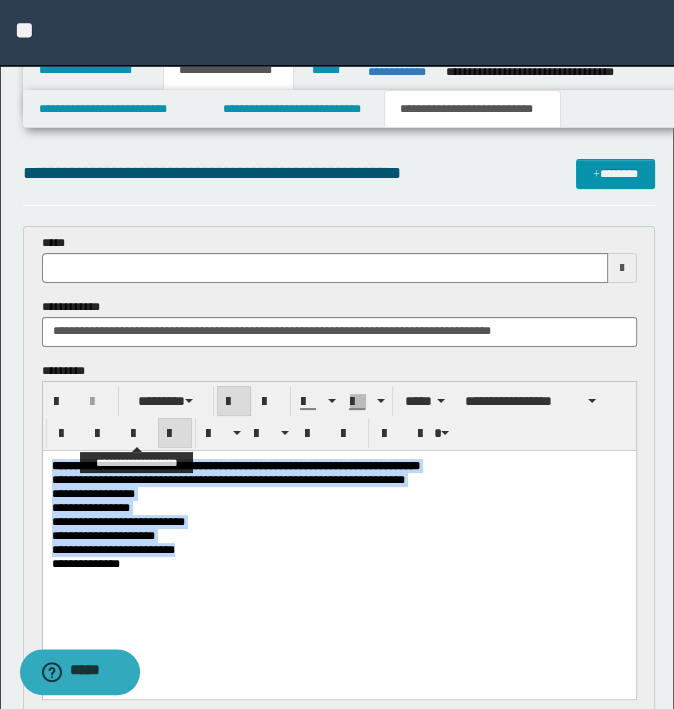 click at bounding box center (139, 433) 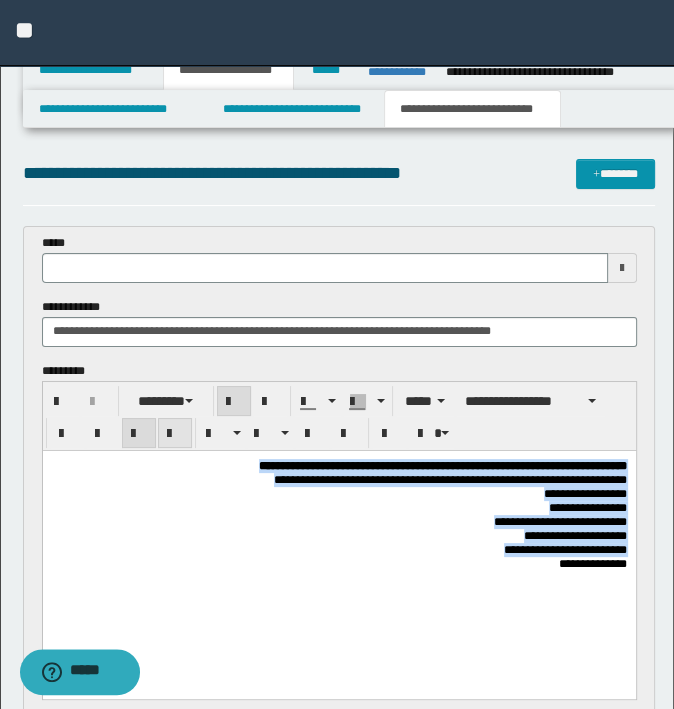 click at bounding box center (175, 434) 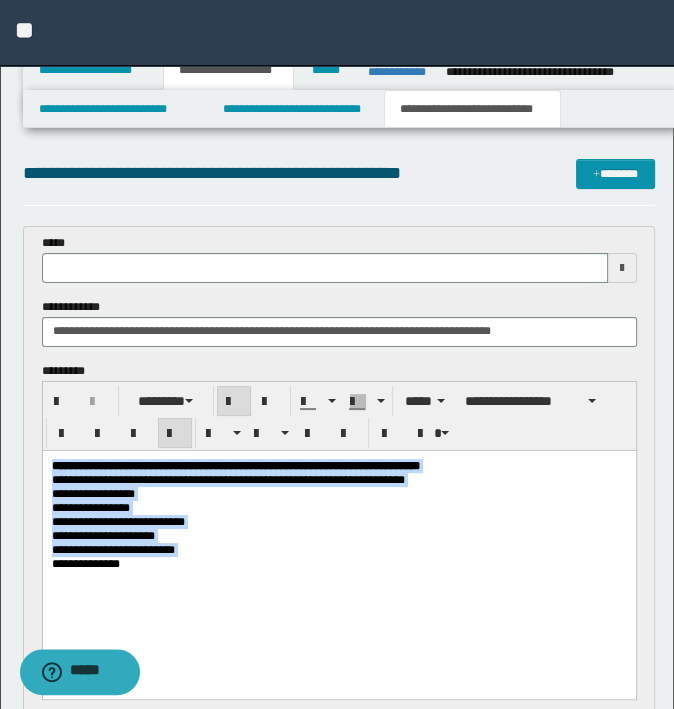 copy on "**********" 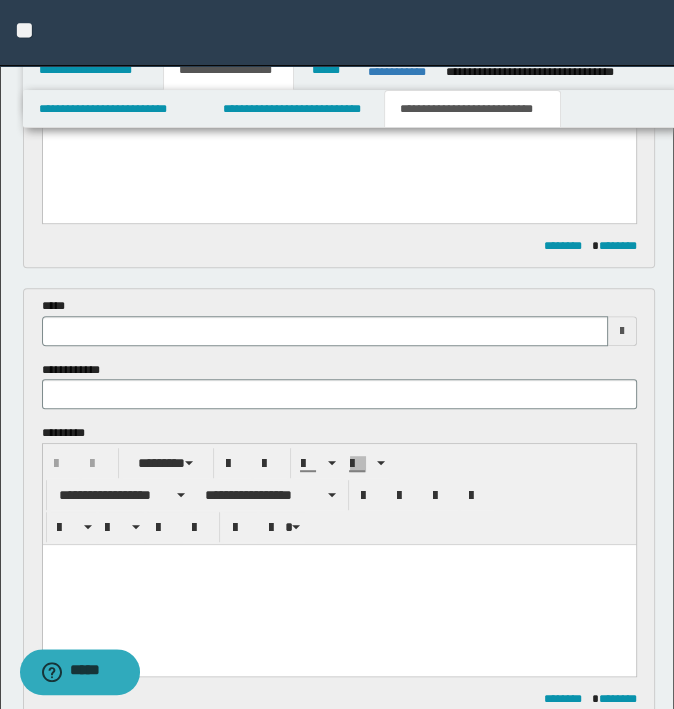 scroll, scrollTop: 500, scrollLeft: 0, axis: vertical 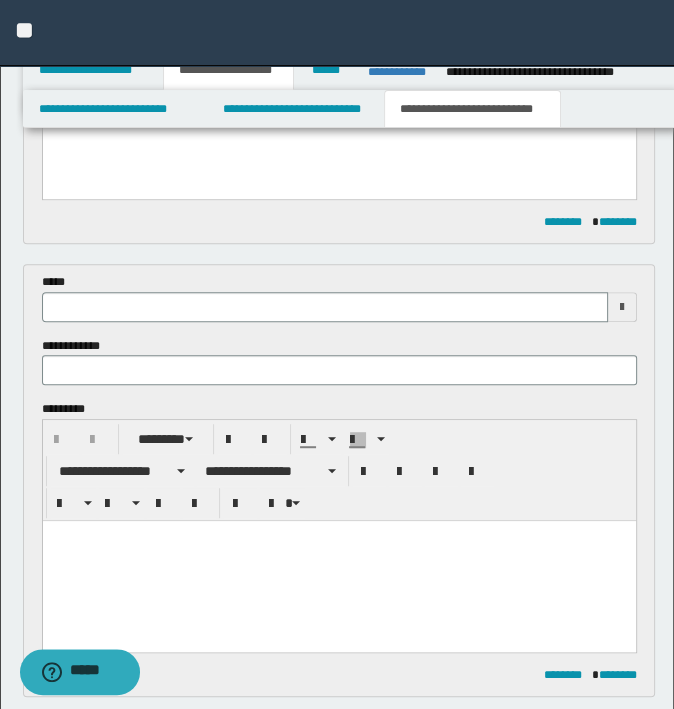 click at bounding box center [338, 561] 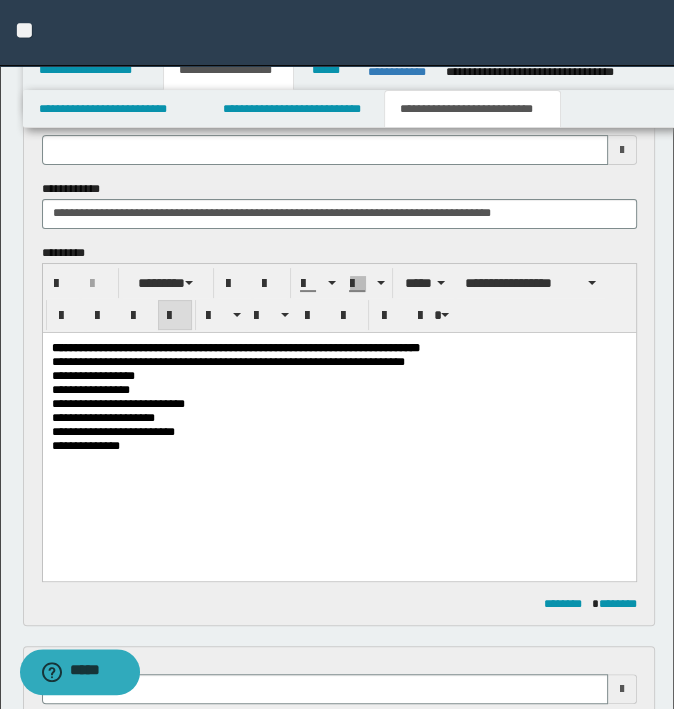 scroll, scrollTop: 0, scrollLeft: 0, axis: both 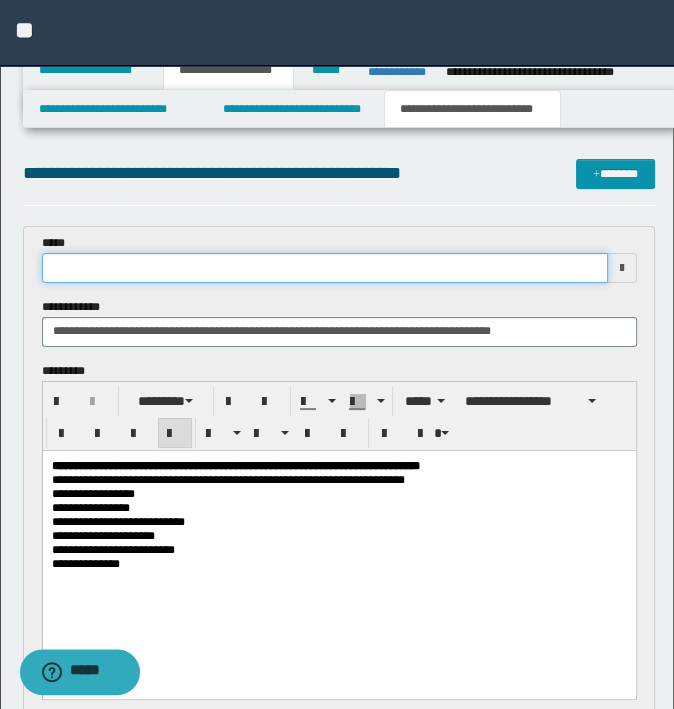 click at bounding box center [325, 268] 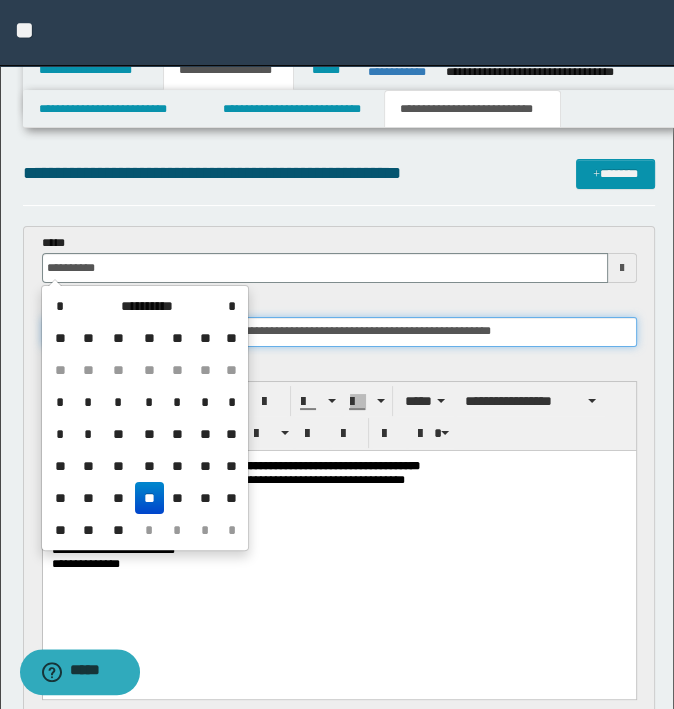 type on "**********" 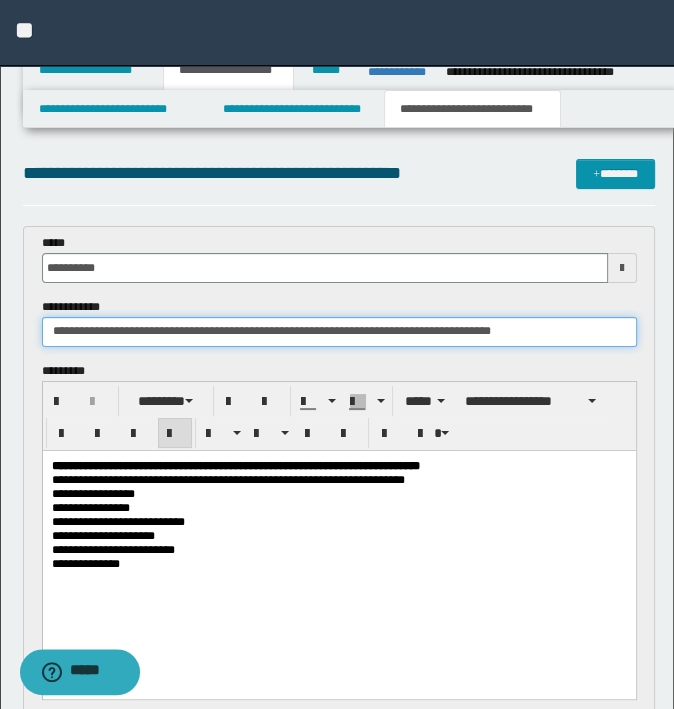 click on "**********" at bounding box center [339, 332] 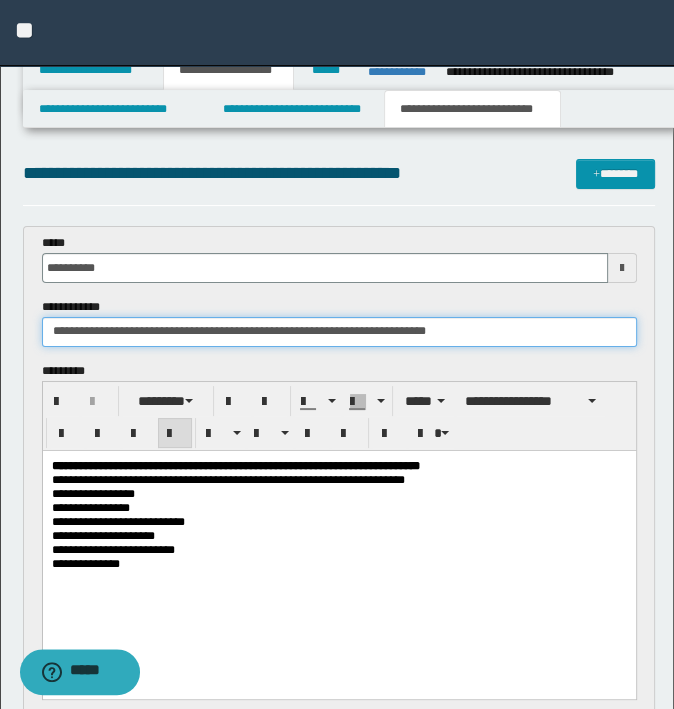 drag, startPoint x: 291, startPoint y: 332, endPoint x: 150, endPoint y: 339, distance: 141.17365 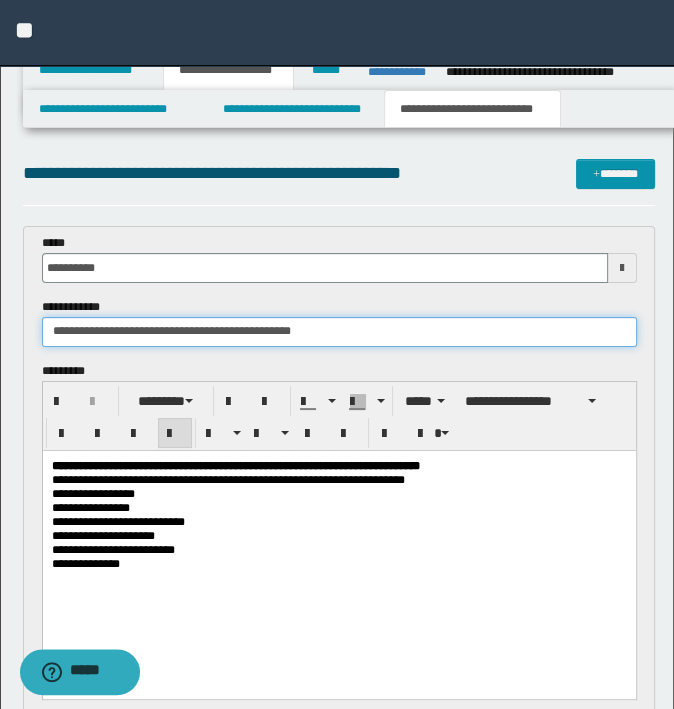 type on "**********" 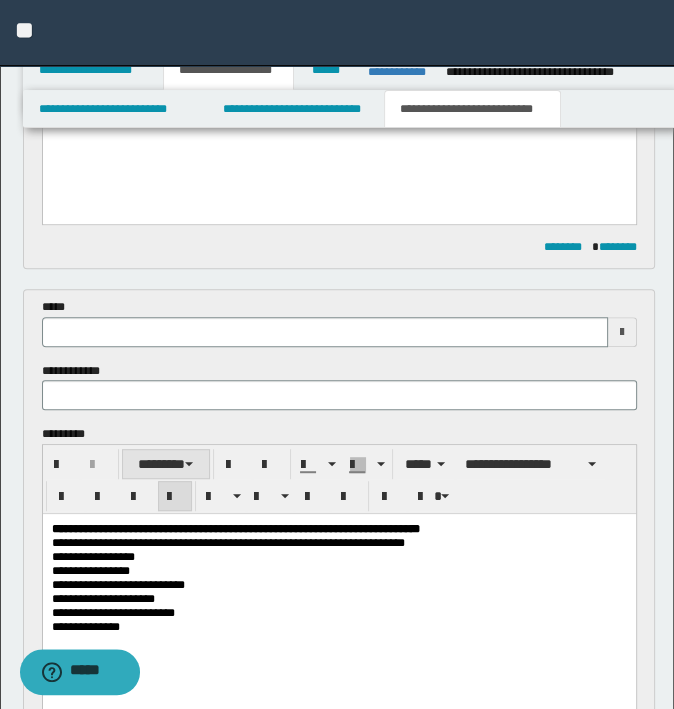 scroll, scrollTop: 500, scrollLeft: 0, axis: vertical 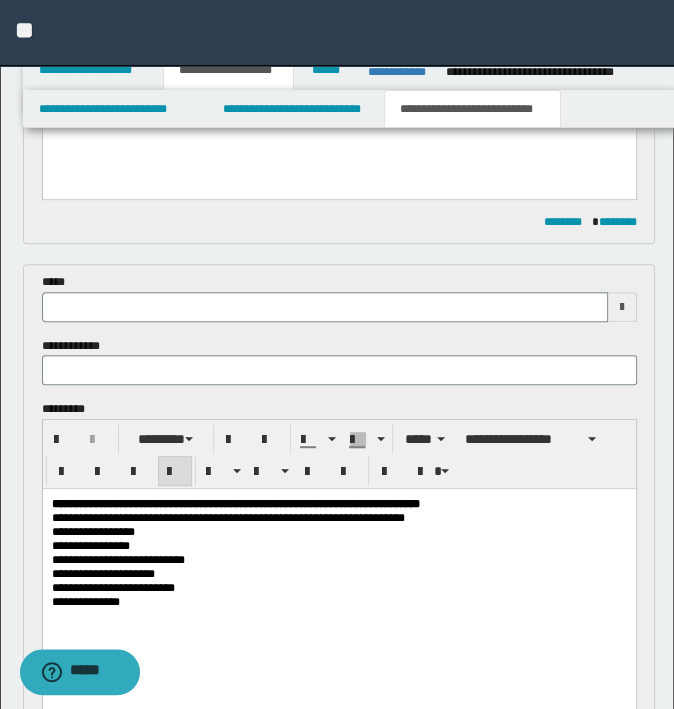 type 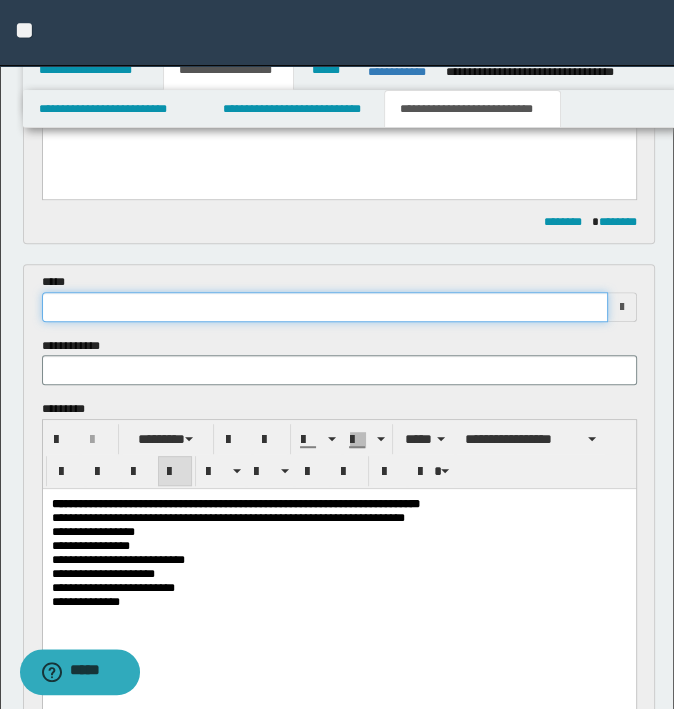 click at bounding box center (325, 307) 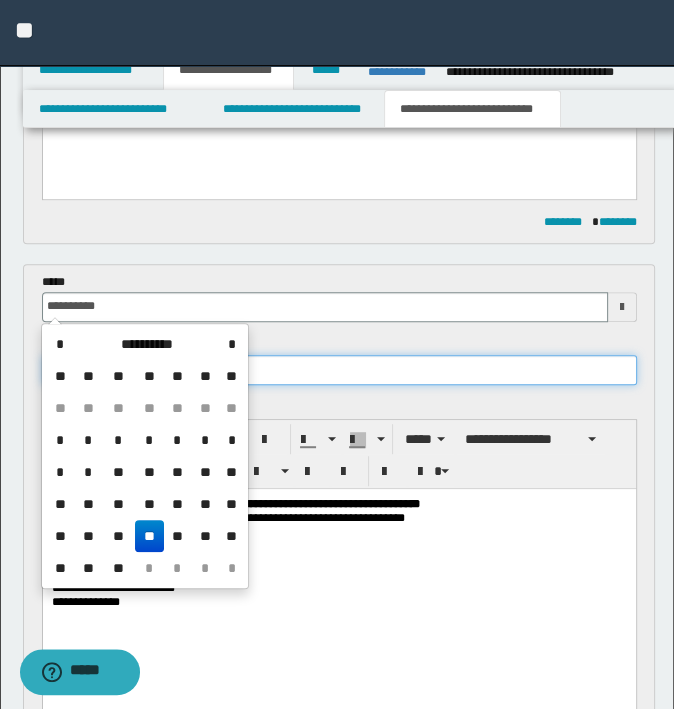 type on "**********" 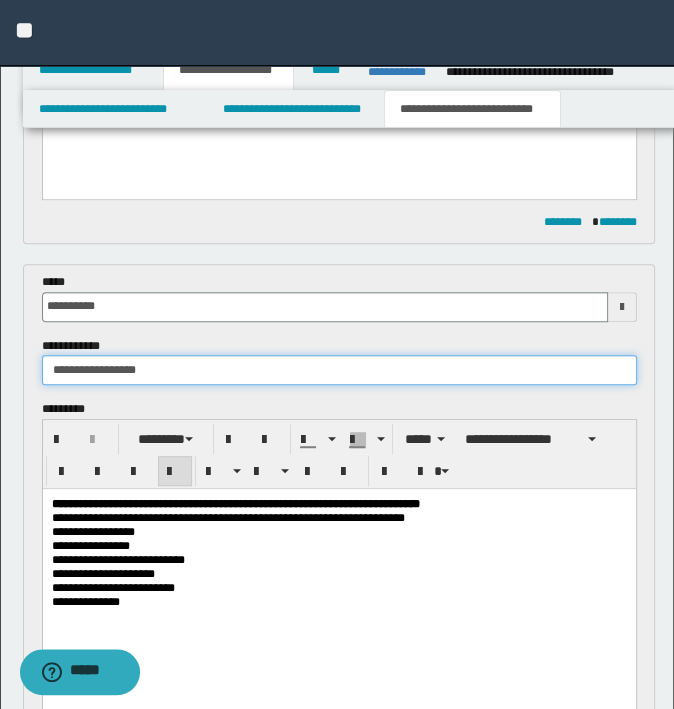 click on "**********" at bounding box center [339, 370] 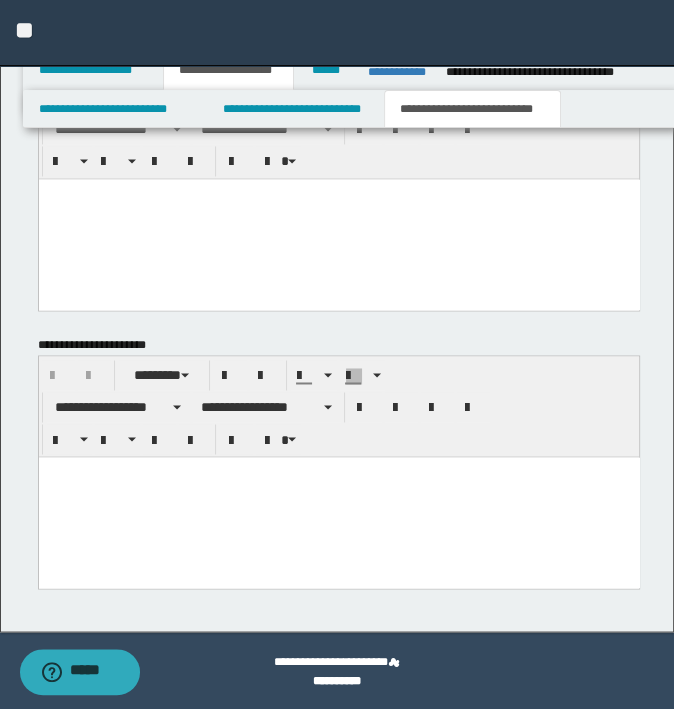 scroll, scrollTop: 1760, scrollLeft: 0, axis: vertical 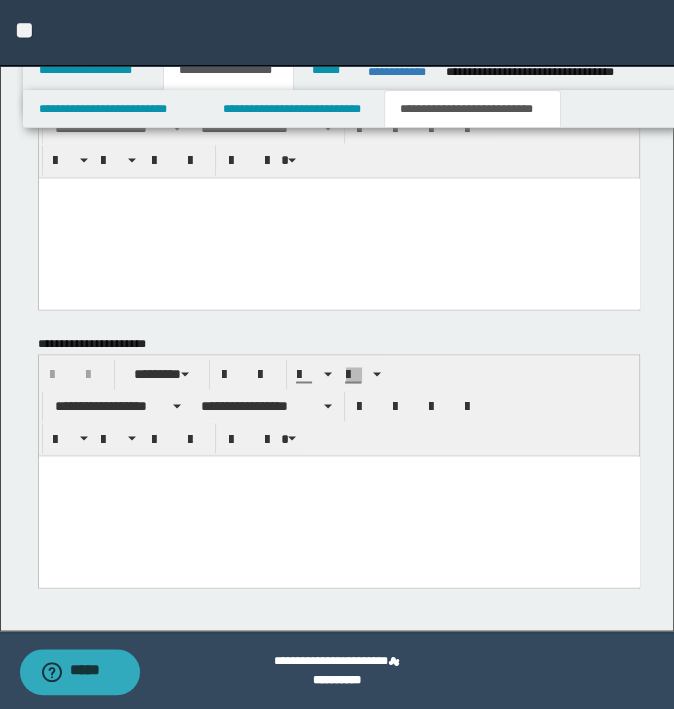 type on "**********" 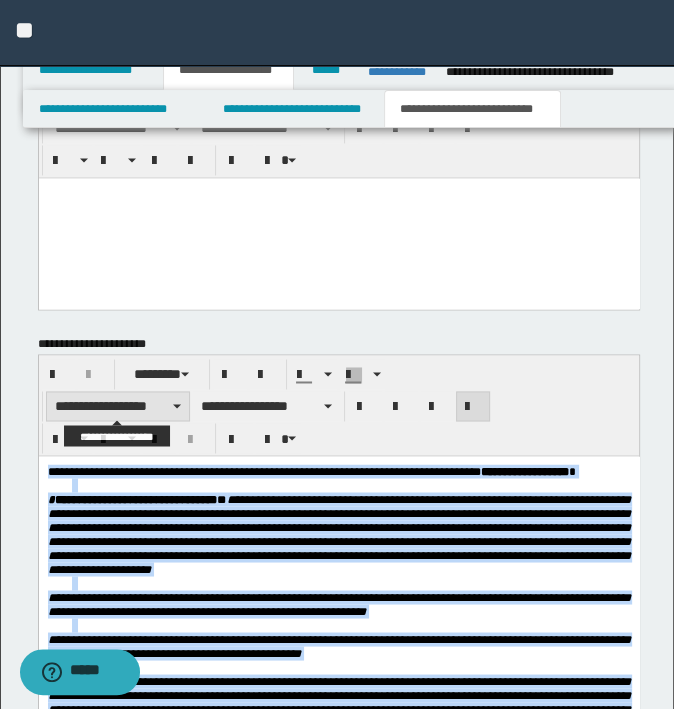 click on "**********" at bounding box center [118, 406] 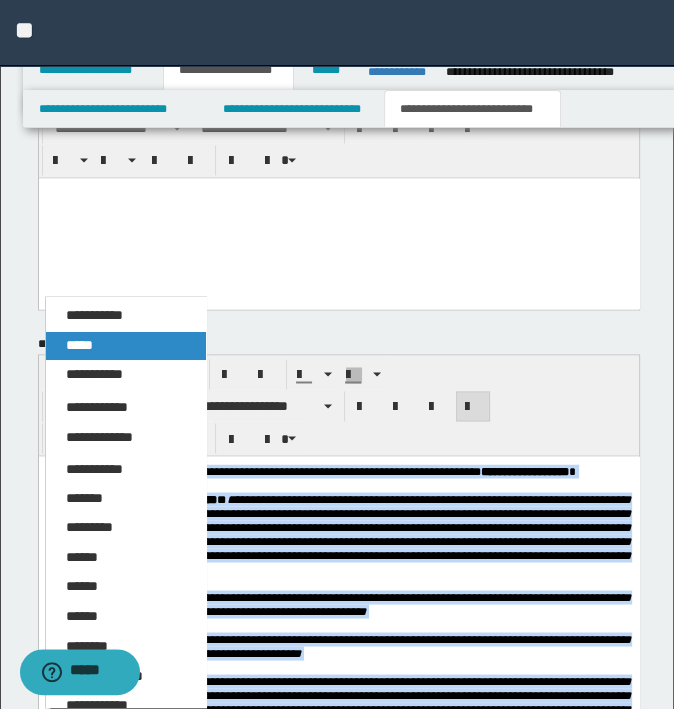 click on "*****" at bounding box center [126, 346] 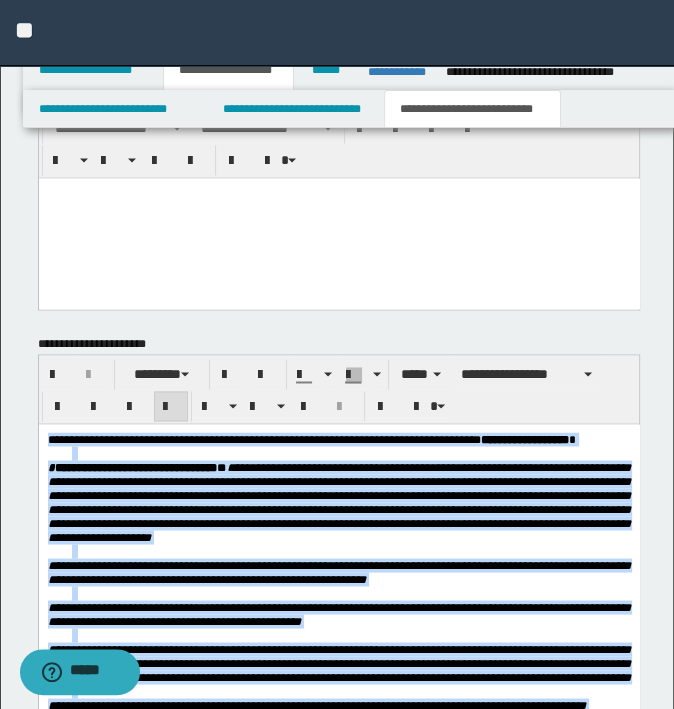 click at bounding box center (171, 407) 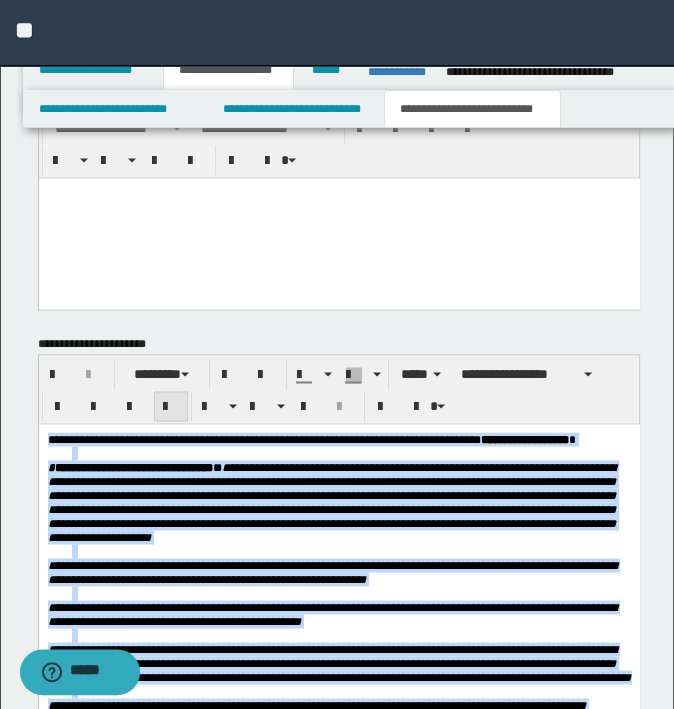click at bounding box center (171, 407) 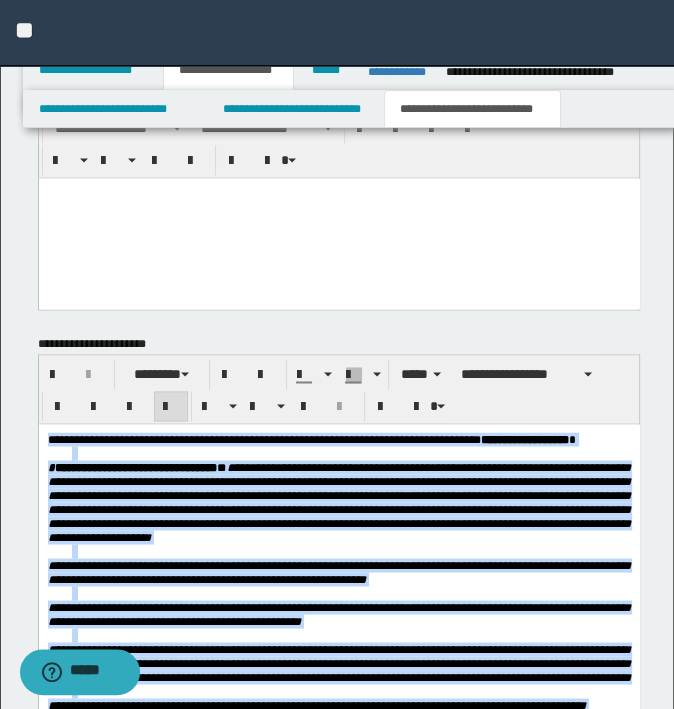 click at bounding box center (350, 551) 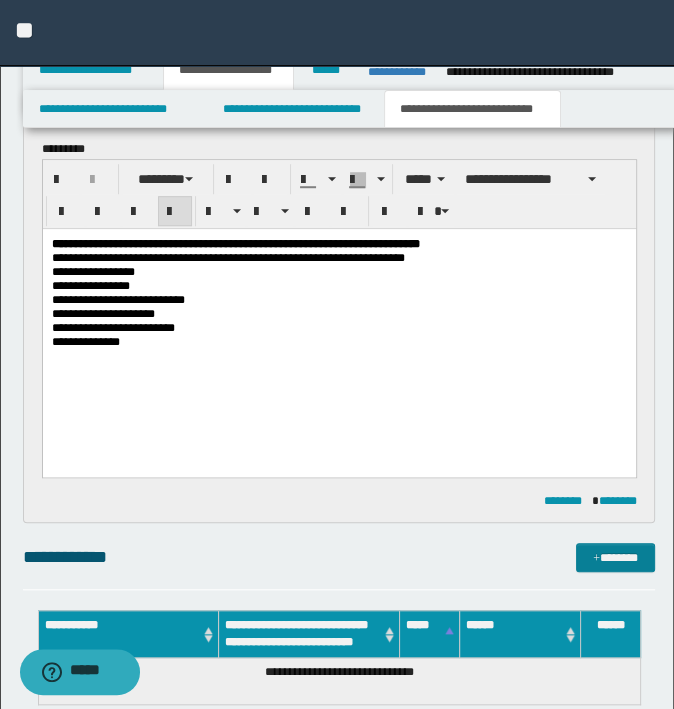 scroll, scrollTop: 960, scrollLeft: 0, axis: vertical 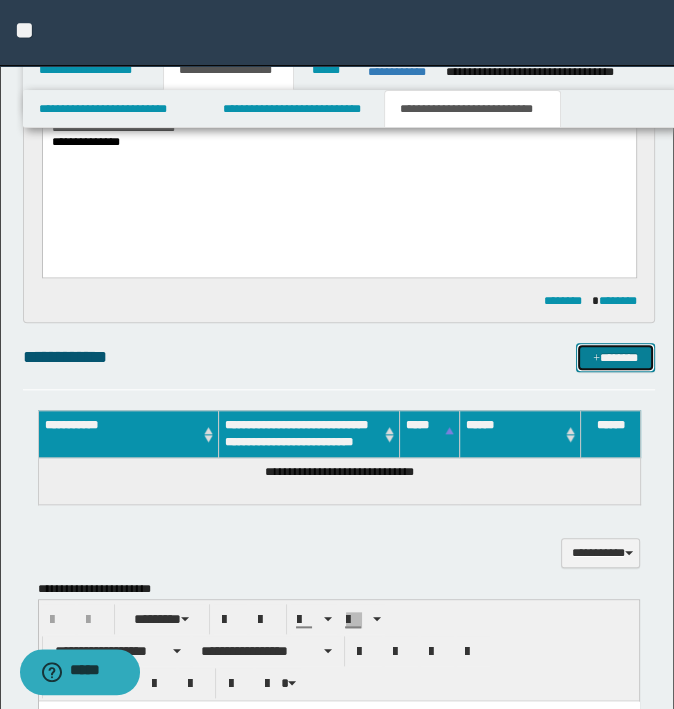 click on "*******" at bounding box center [615, 358] 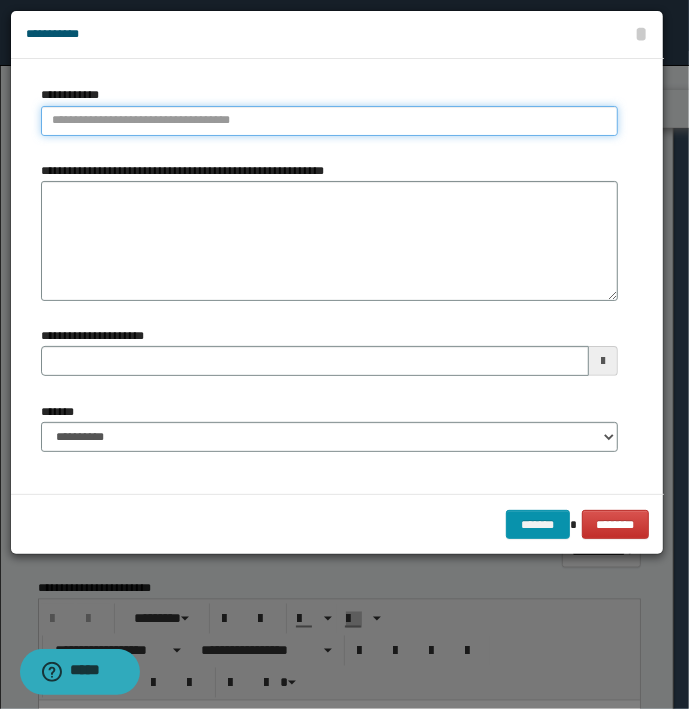 click on "**********" at bounding box center [329, 121] 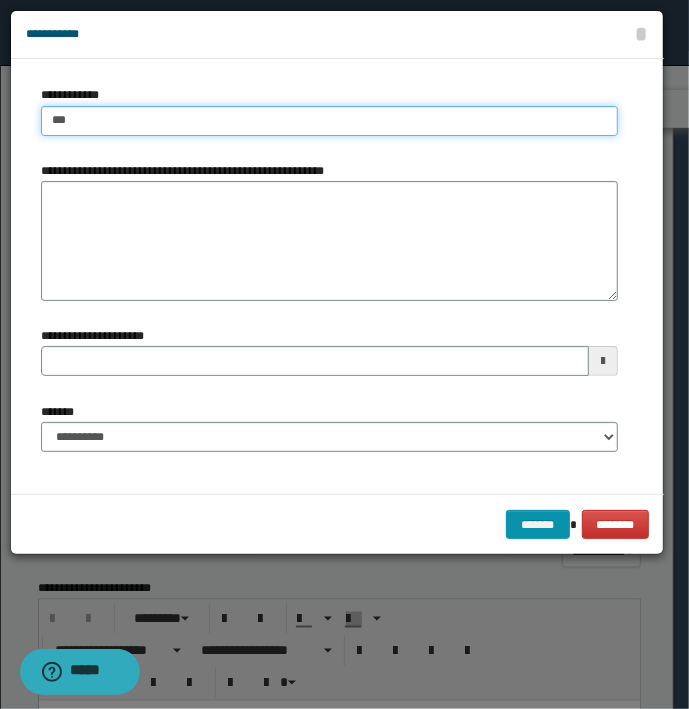 type on "****" 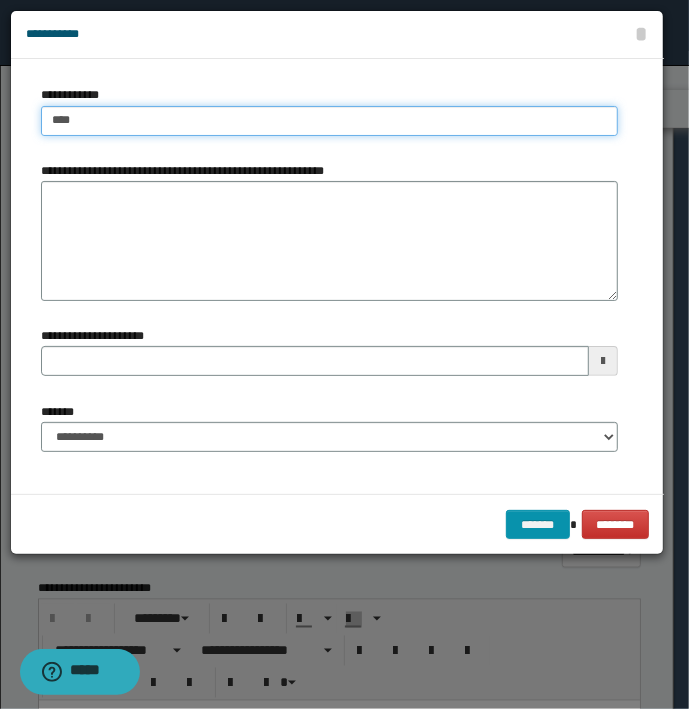 type on "****" 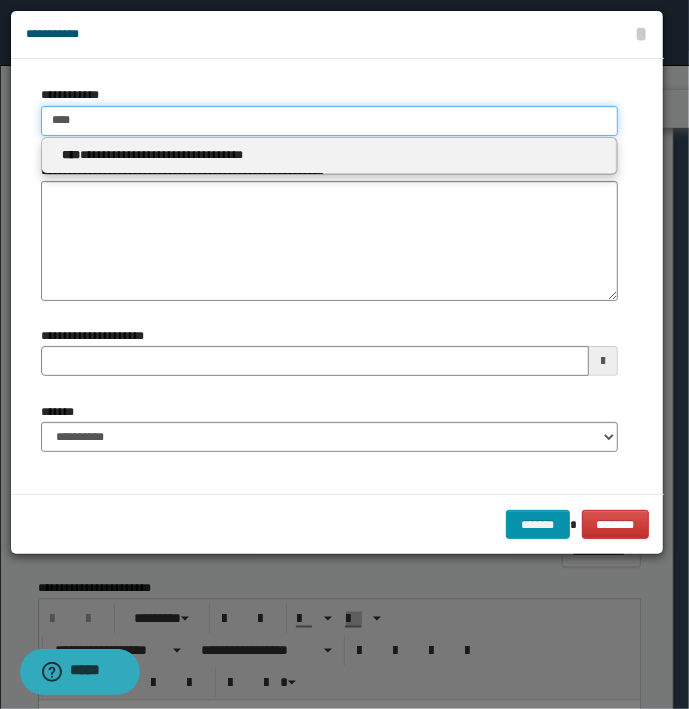 type 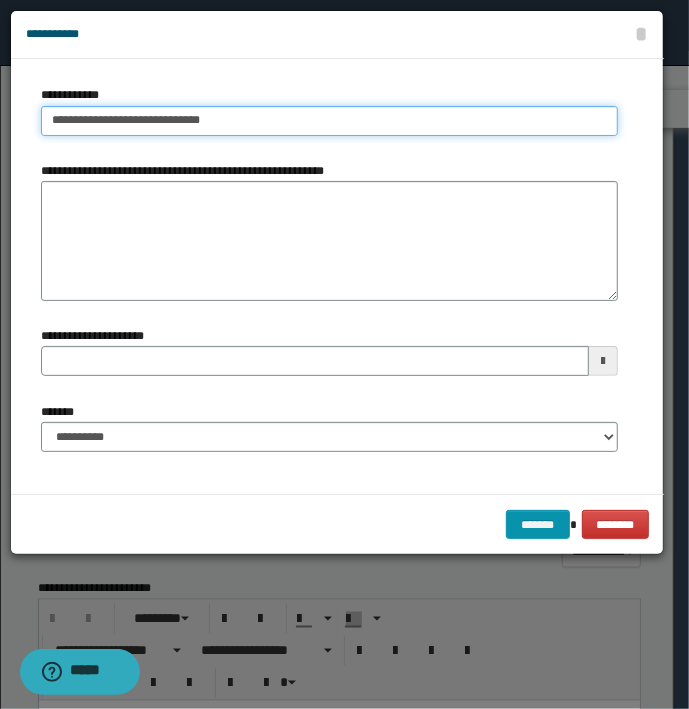 type on "**********" 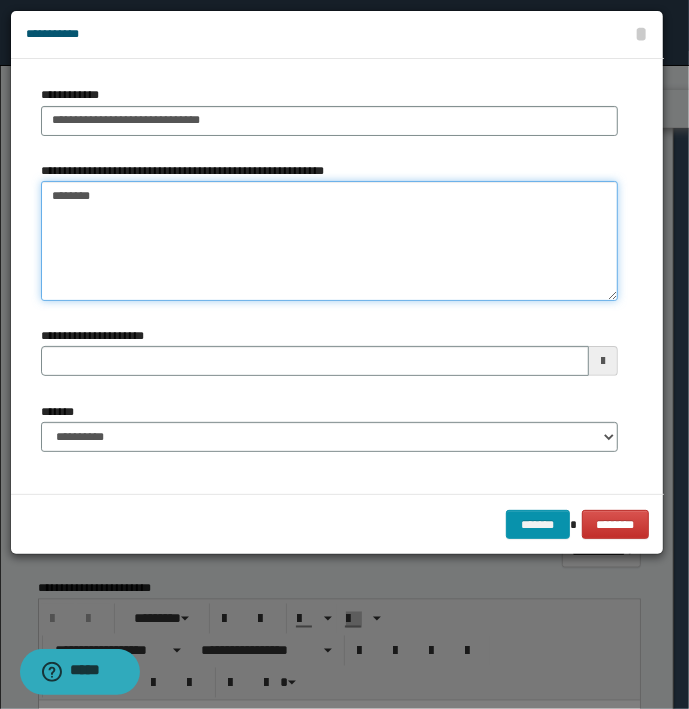type on "*******" 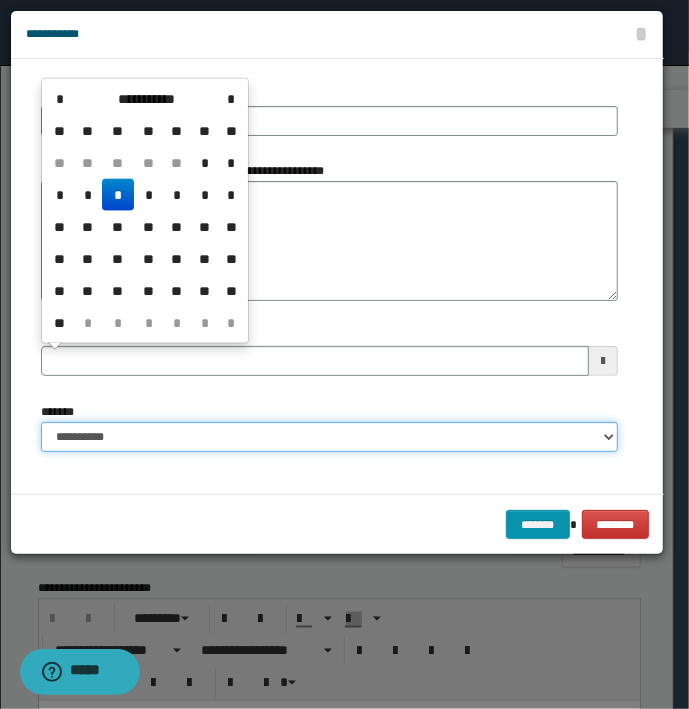 type 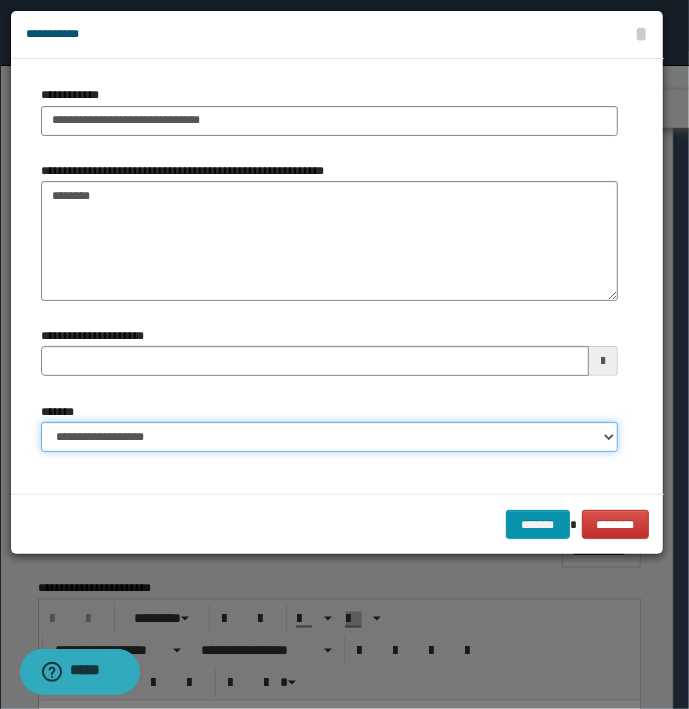 select on "*" 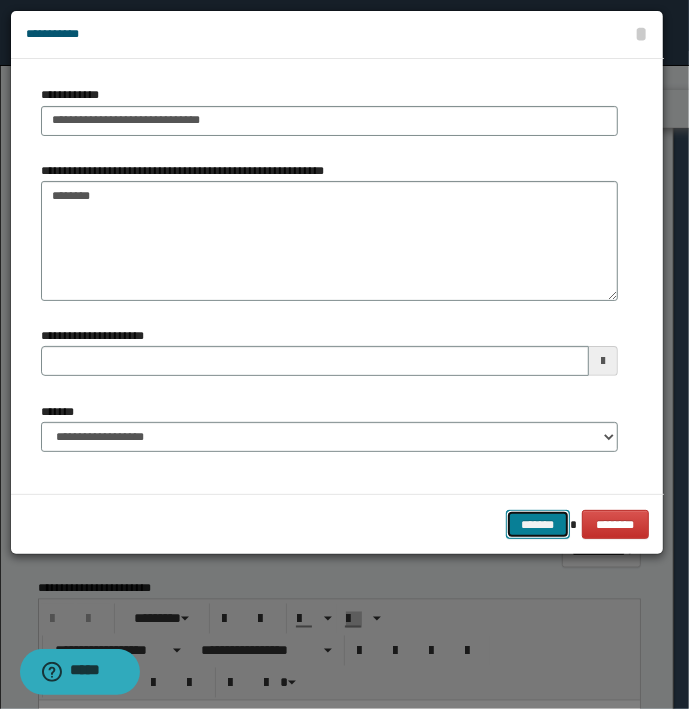 type 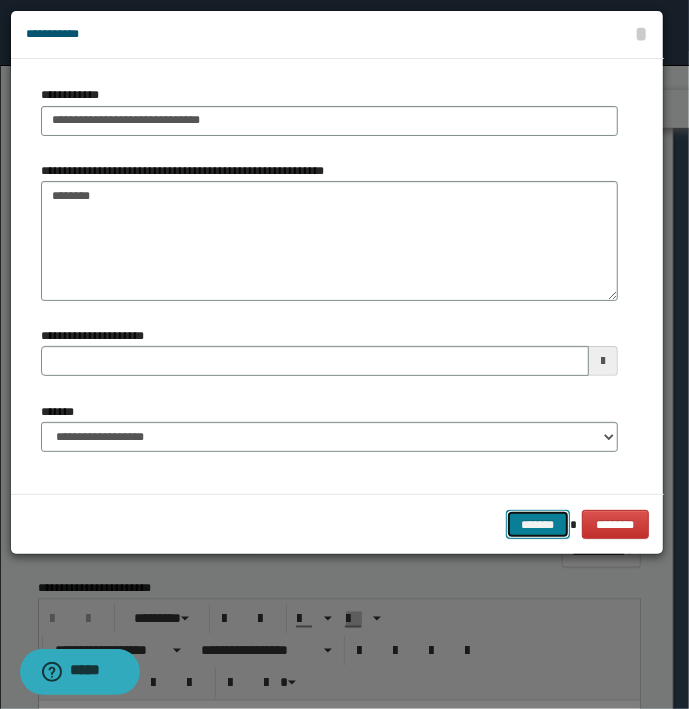 type 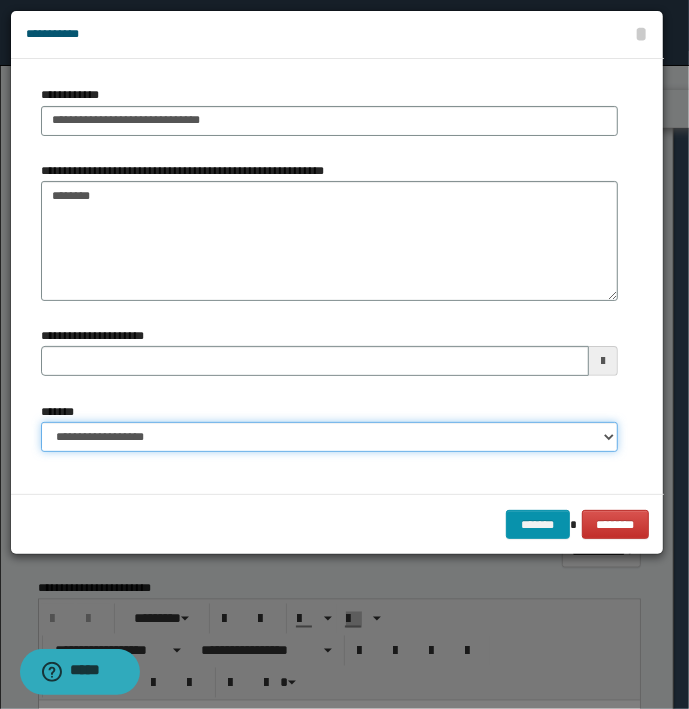 click on "**********" at bounding box center [329, 437] 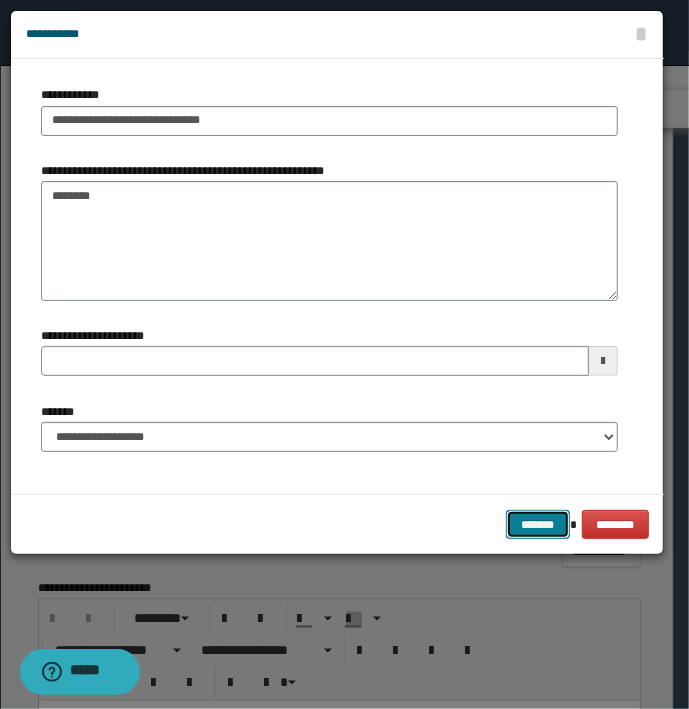 click on "*******" at bounding box center [538, 525] 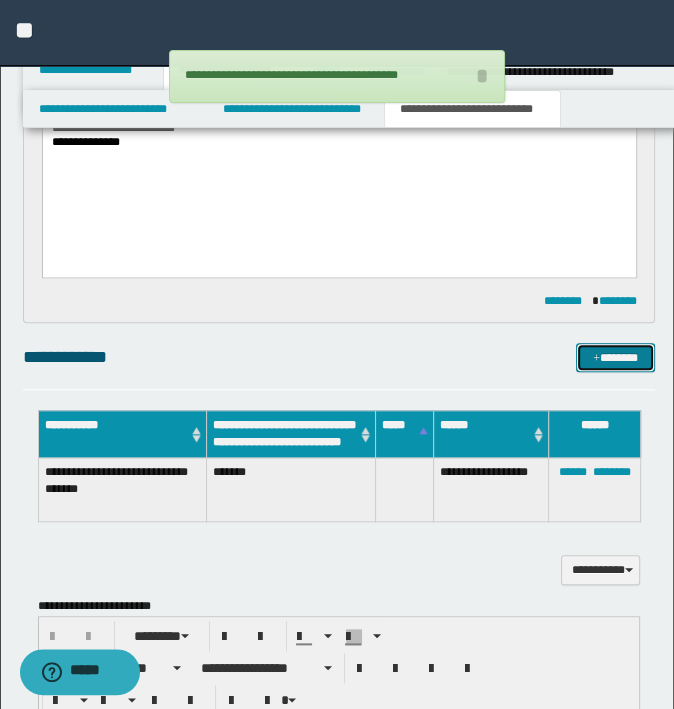 type 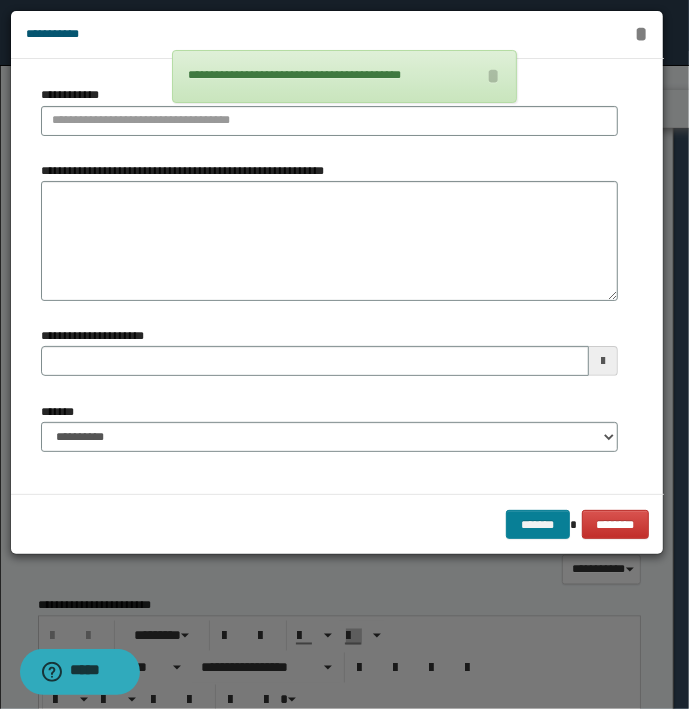 type 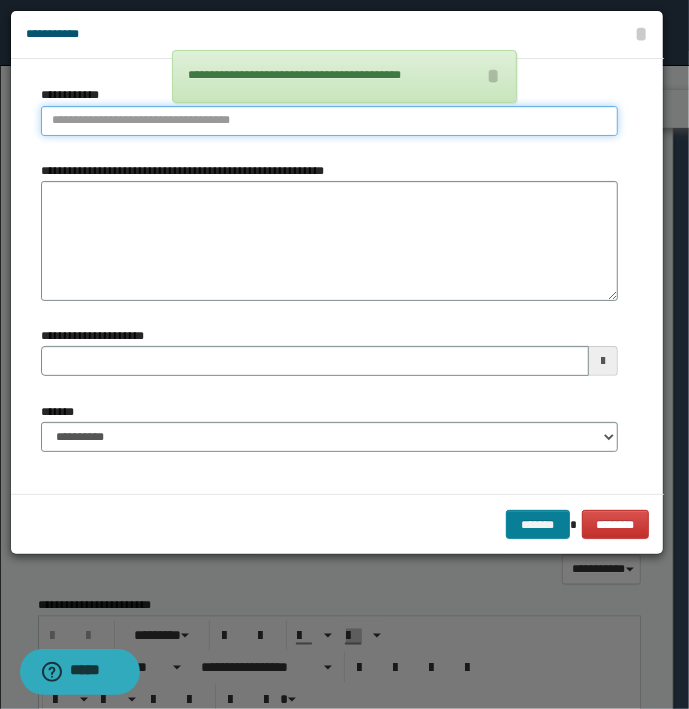 type on "**********" 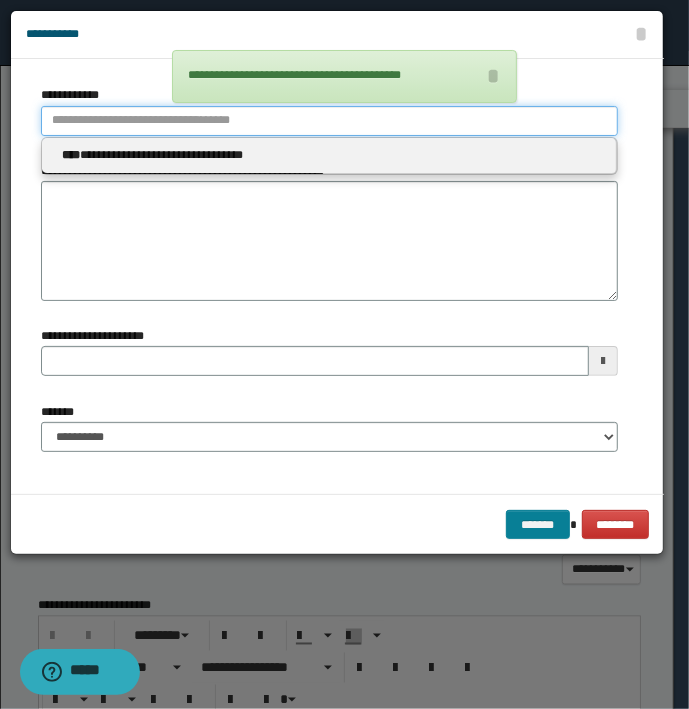 type 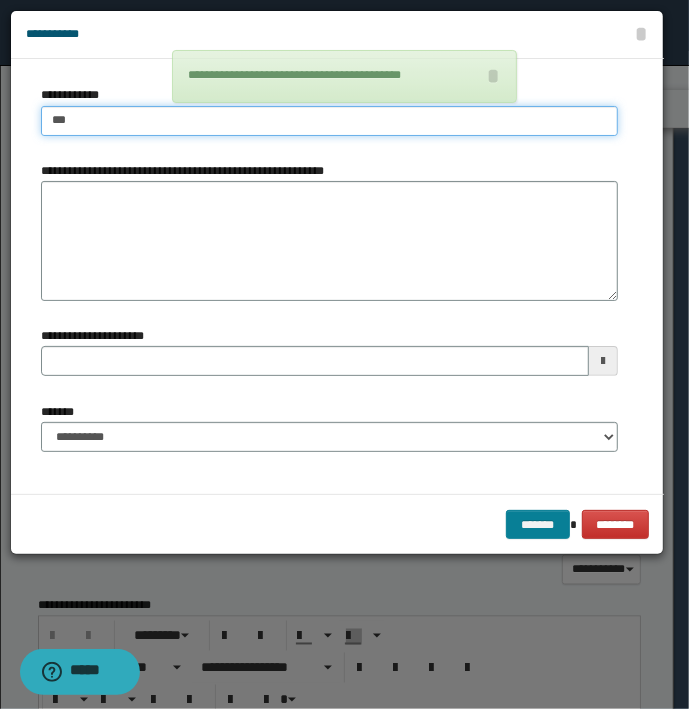 type on "****" 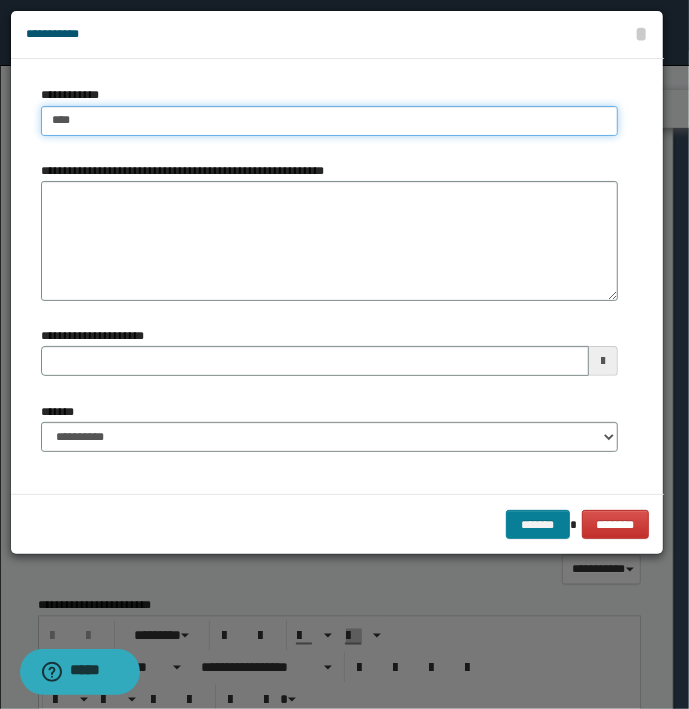 type on "****" 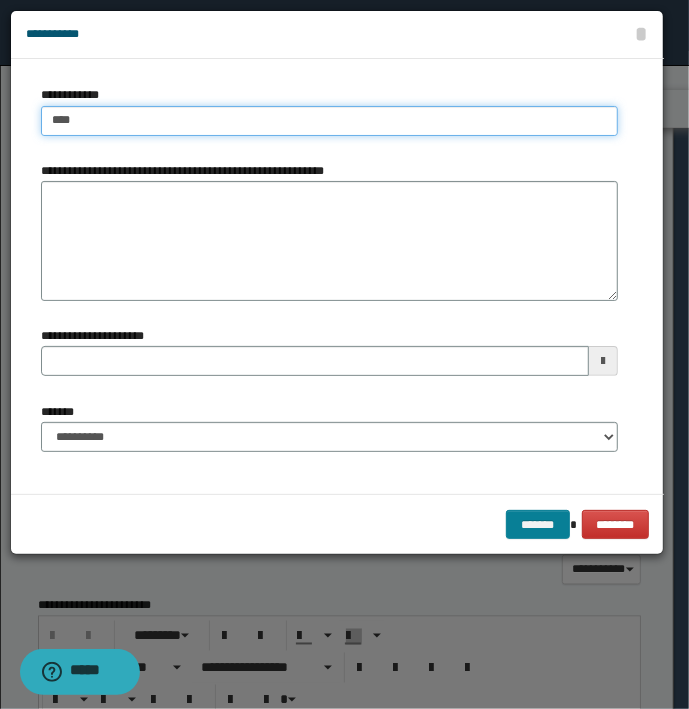 type 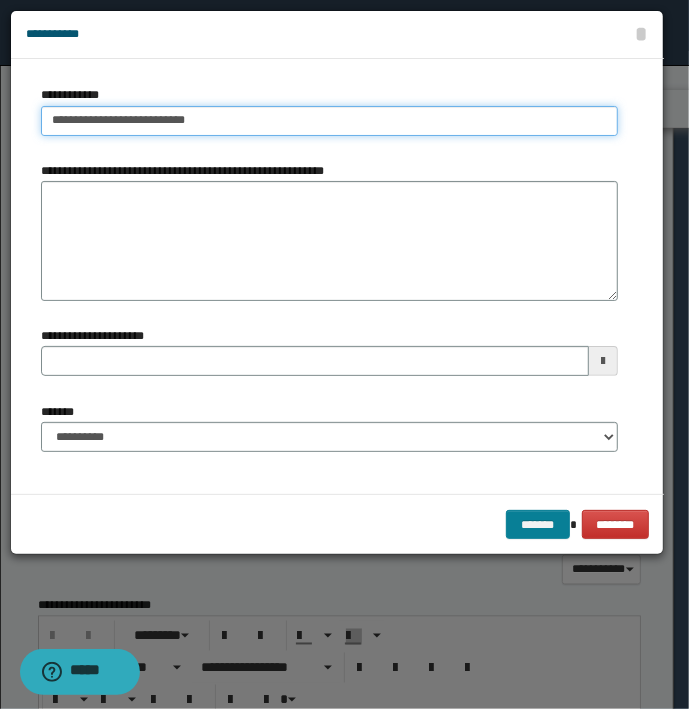 type on "**********" 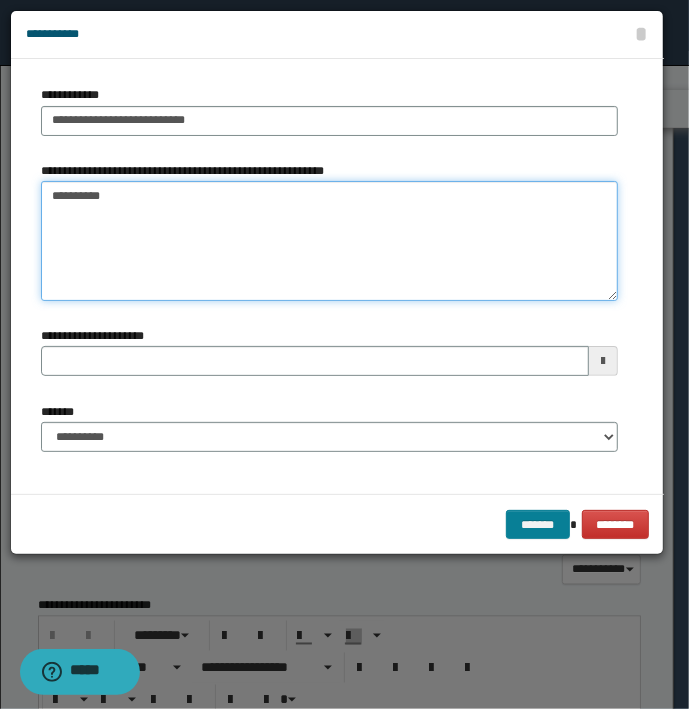 type on "*********" 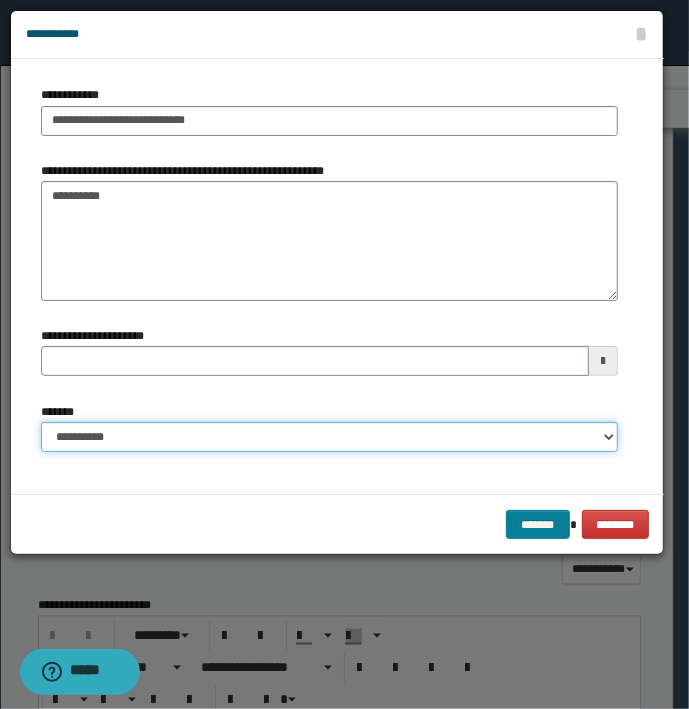 type 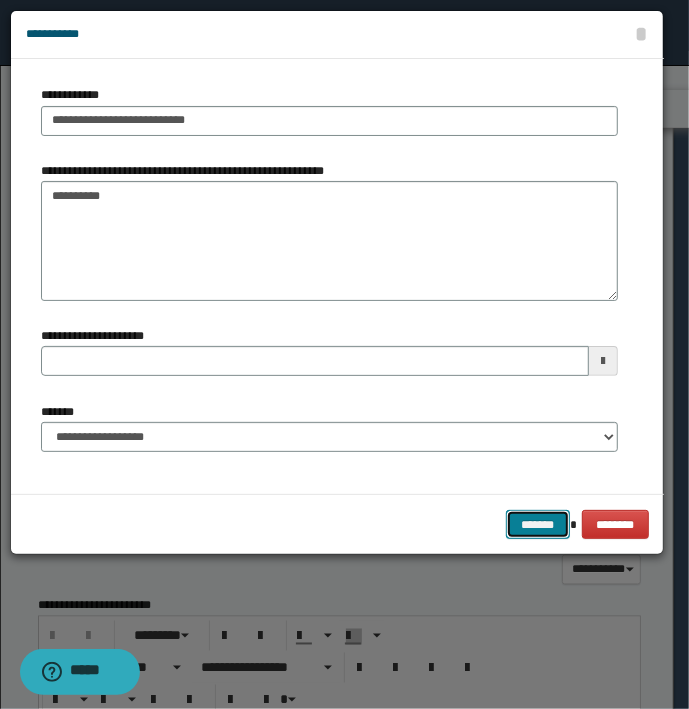 click on "*******" at bounding box center [538, 525] 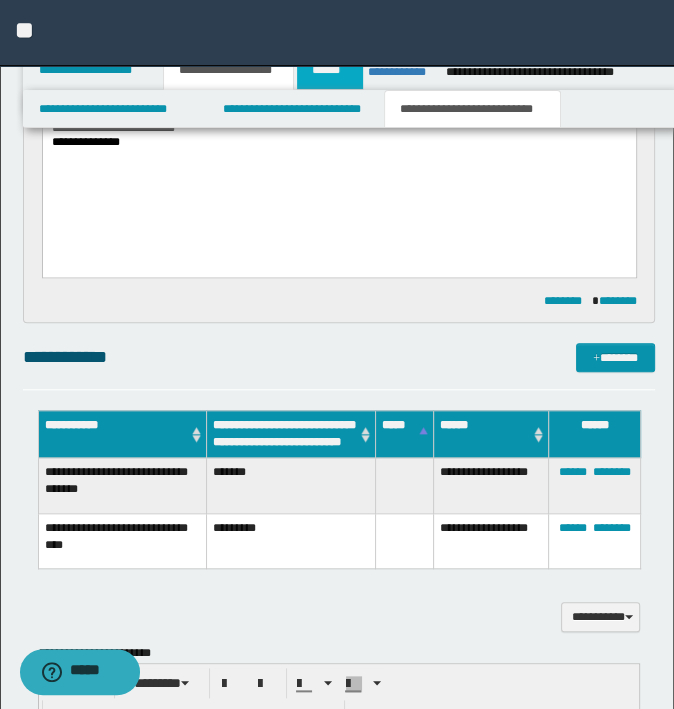 click on "******" at bounding box center (330, 70) 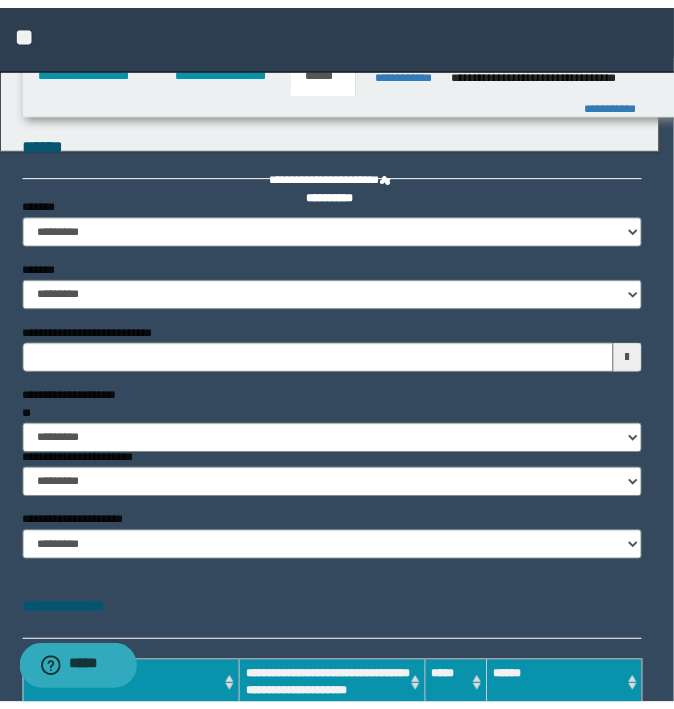 scroll, scrollTop: 0, scrollLeft: 0, axis: both 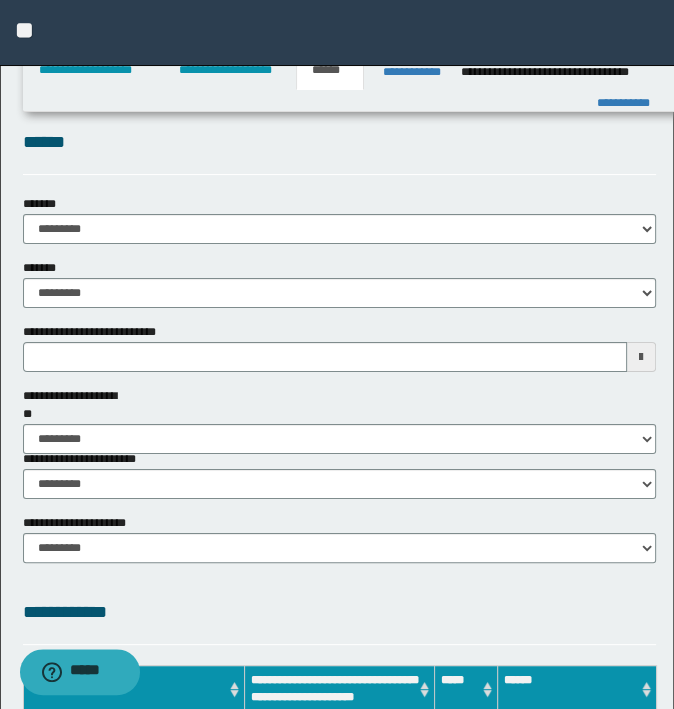 type 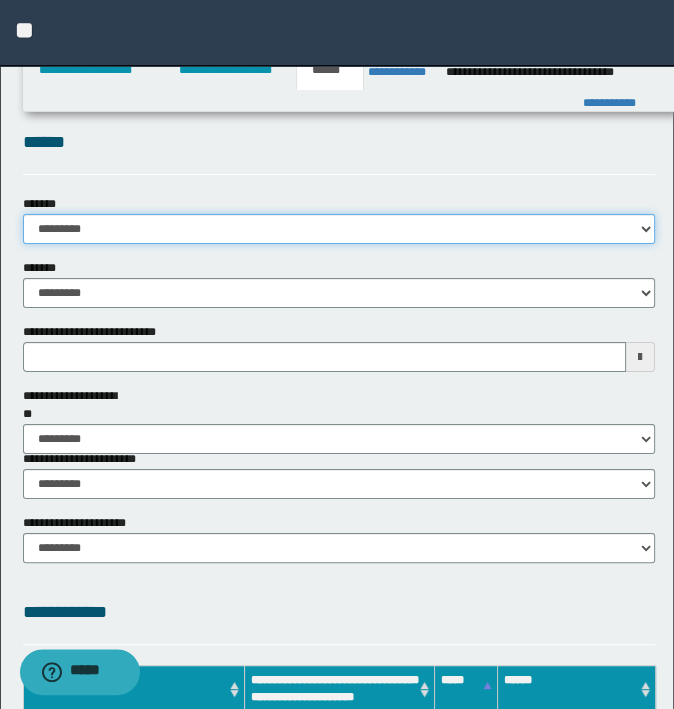 click on "**********" at bounding box center [339, 229] 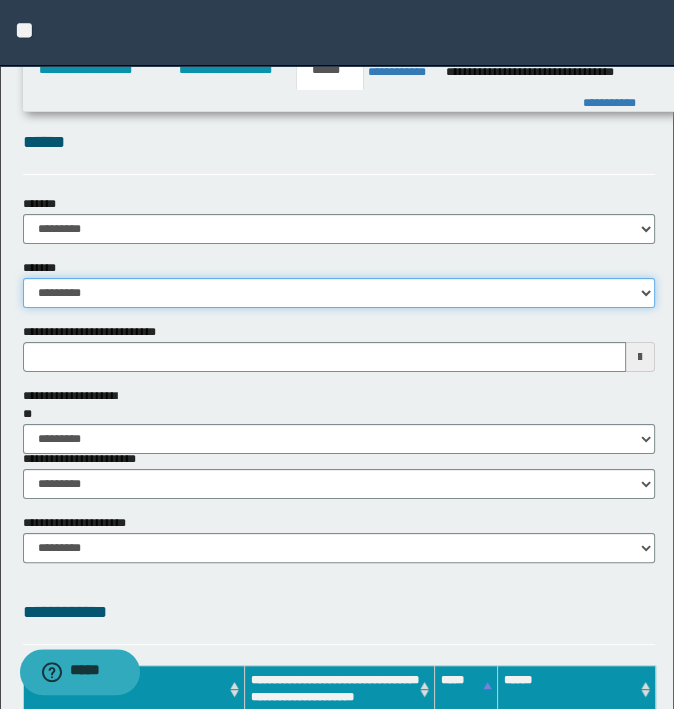 click on "**********" at bounding box center (339, 293) 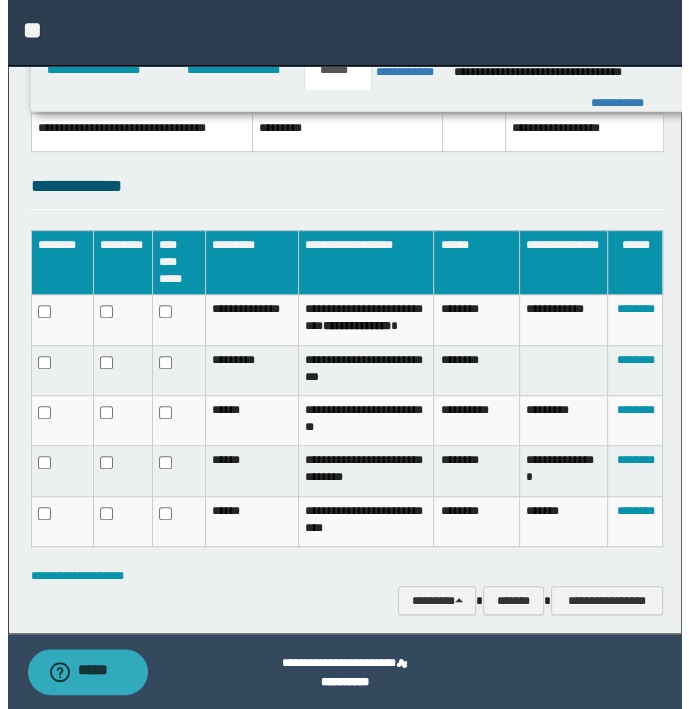 scroll, scrollTop: 640, scrollLeft: 0, axis: vertical 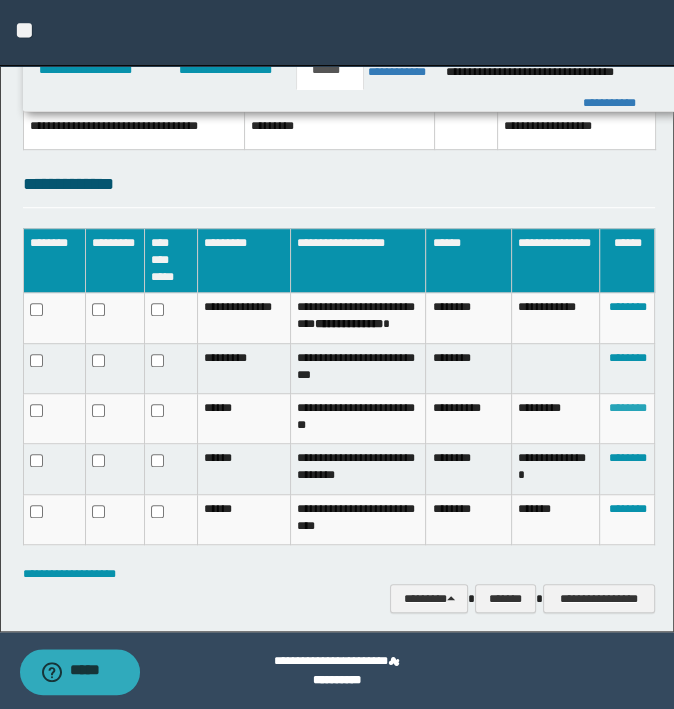 click on "********" at bounding box center (627, 408) 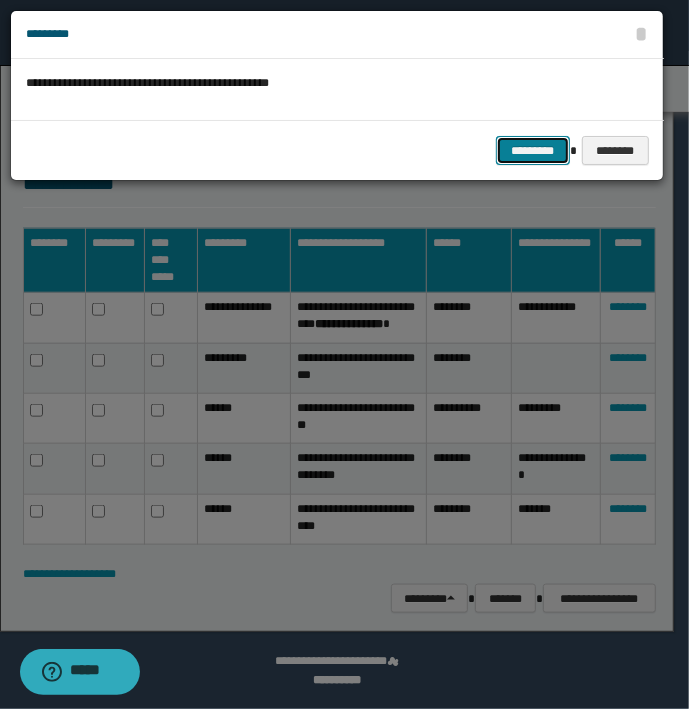 click on "*********" at bounding box center [533, 151] 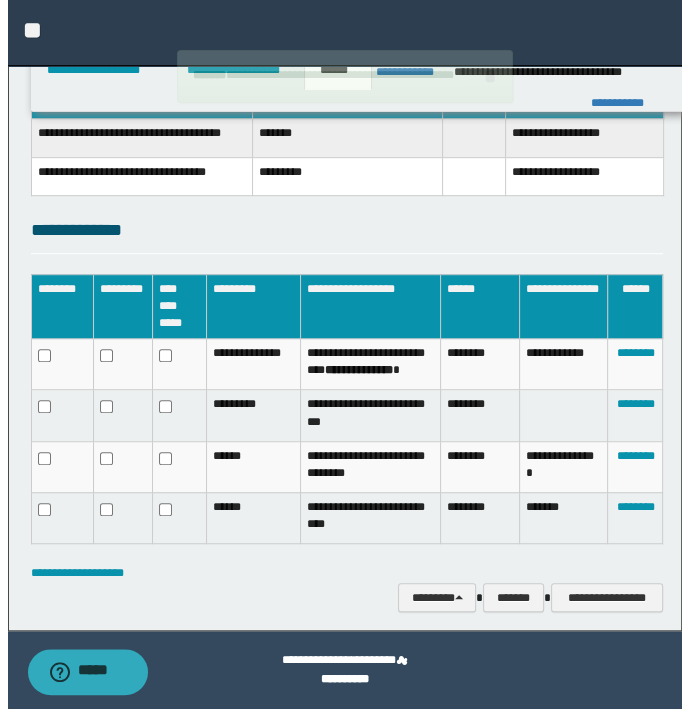 scroll, scrollTop: 593, scrollLeft: 0, axis: vertical 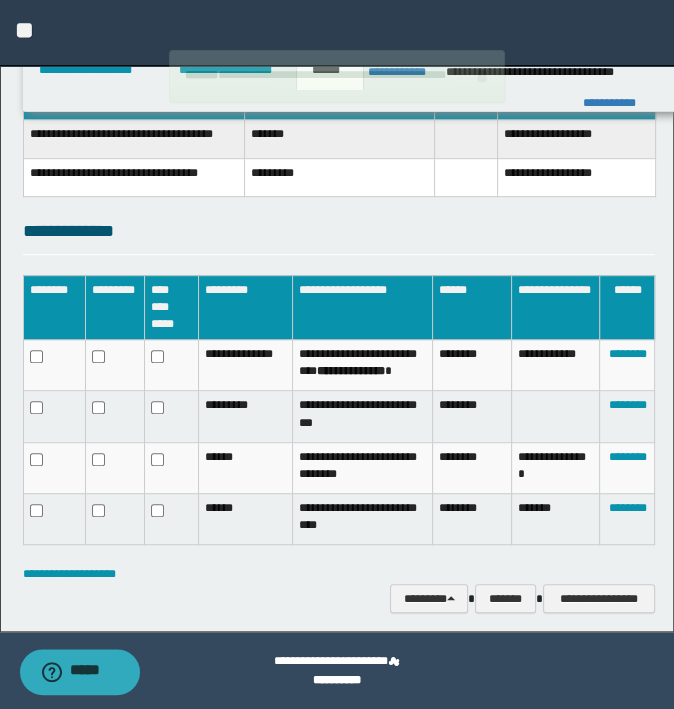 click on "**********" at bounding box center [339, 420] 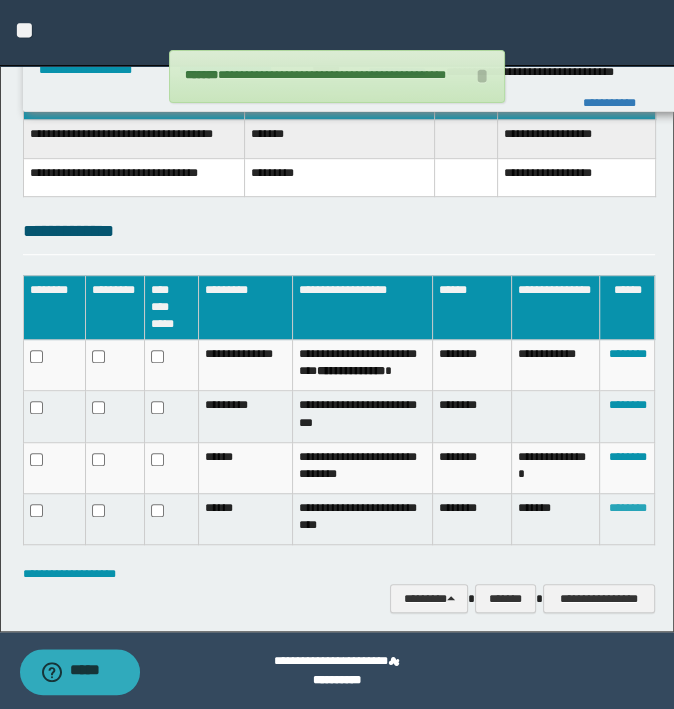 click on "********" at bounding box center (627, 508) 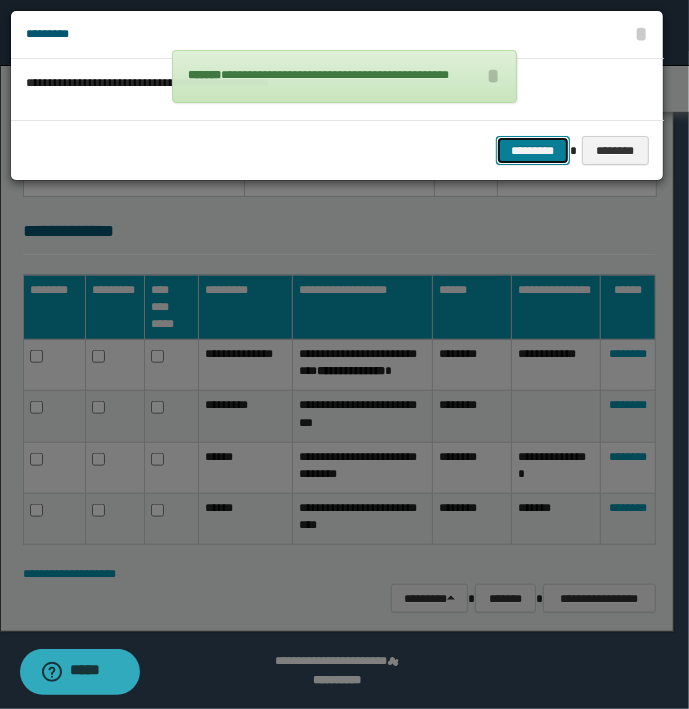 drag, startPoint x: 533, startPoint y: 148, endPoint x: 666, endPoint y: 222, distance: 152.20053 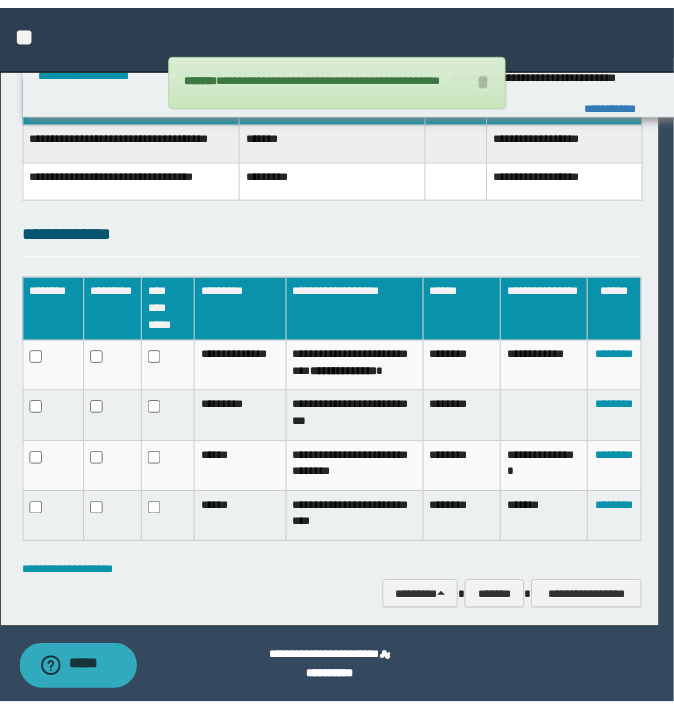 scroll, scrollTop: 512, scrollLeft: 0, axis: vertical 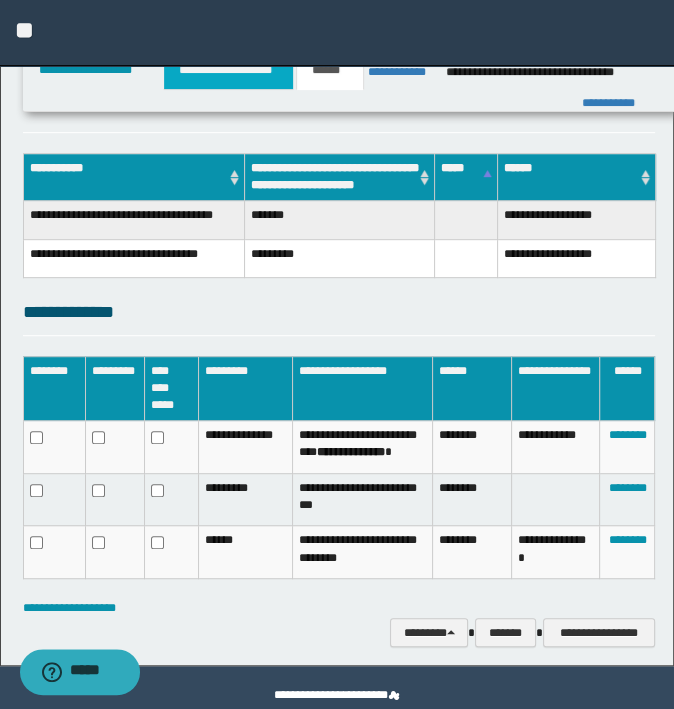 click on "**********" at bounding box center [228, 70] 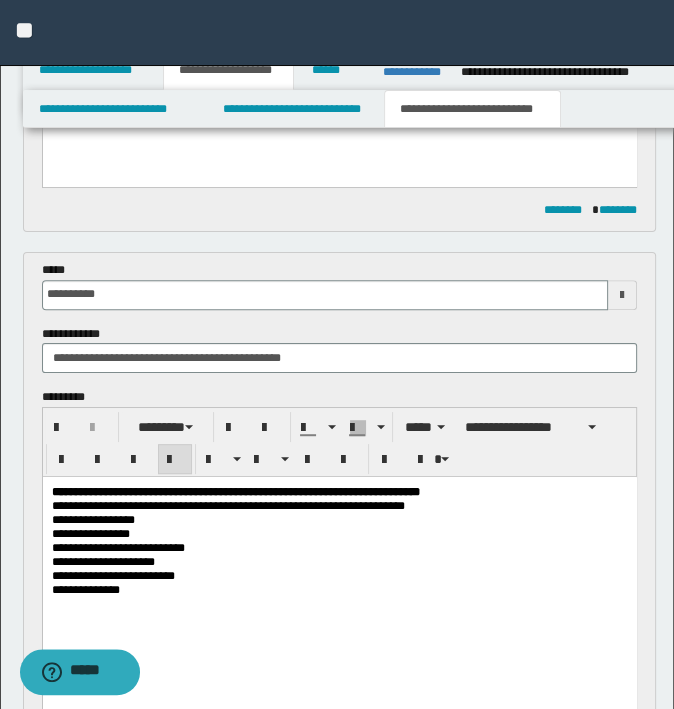 scroll, scrollTop: 543, scrollLeft: 0, axis: vertical 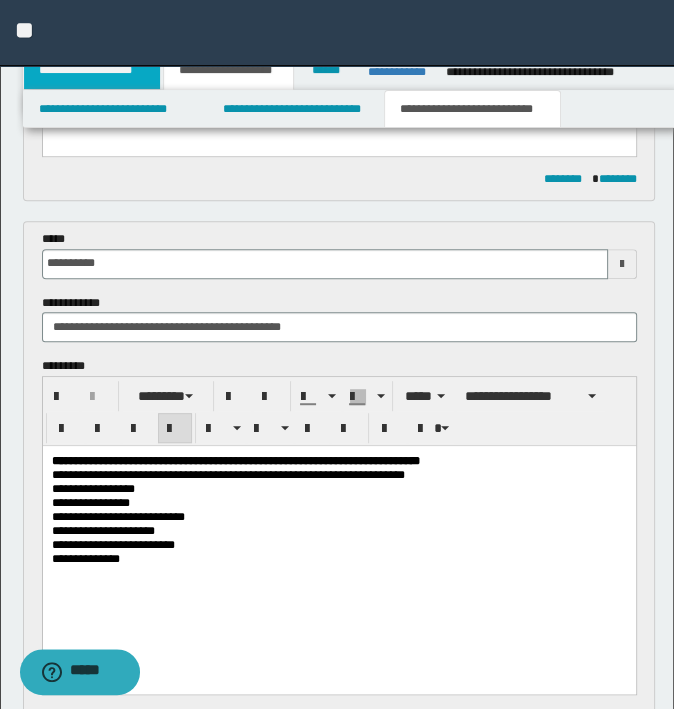 click on "**********" at bounding box center (92, 70) 